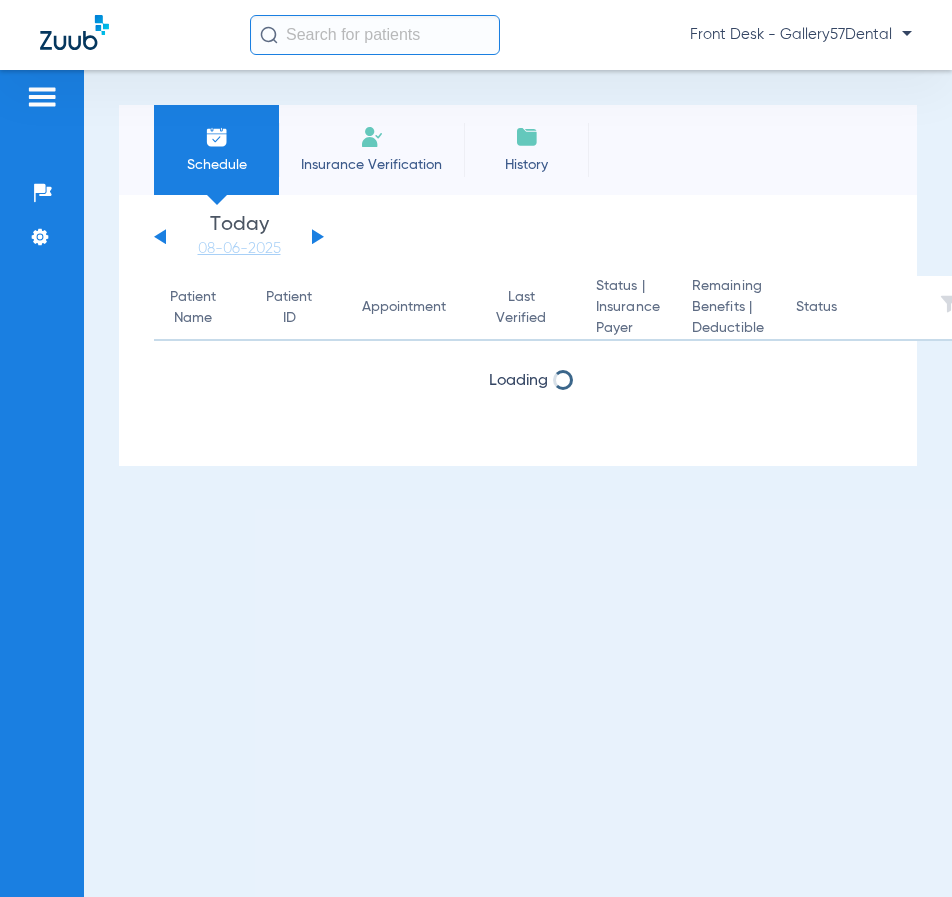 scroll, scrollTop: 0, scrollLeft: 0, axis: both 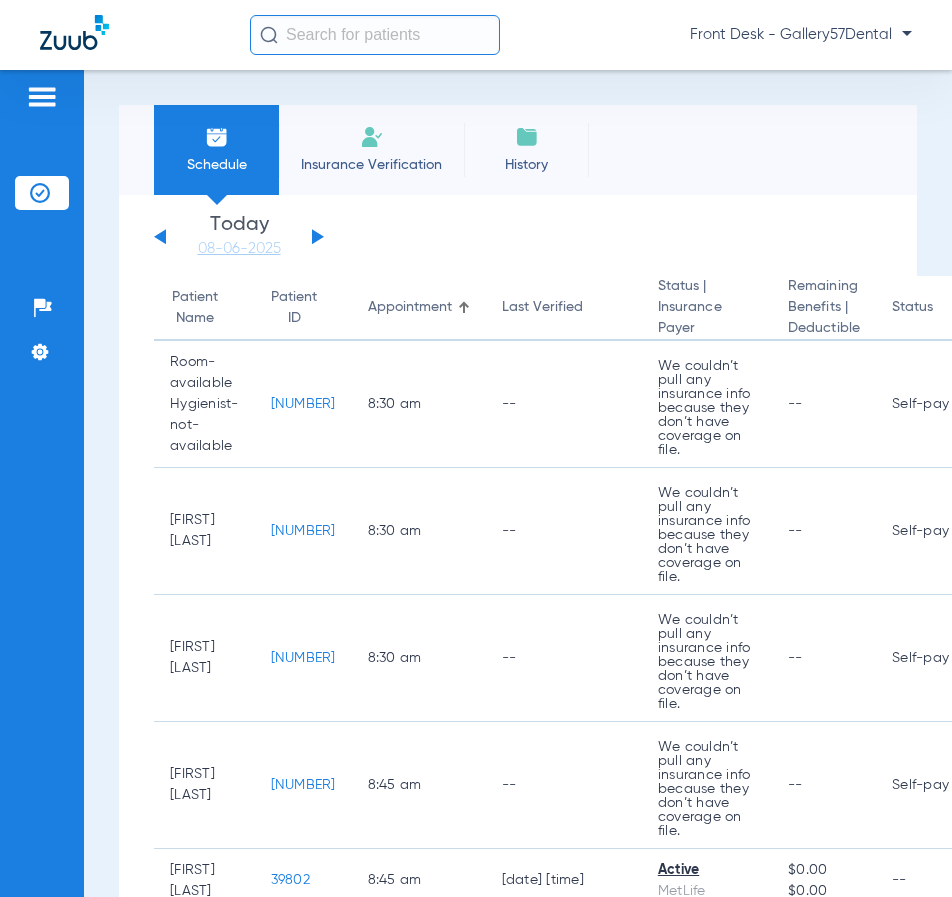 click on "Insurance Verification" 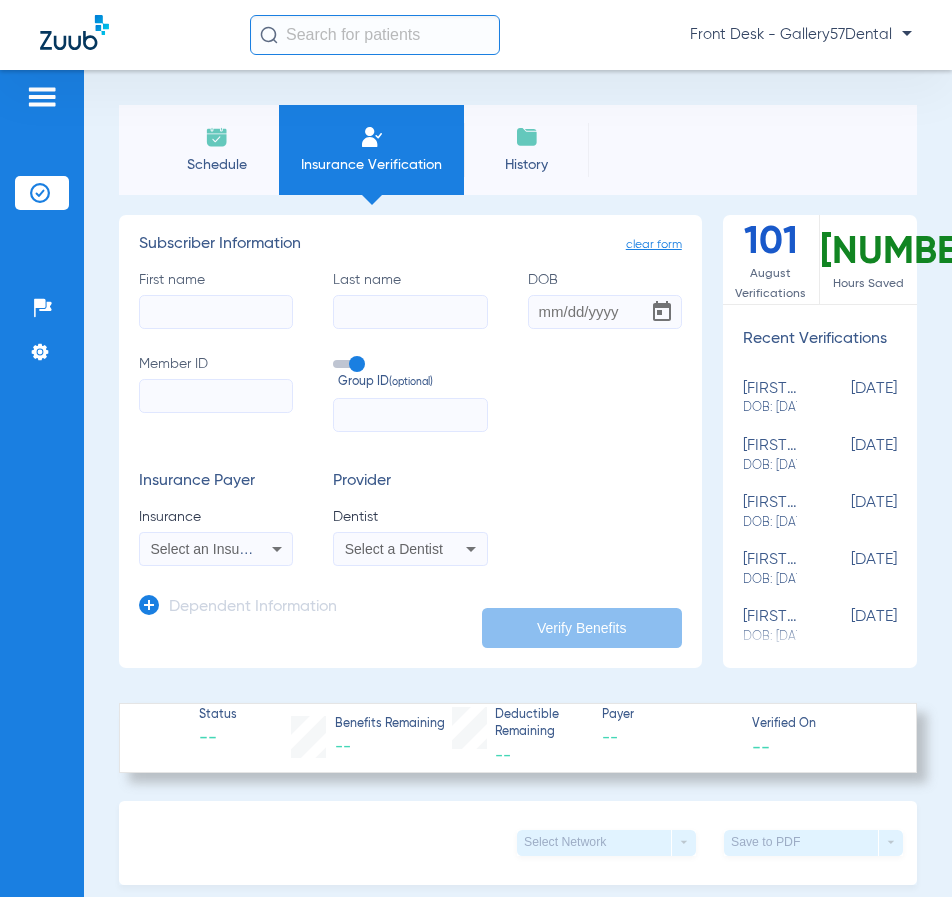 click on "First name" 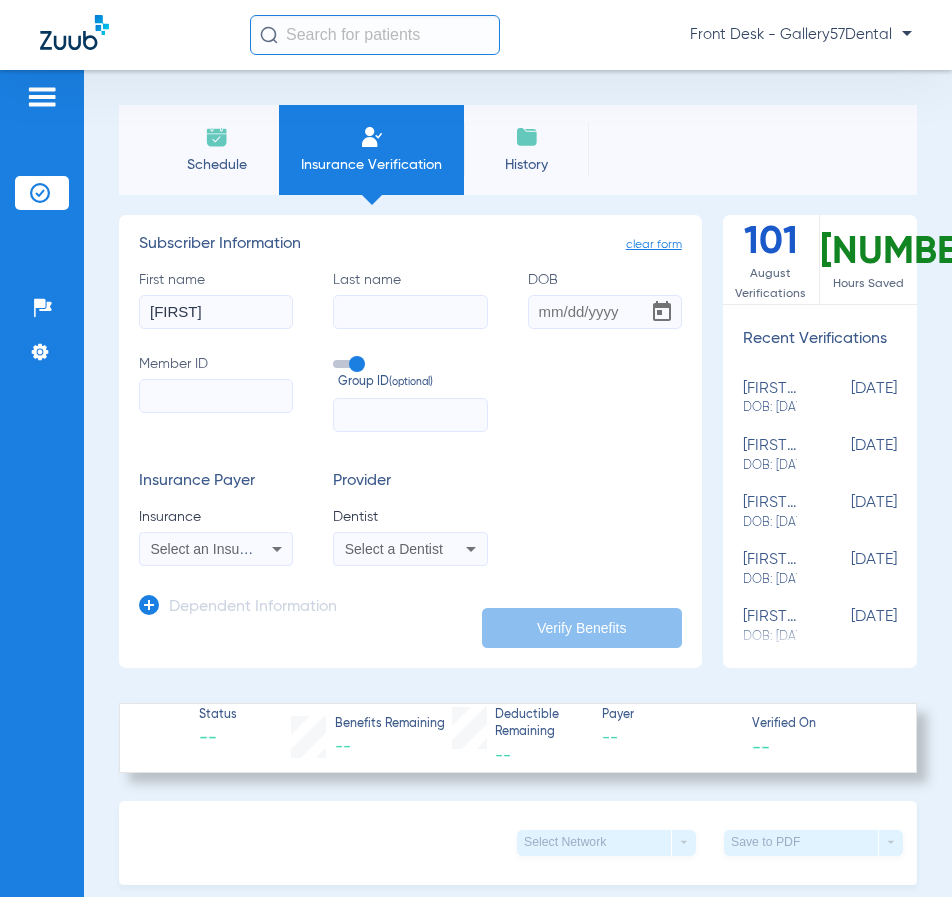 type on "Anna" 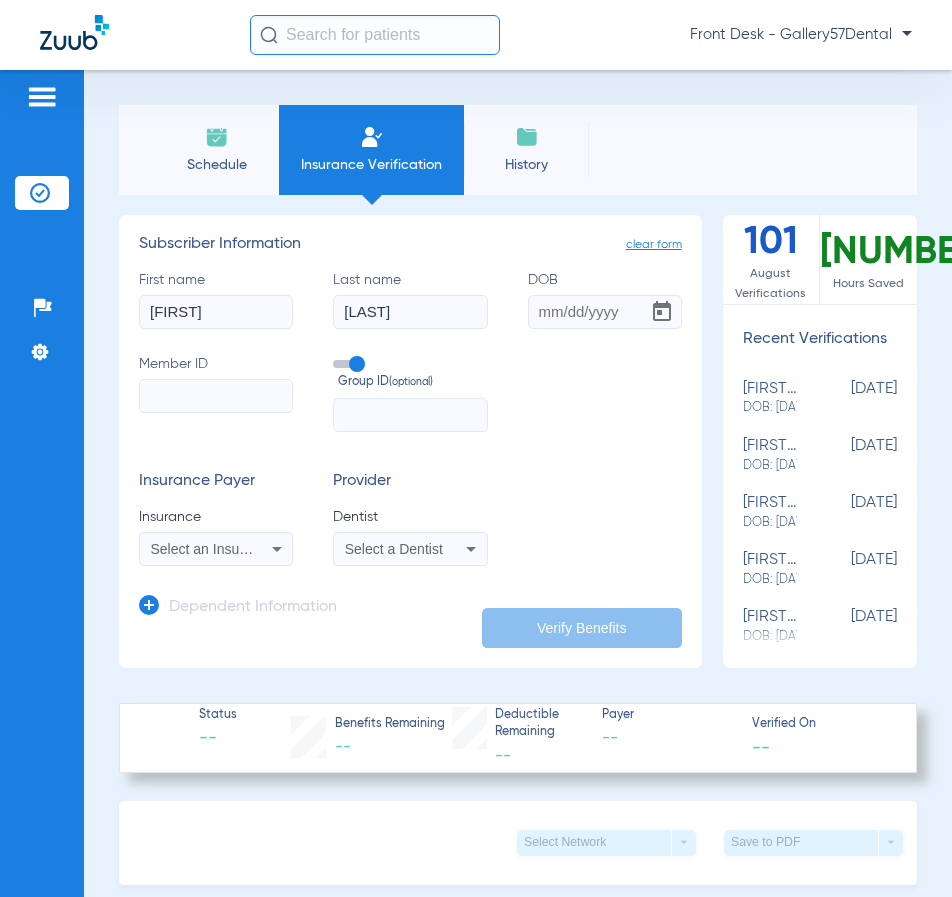 type on "Gulko" 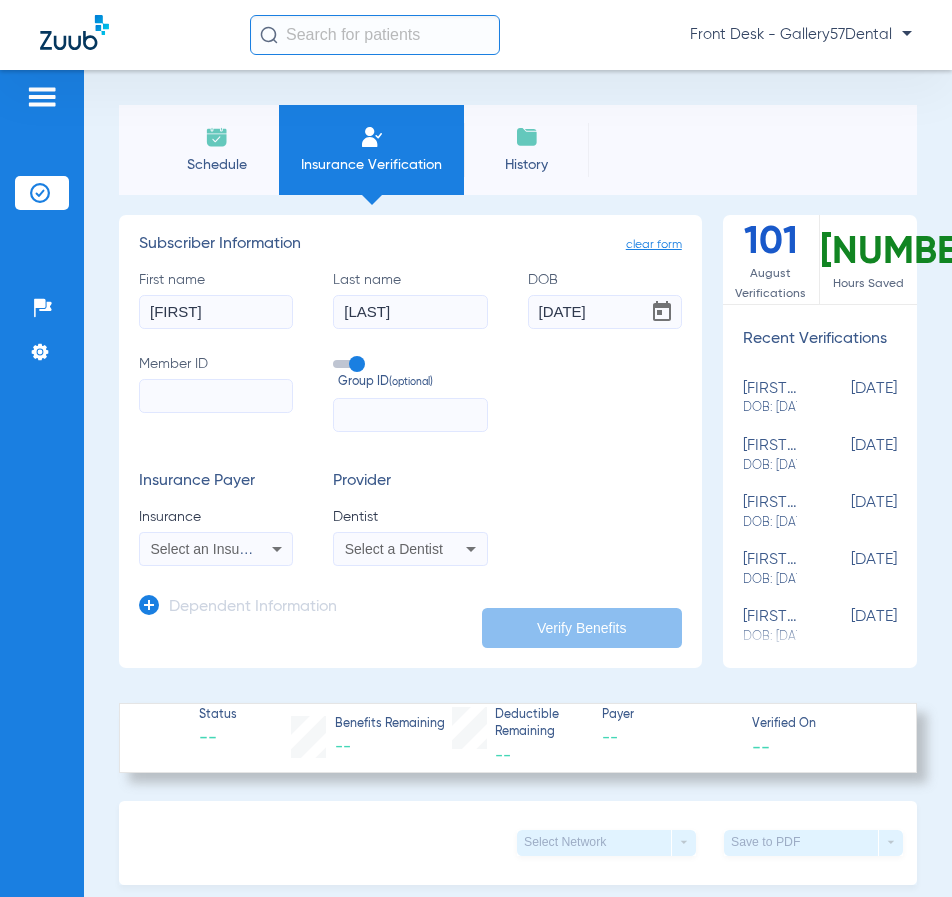 type on "02/13/1996" 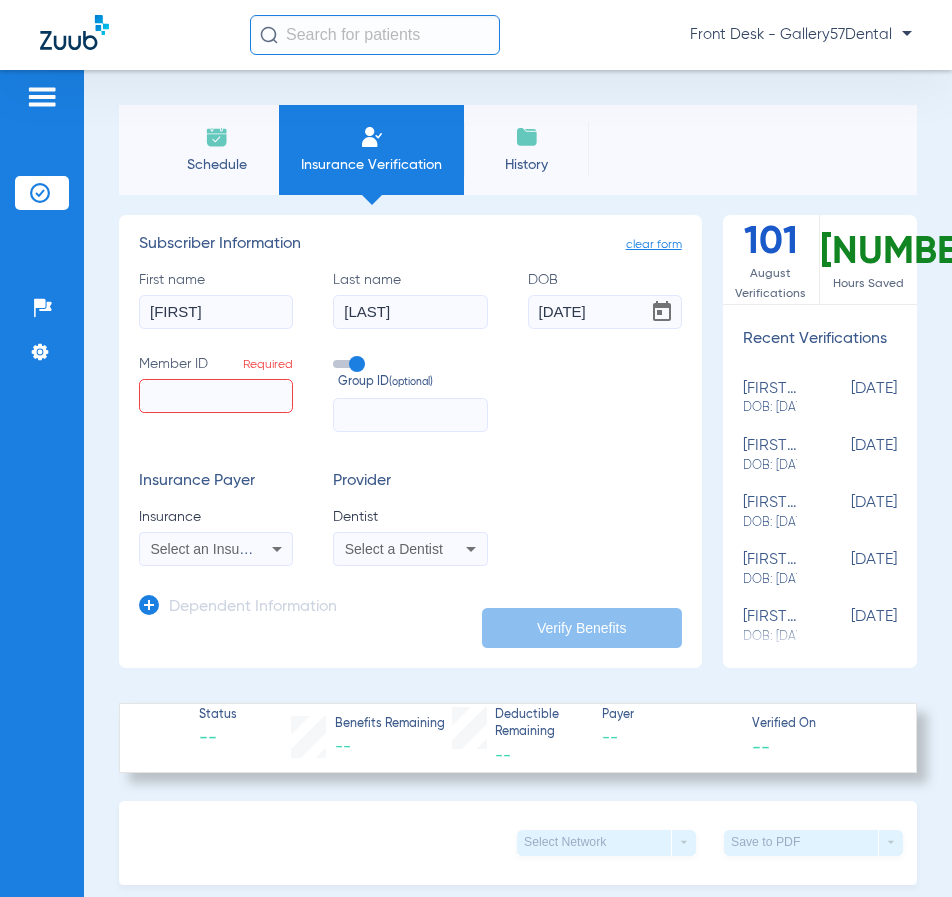 click on "Member ID  Required" 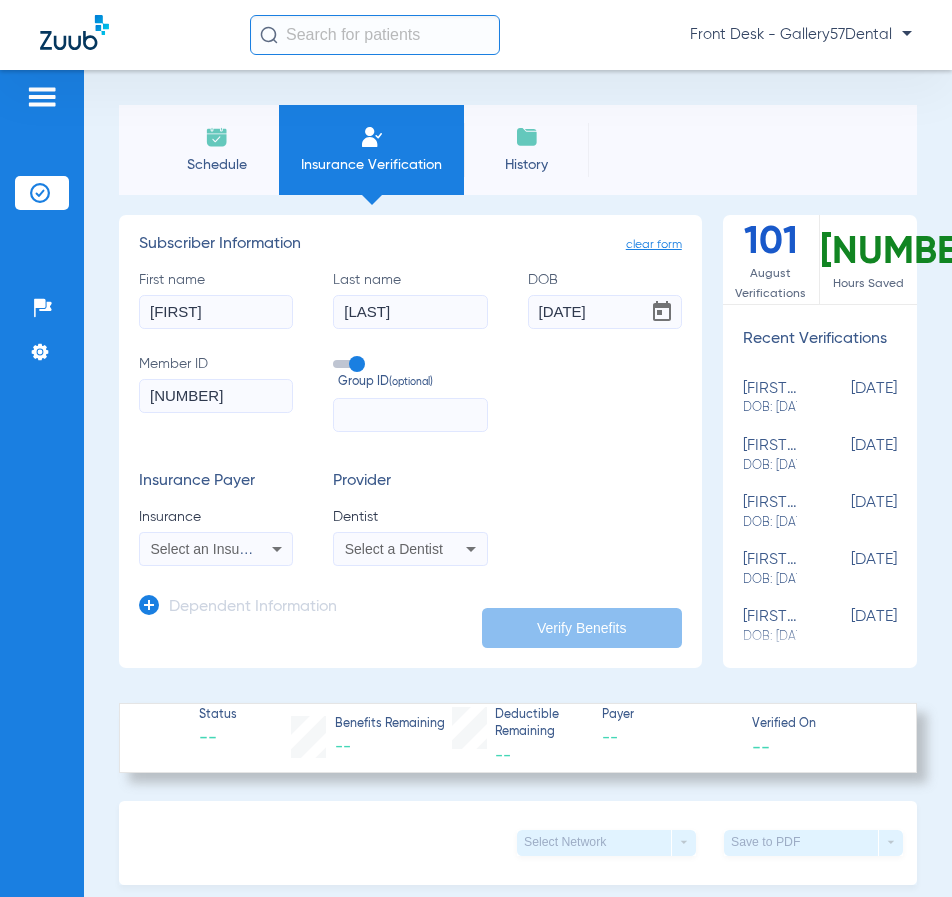 type on "084869185" 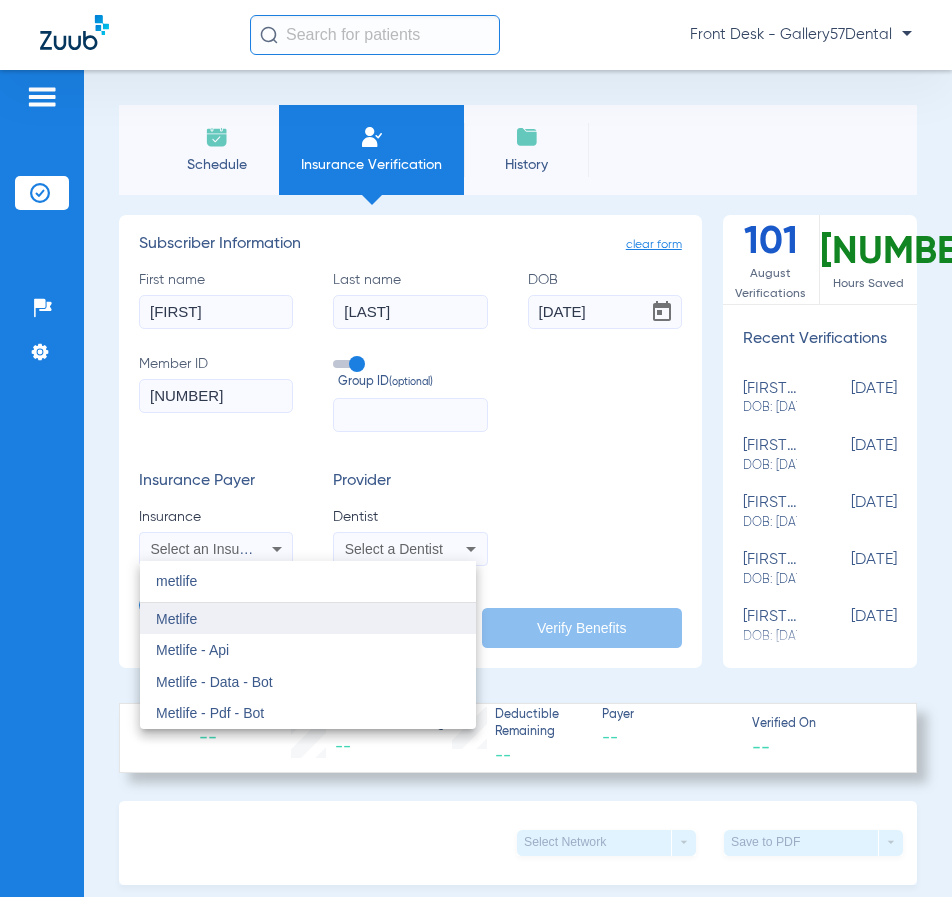 type on "metlife" 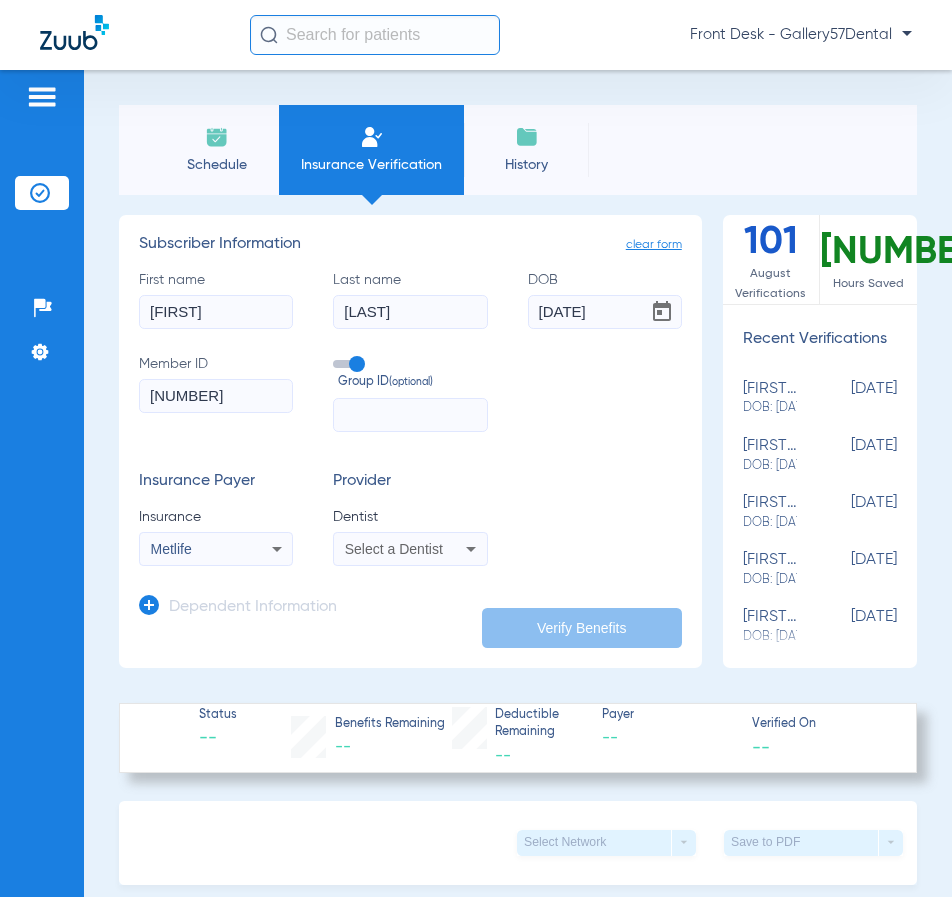 click on "Select a Dentist" at bounding box center (394, 549) 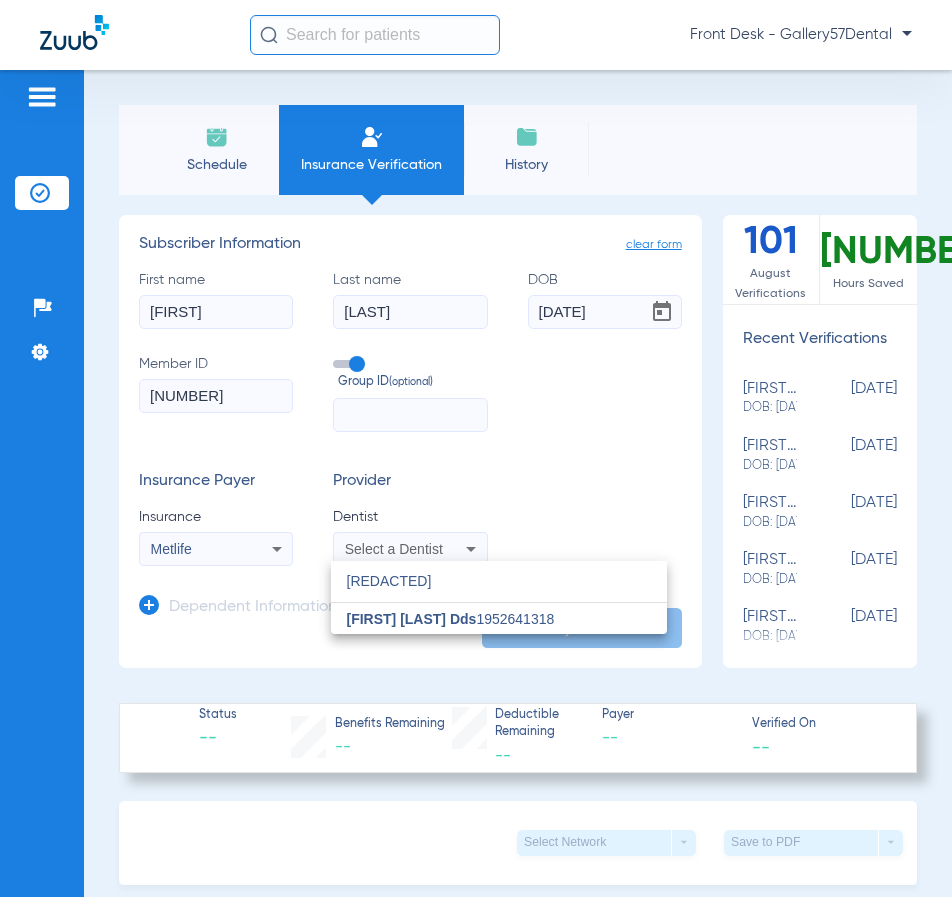 type on "[FIRST]" 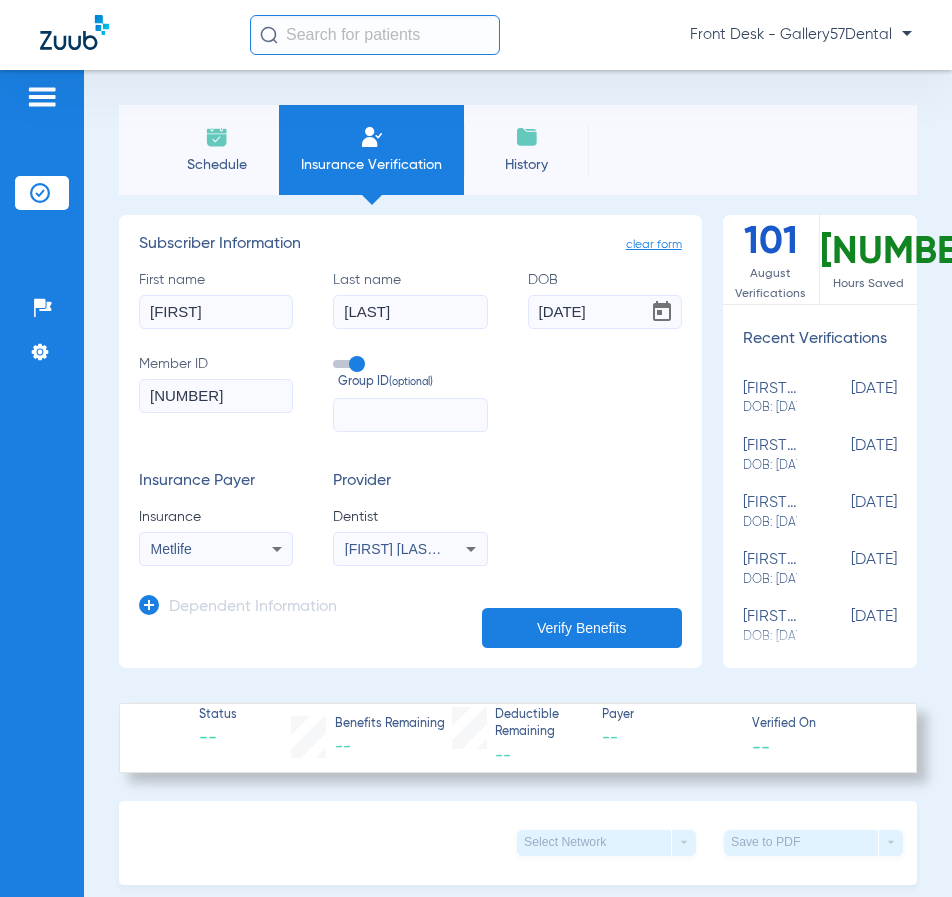 click on "Verify Benefits" 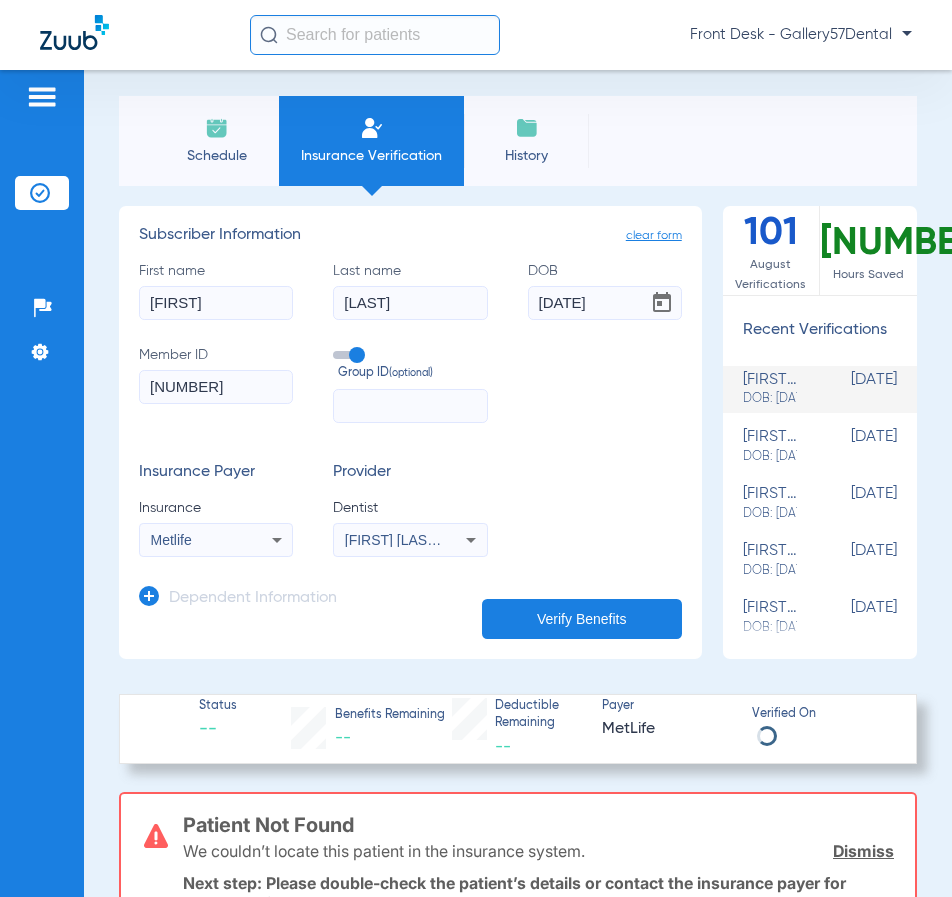 scroll, scrollTop: 0, scrollLeft: 0, axis: both 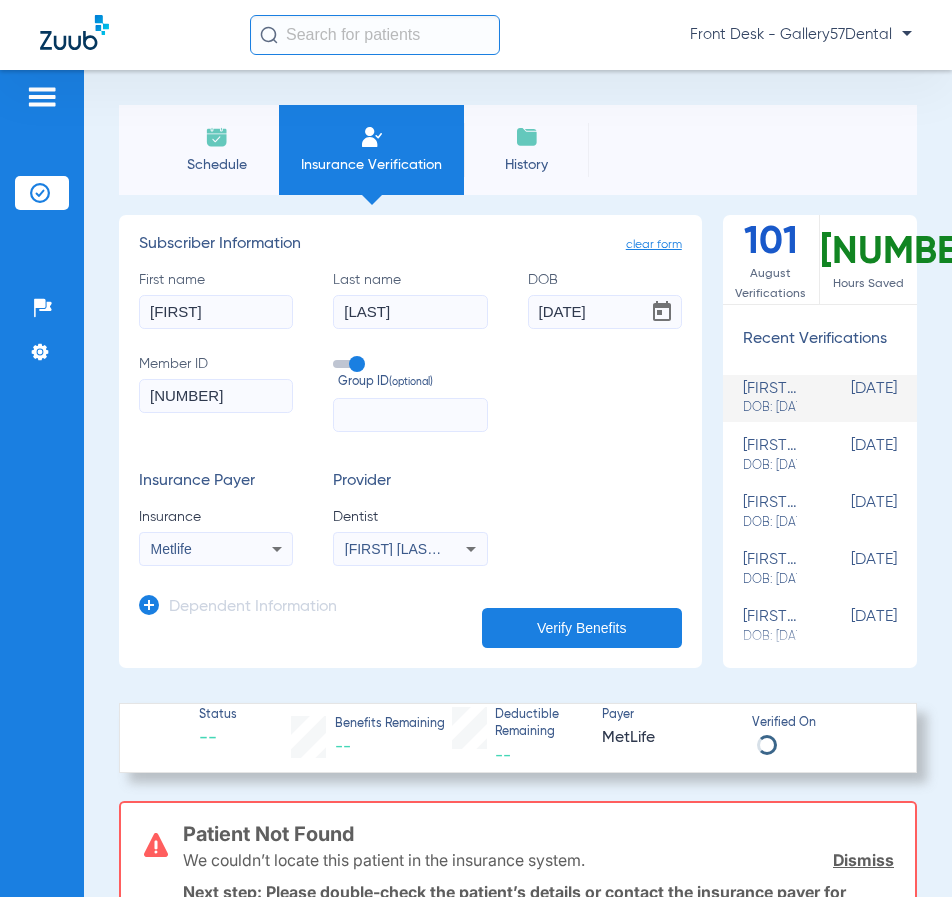 click 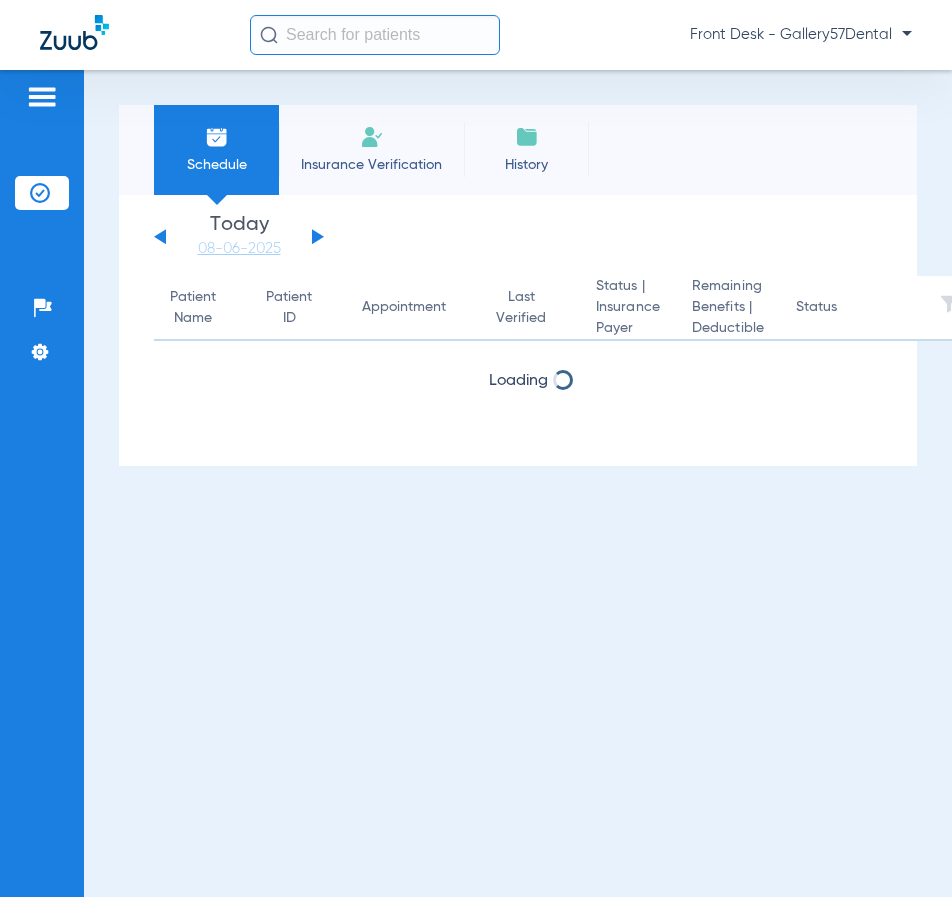 click on "Insurance Verification" 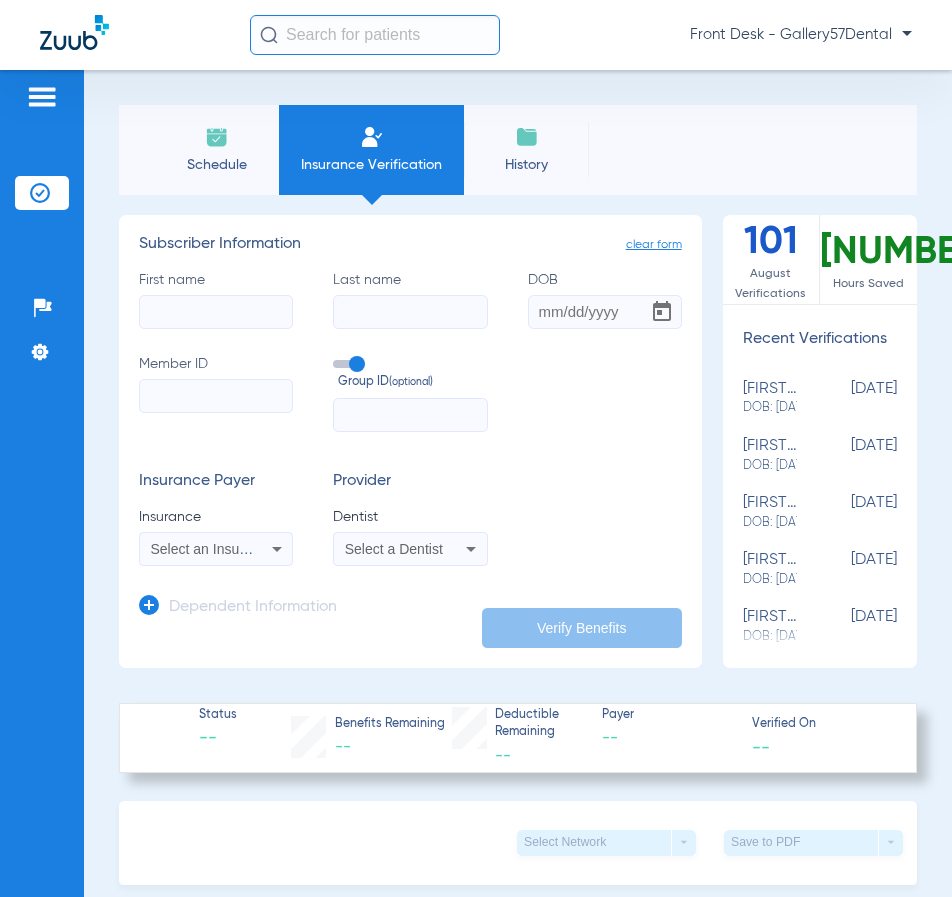 click on "Select an Insurance" at bounding box center (213, 549) 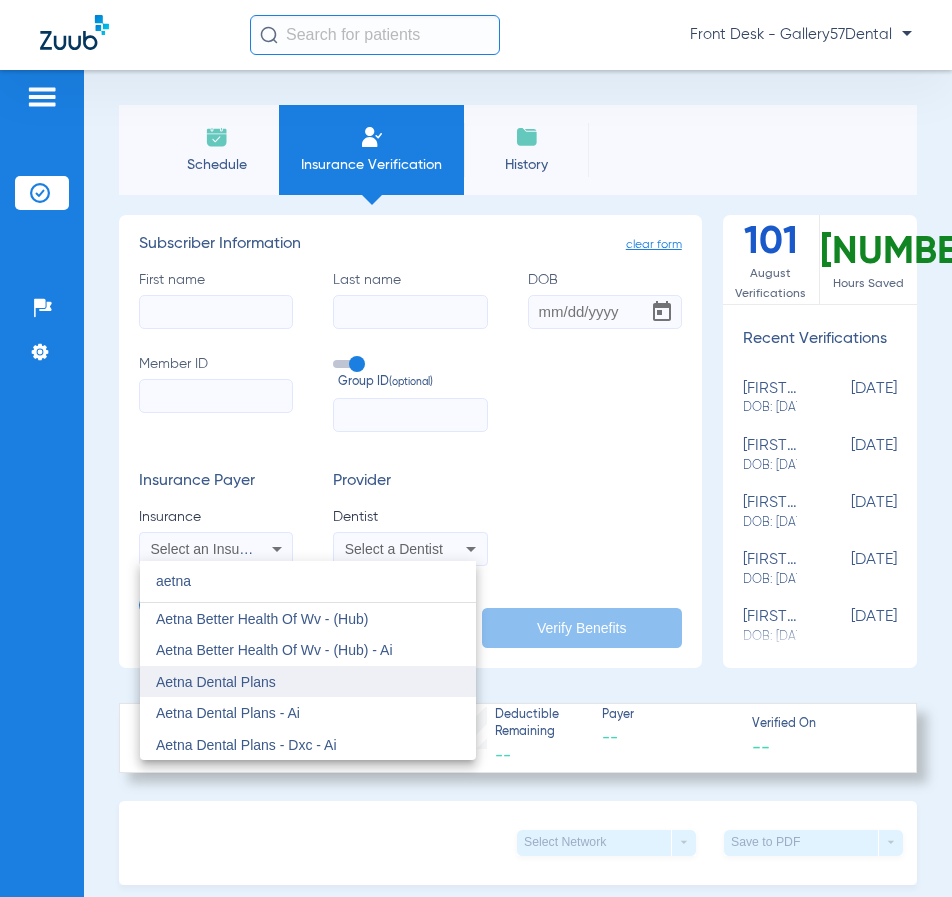 type on "aetna" 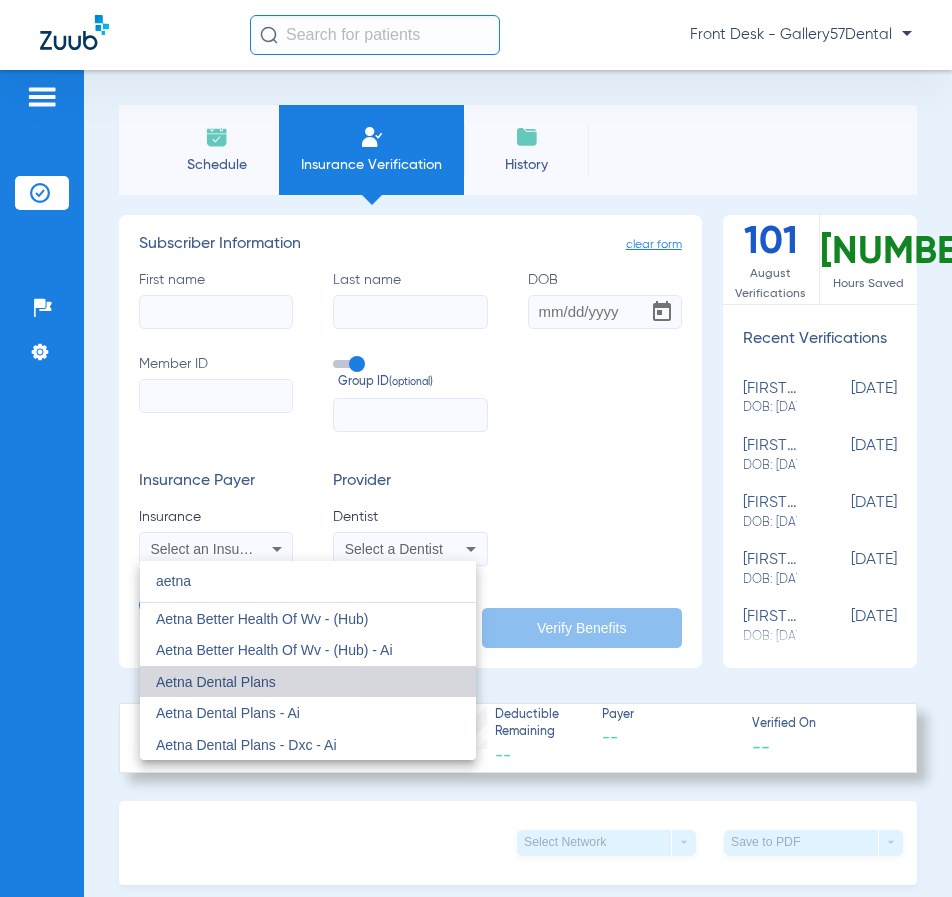 click on "Aetna Dental Plans" at bounding box center [308, 682] 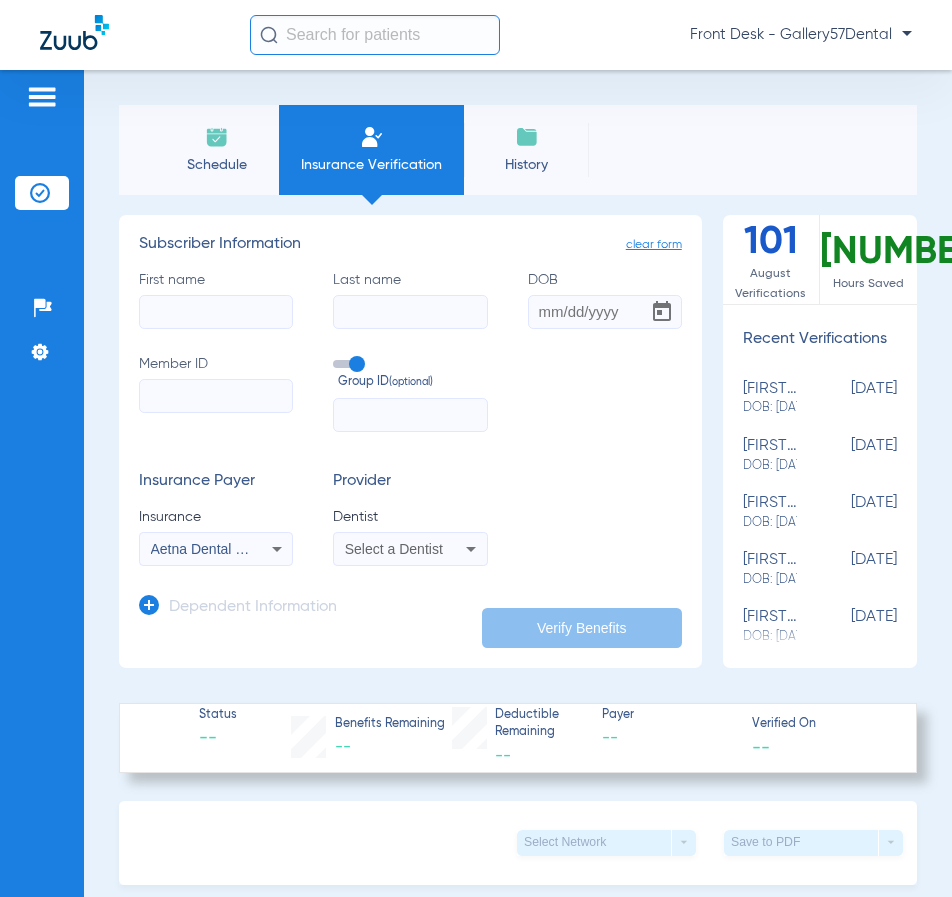click on "Member ID" 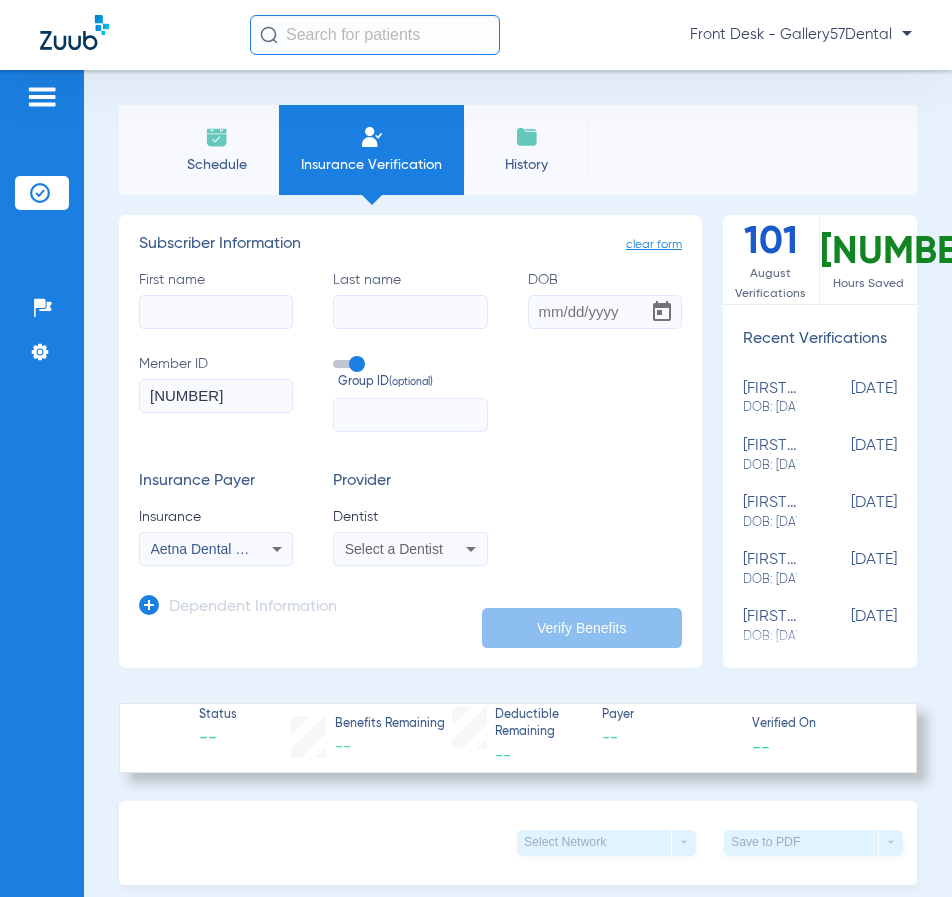 type on "102099669300" 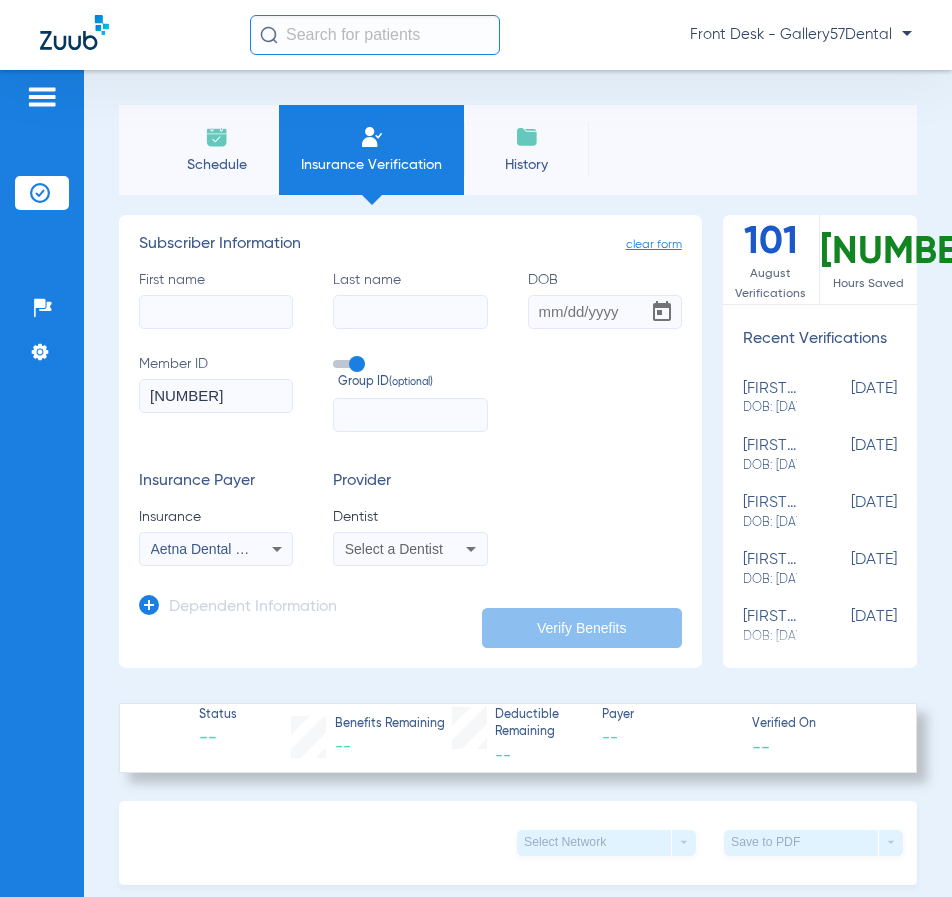 click on "First name" 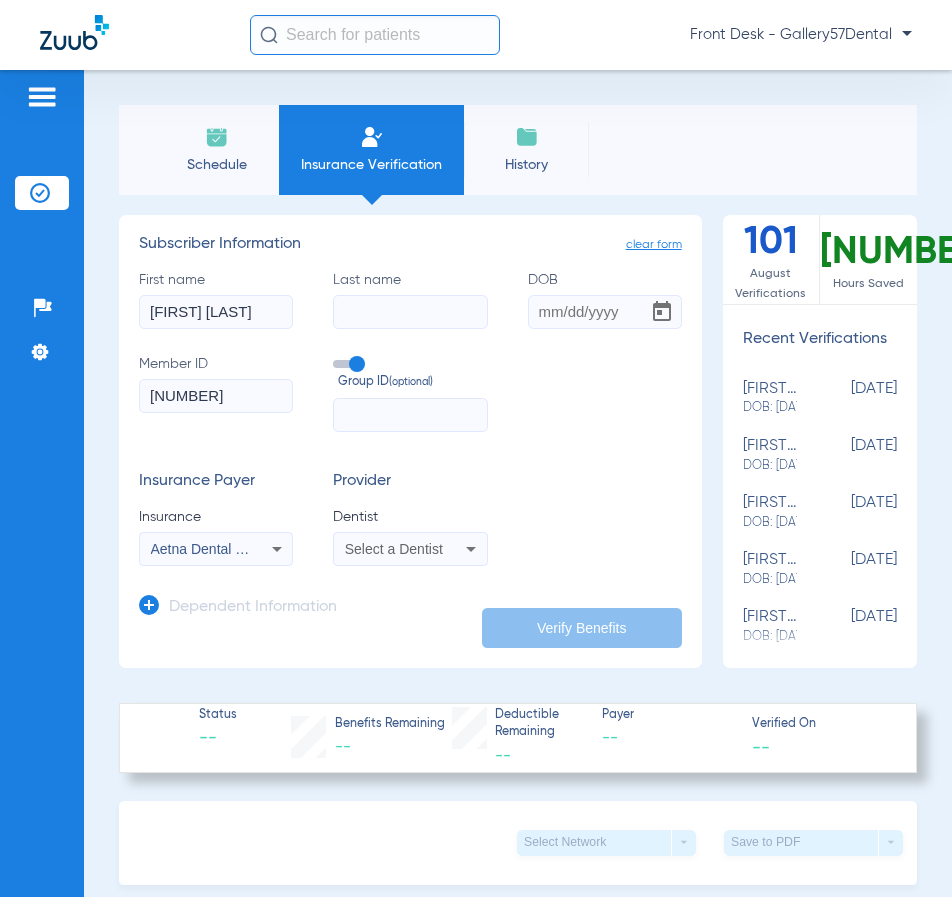 drag, startPoint x: 219, startPoint y: 311, endPoint x: 269, endPoint y: 313, distance: 50.039986 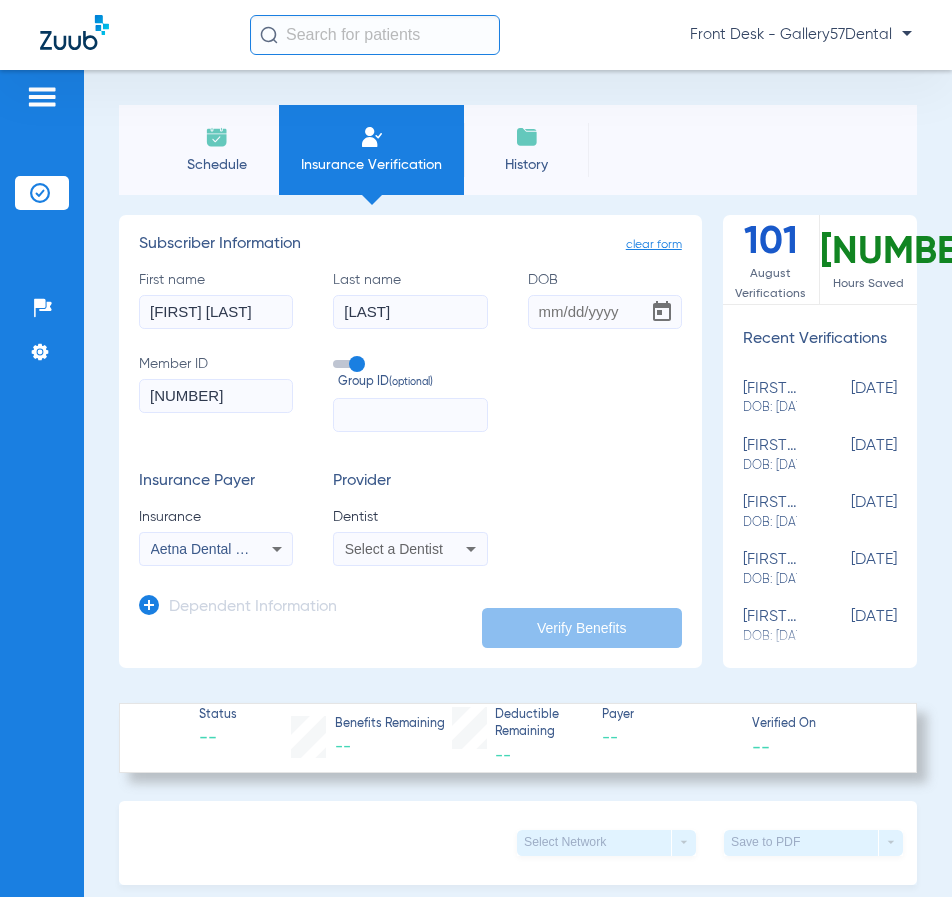 type on "Hempel" 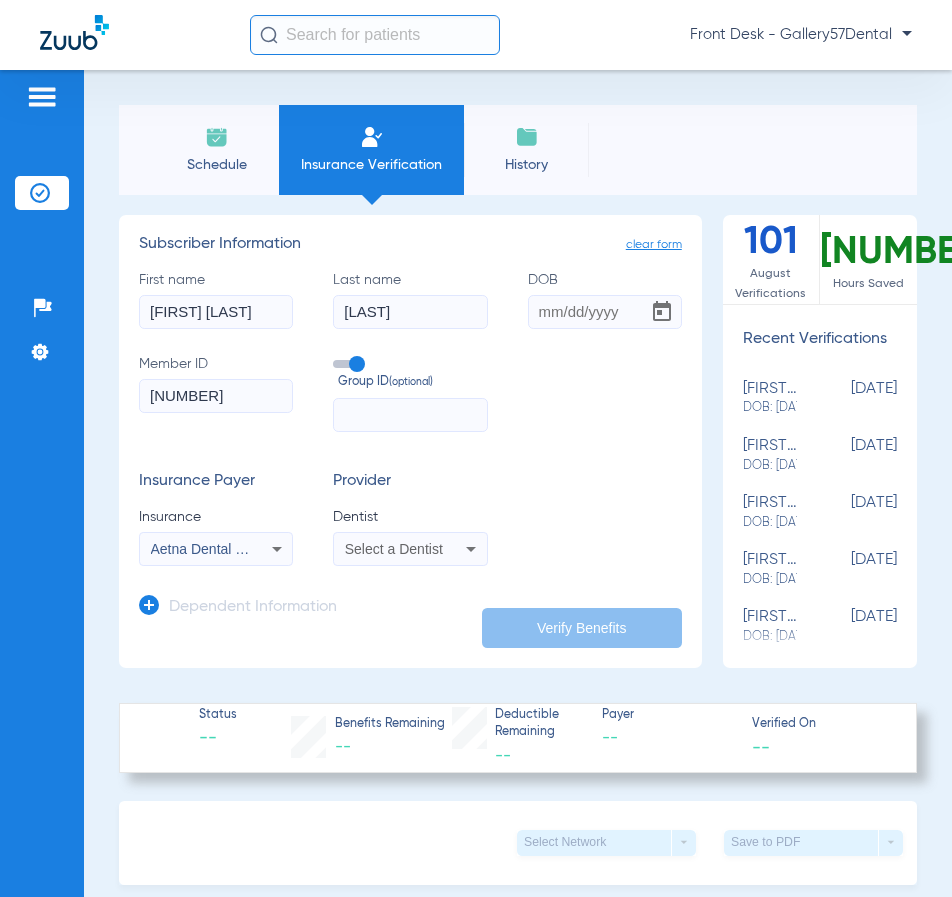 drag, startPoint x: 275, startPoint y: 310, endPoint x: 193, endPoint y: 315, distance: 82.1523 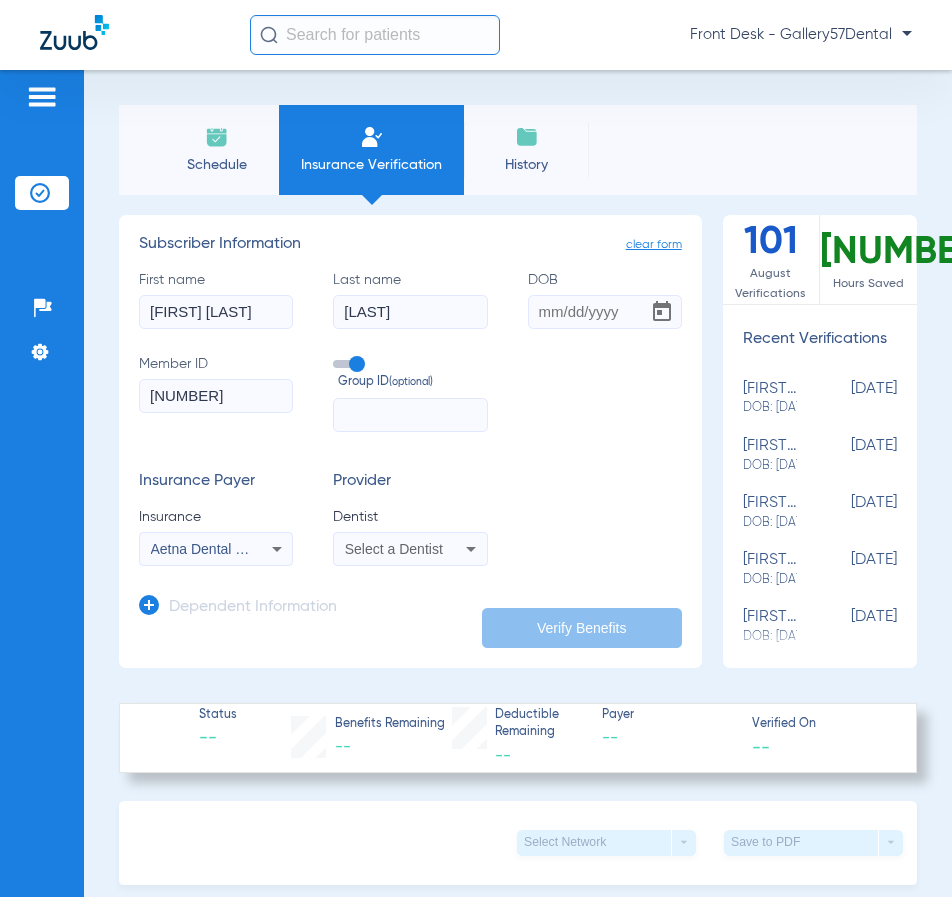 click on "Robert W Hempel" 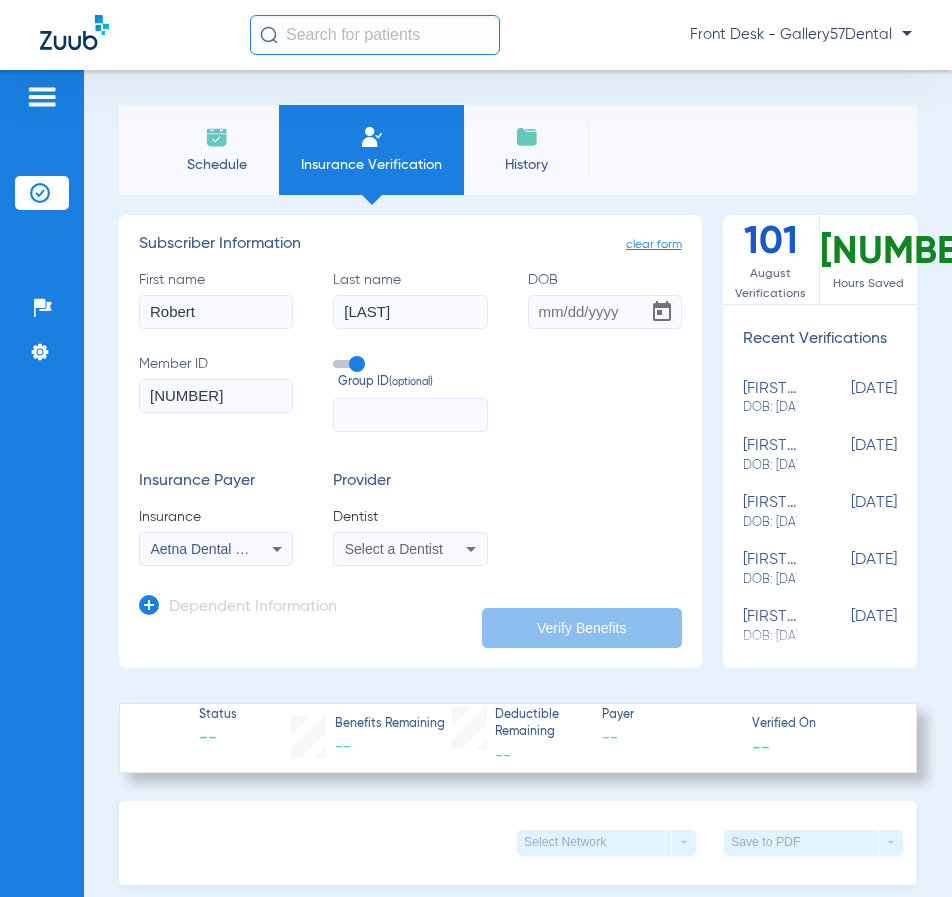 type on "Robert" 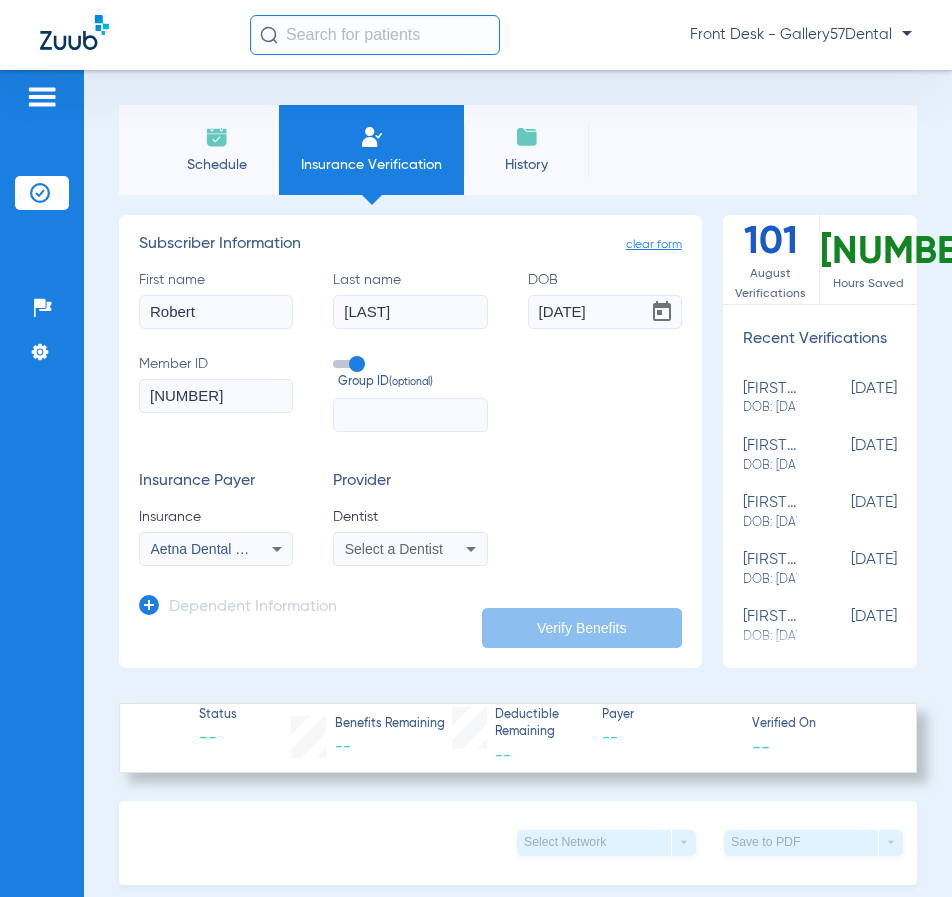 type on "06/08/1948" 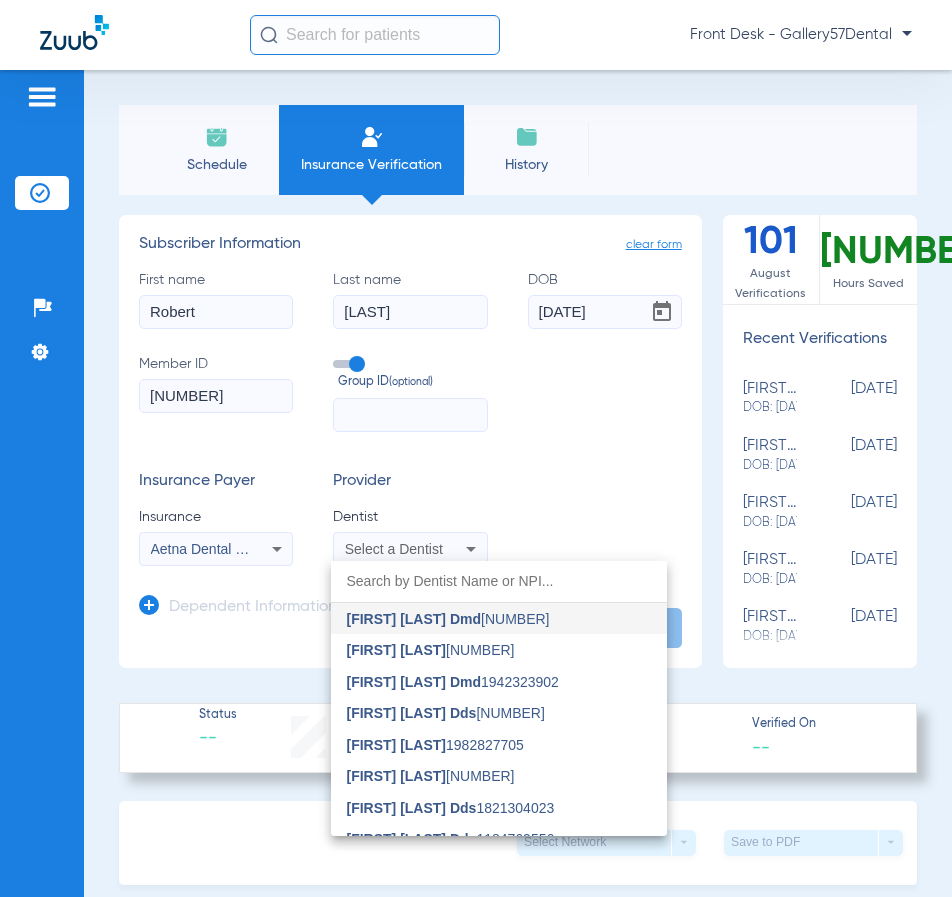 click at bounding box center (499, 581) 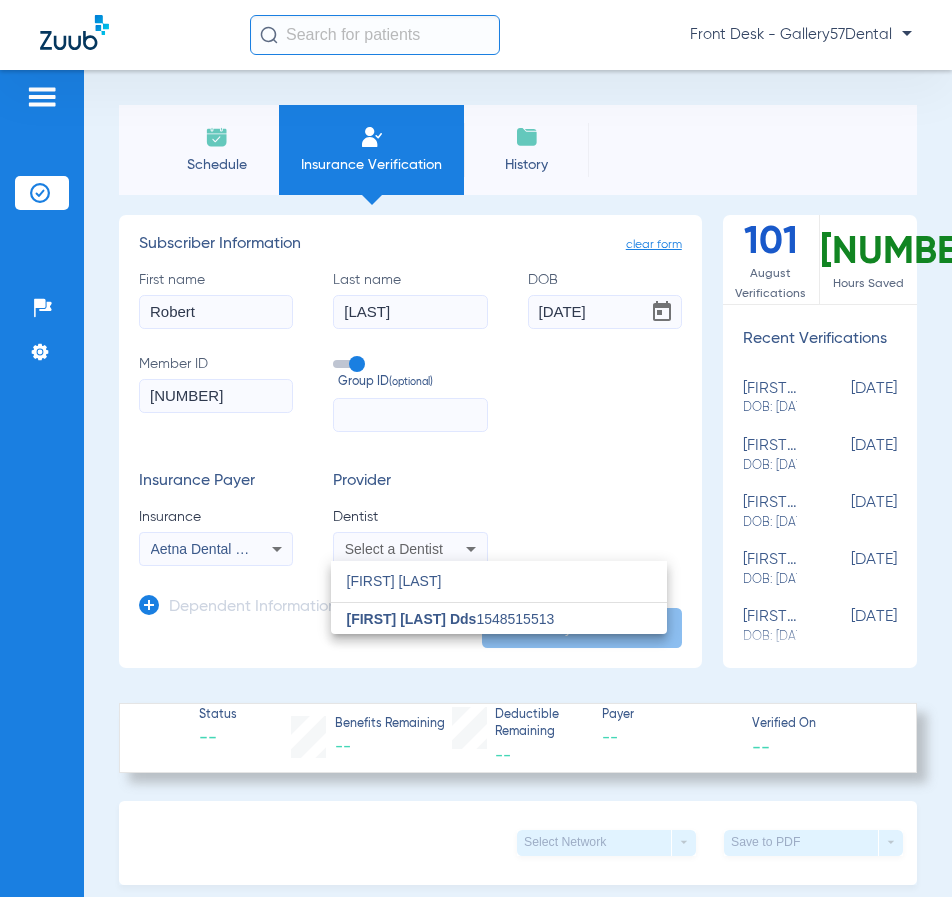 type on "andrew koenigsberg" 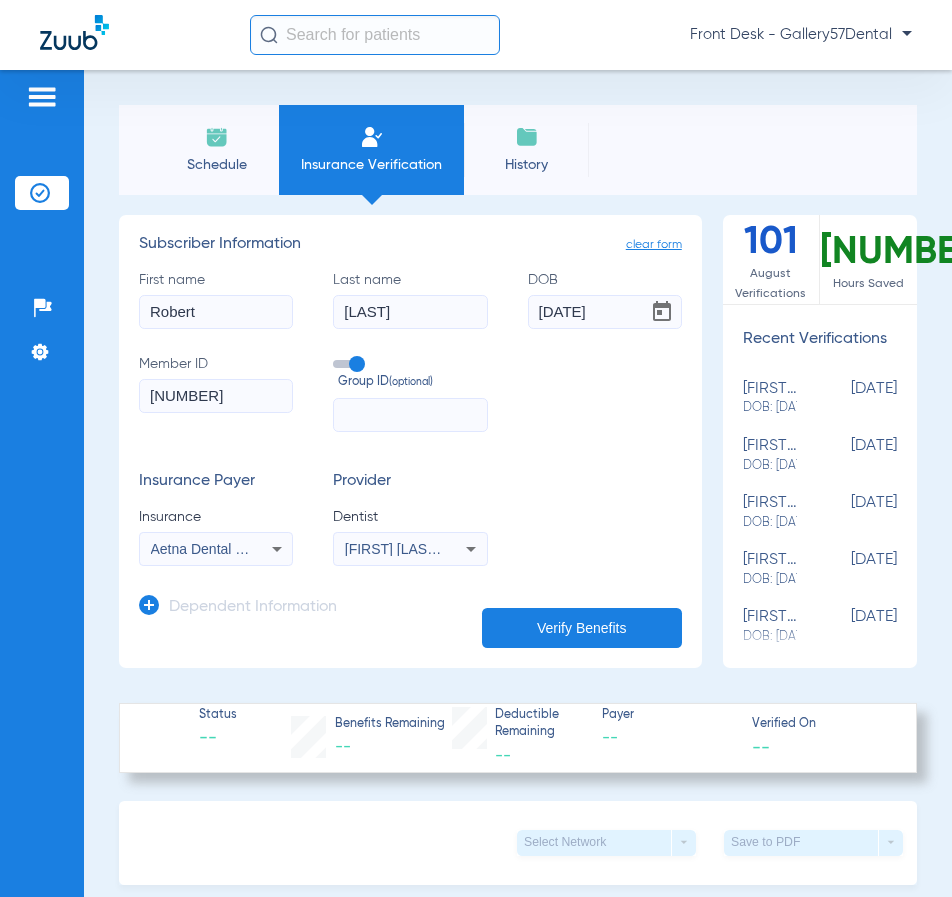 click on "Verify Benefits" 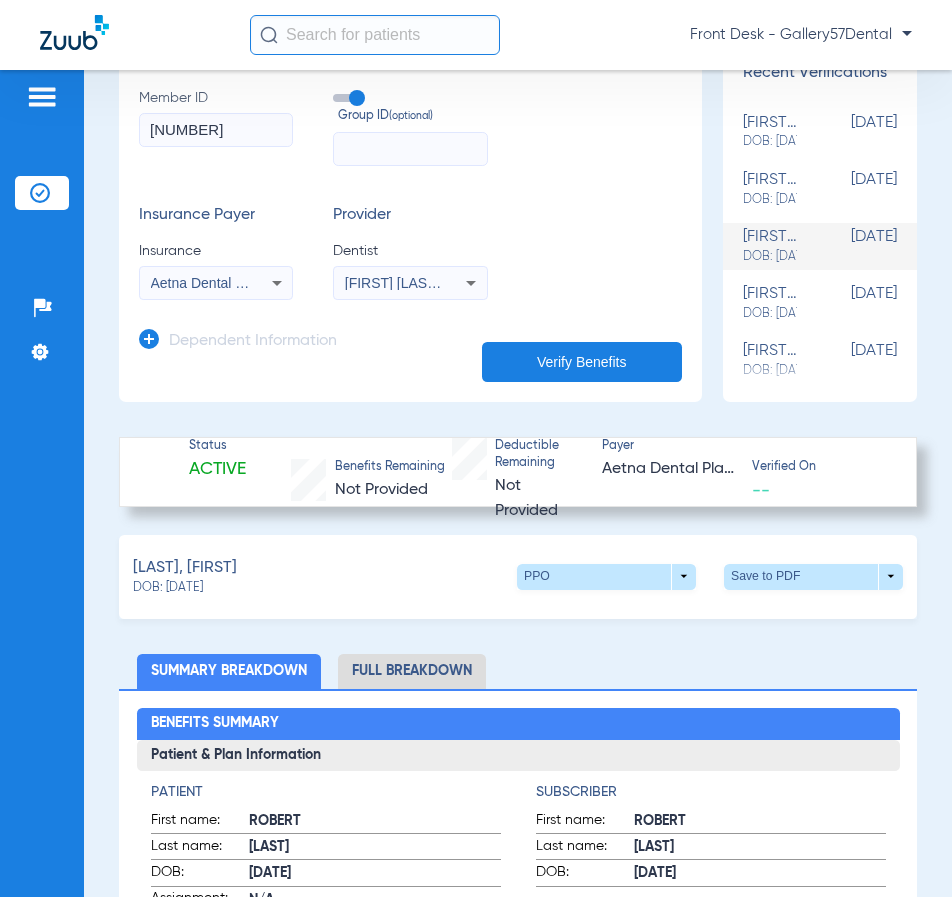scroll, scrollTop: 300, scrollLeft: 0, axis: vertical 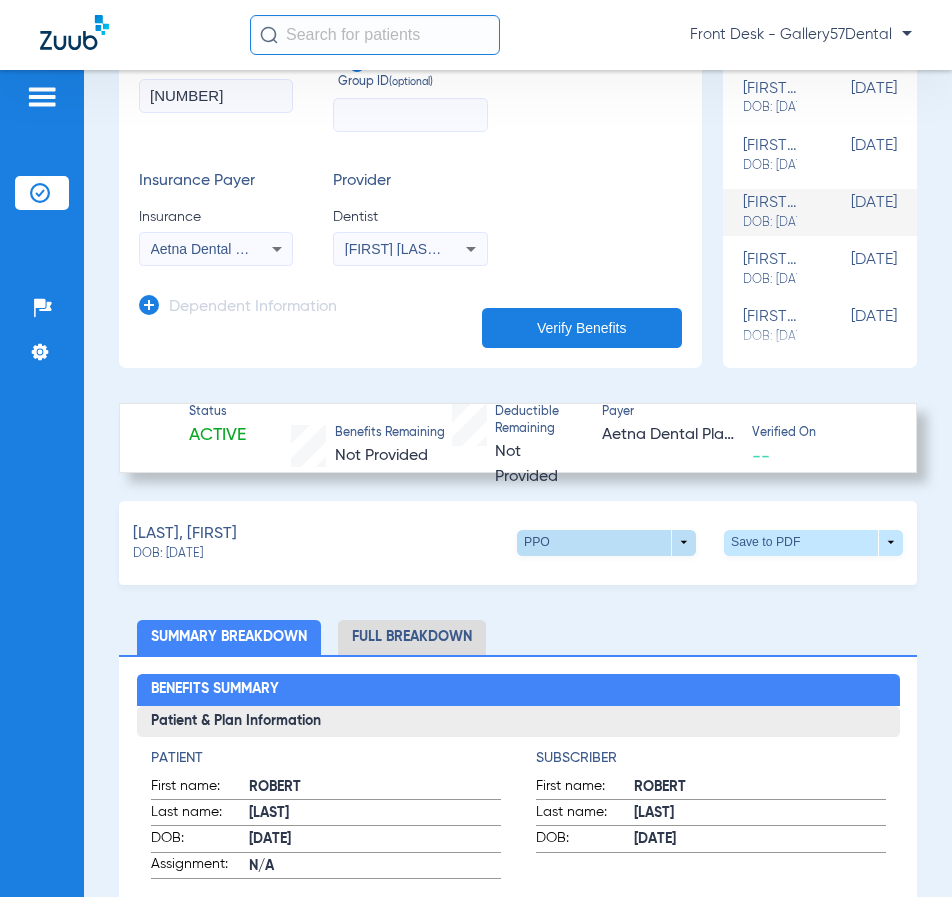 click 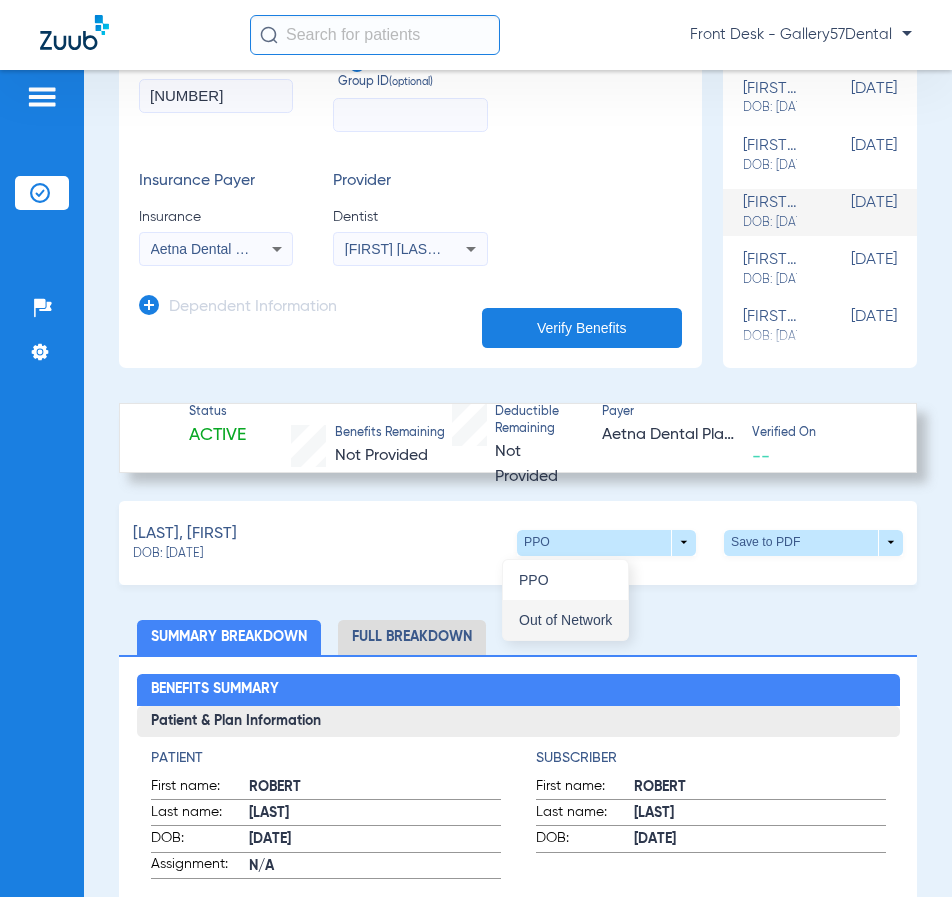 click on "Out of Network" at bounding box center (565, 620) 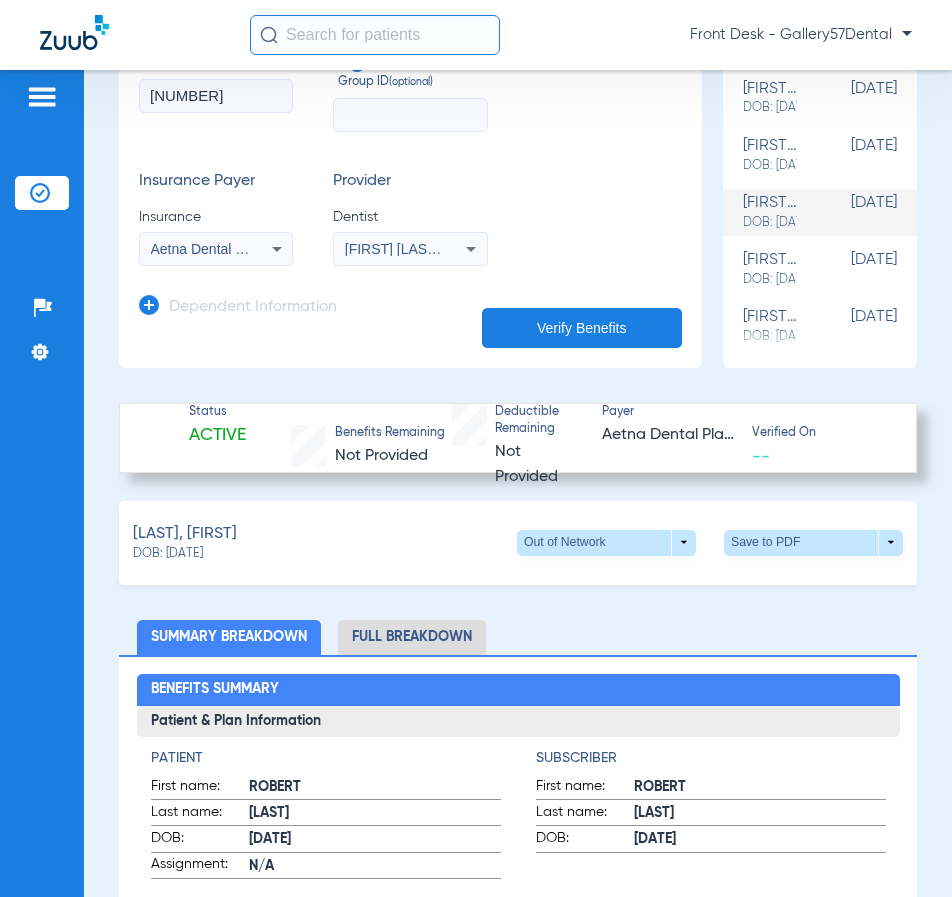 click on "Full Breakdown" 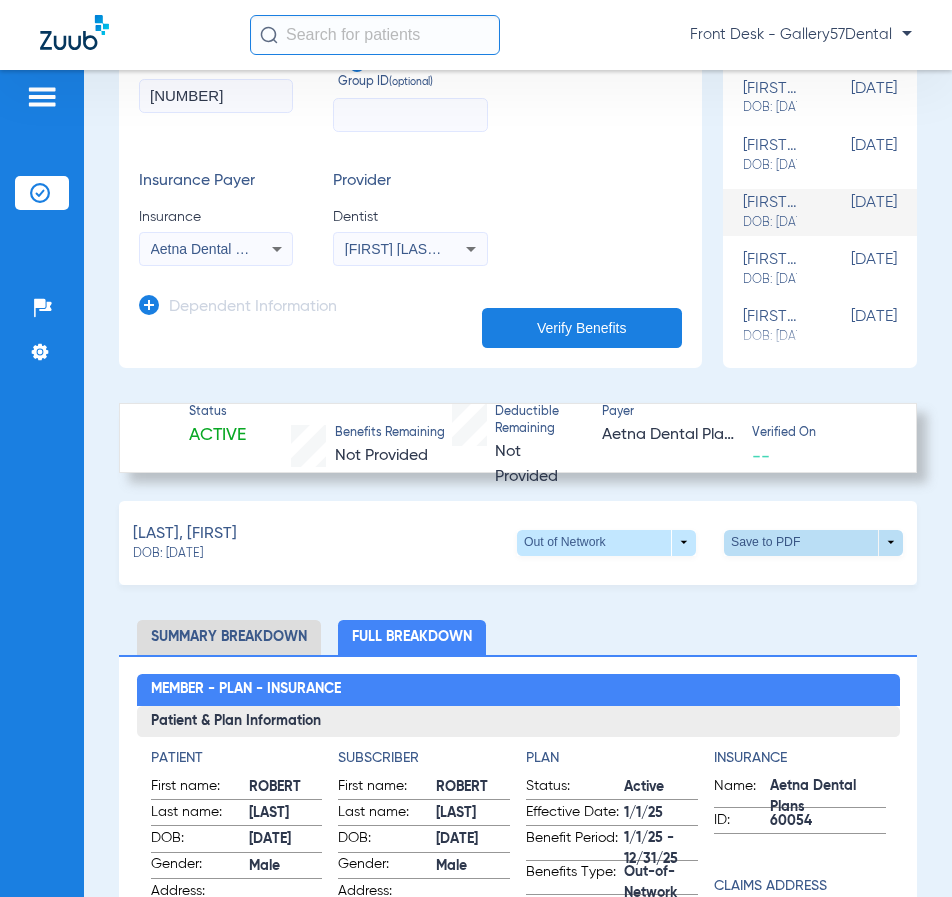 click 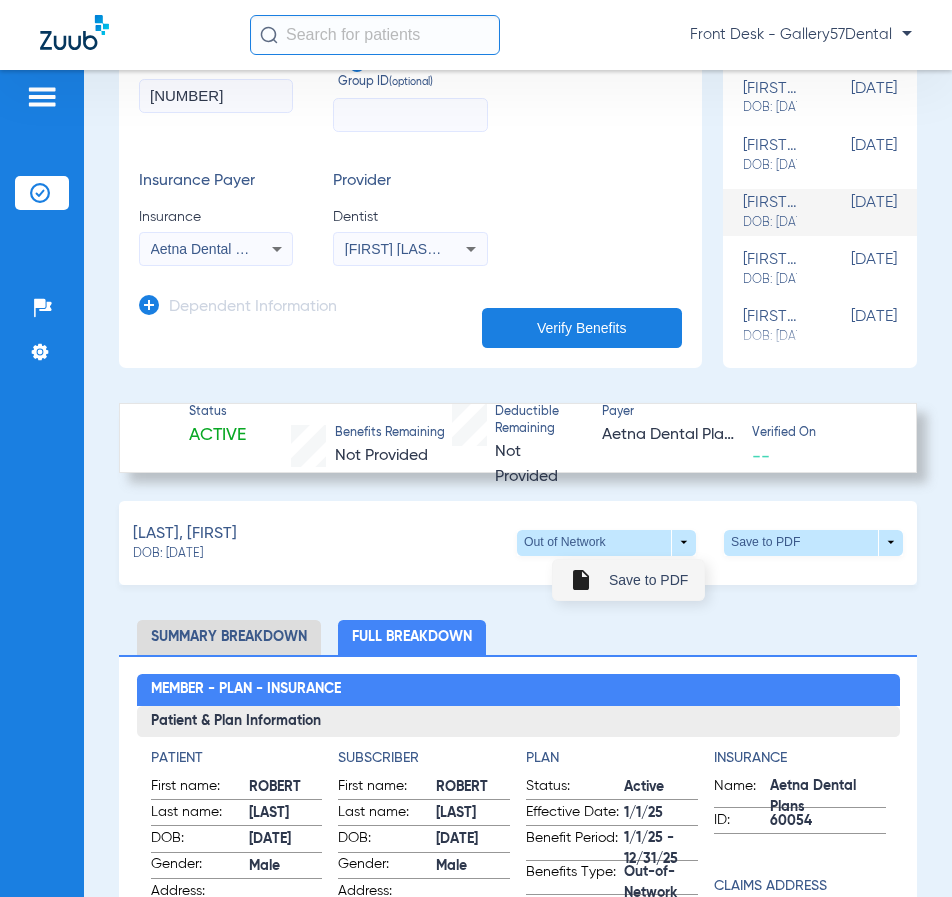 click on "Save to PDF" at bounding box center [648, 580] 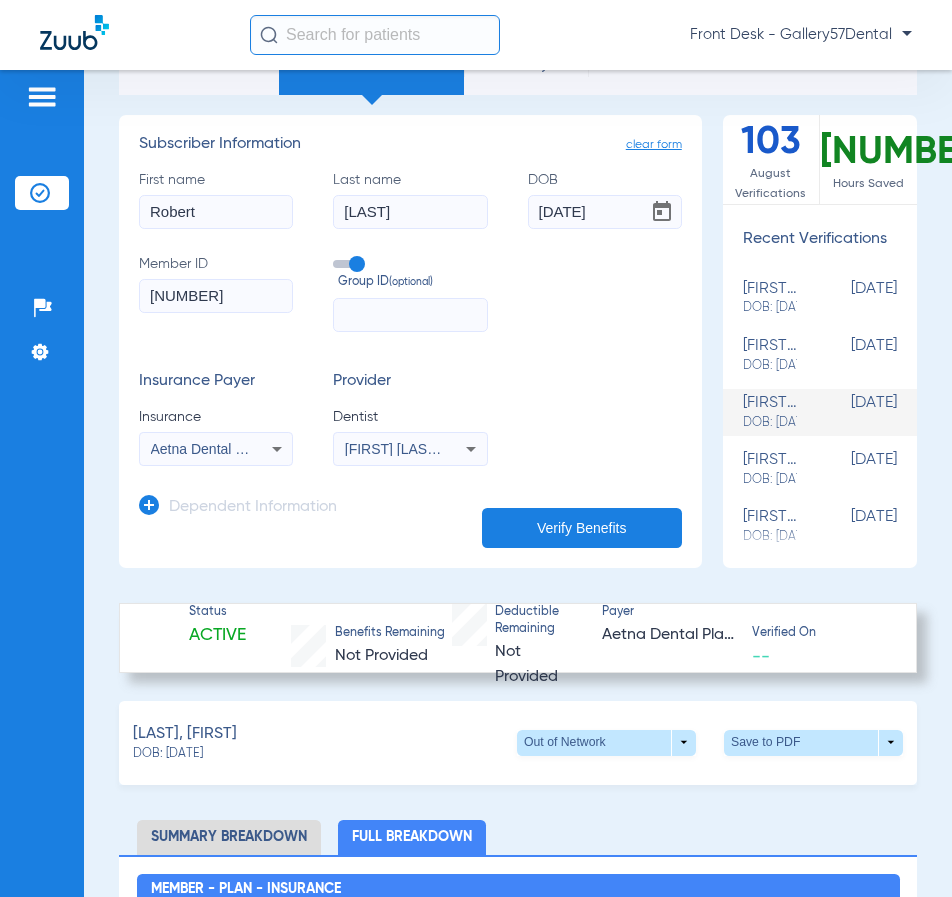 scroll, scrollTop: 0, scrollLeft: 0, axis: both 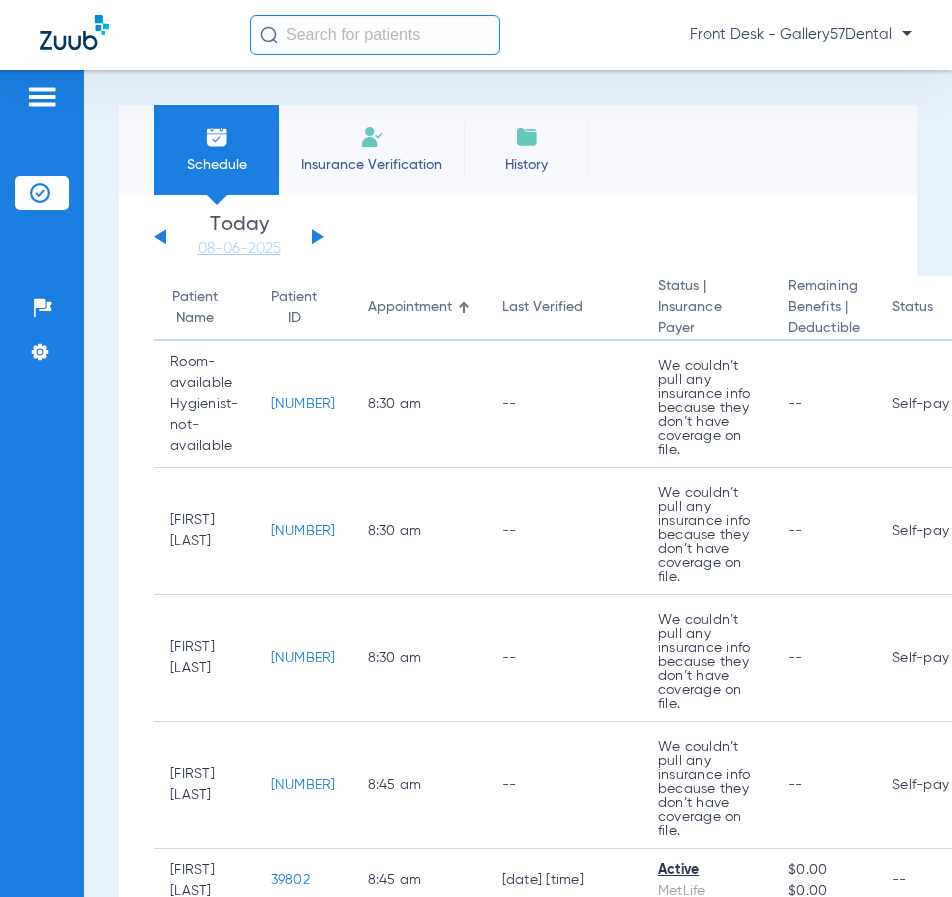 click 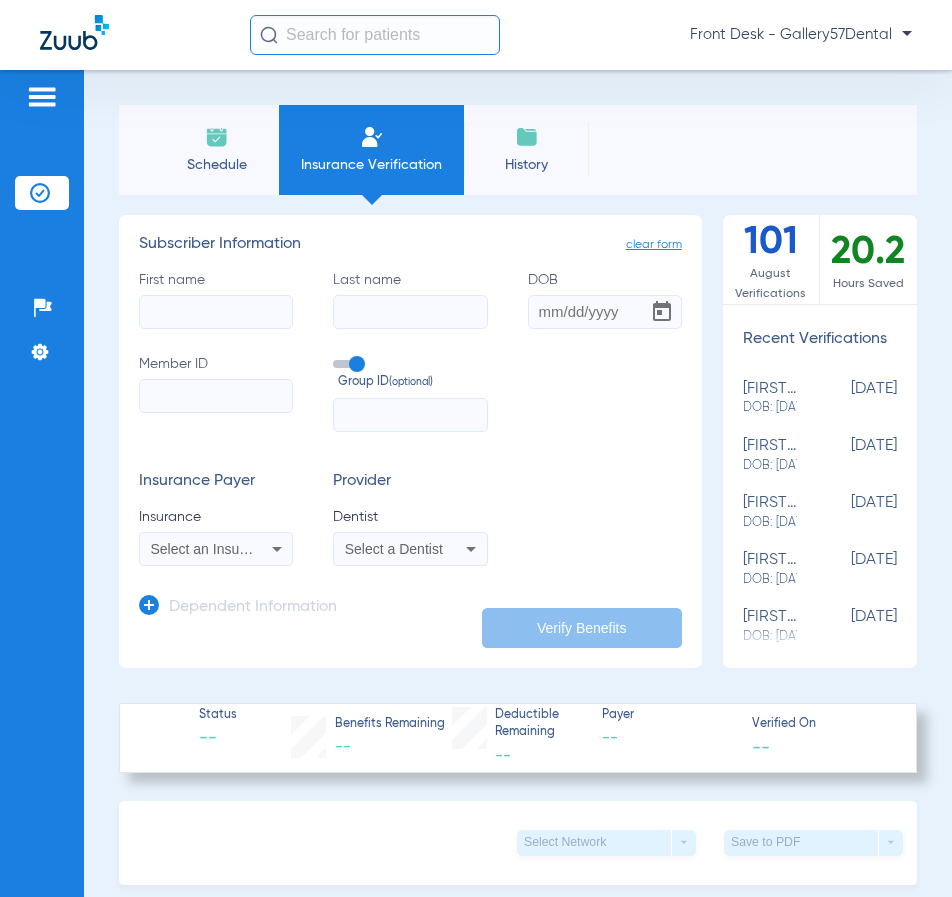 click on "First name" 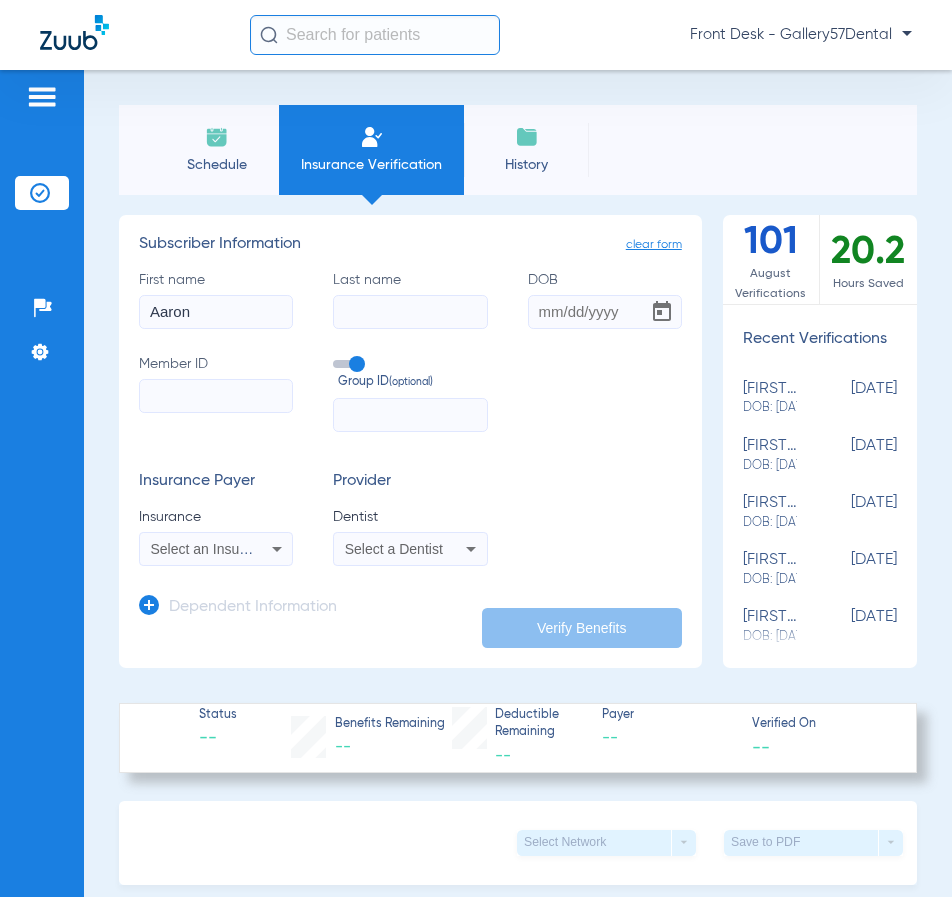 type on "Aaron" 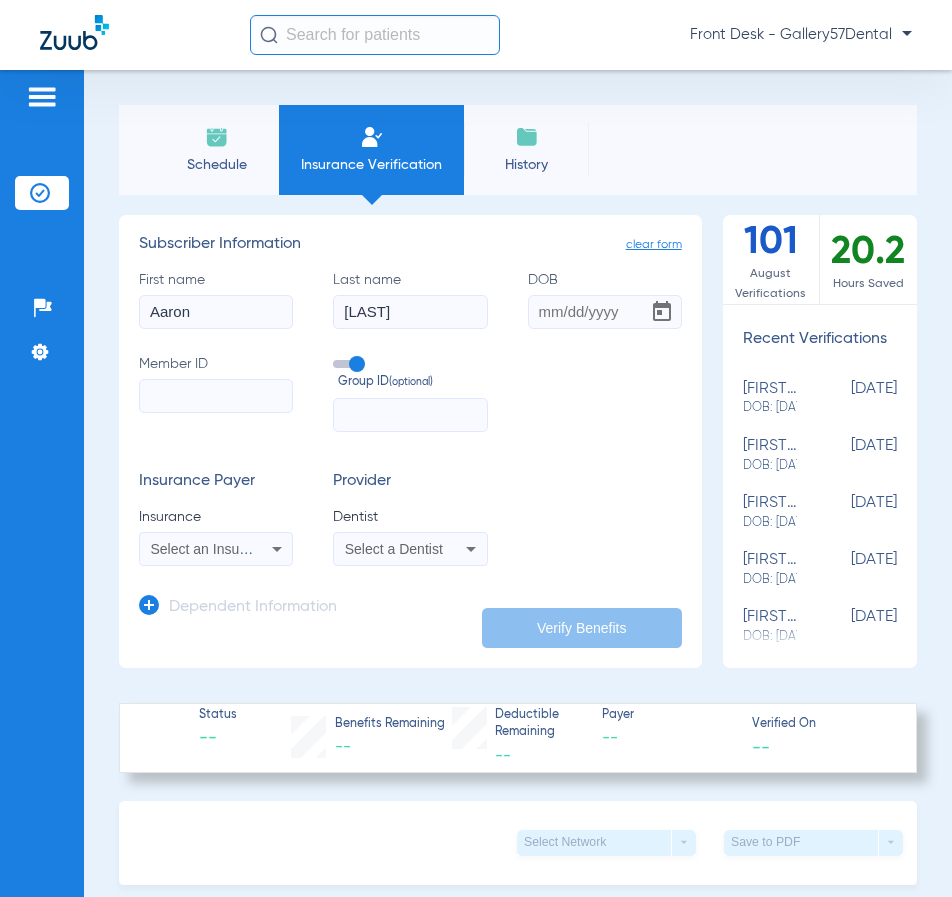 type on "Gibbs" 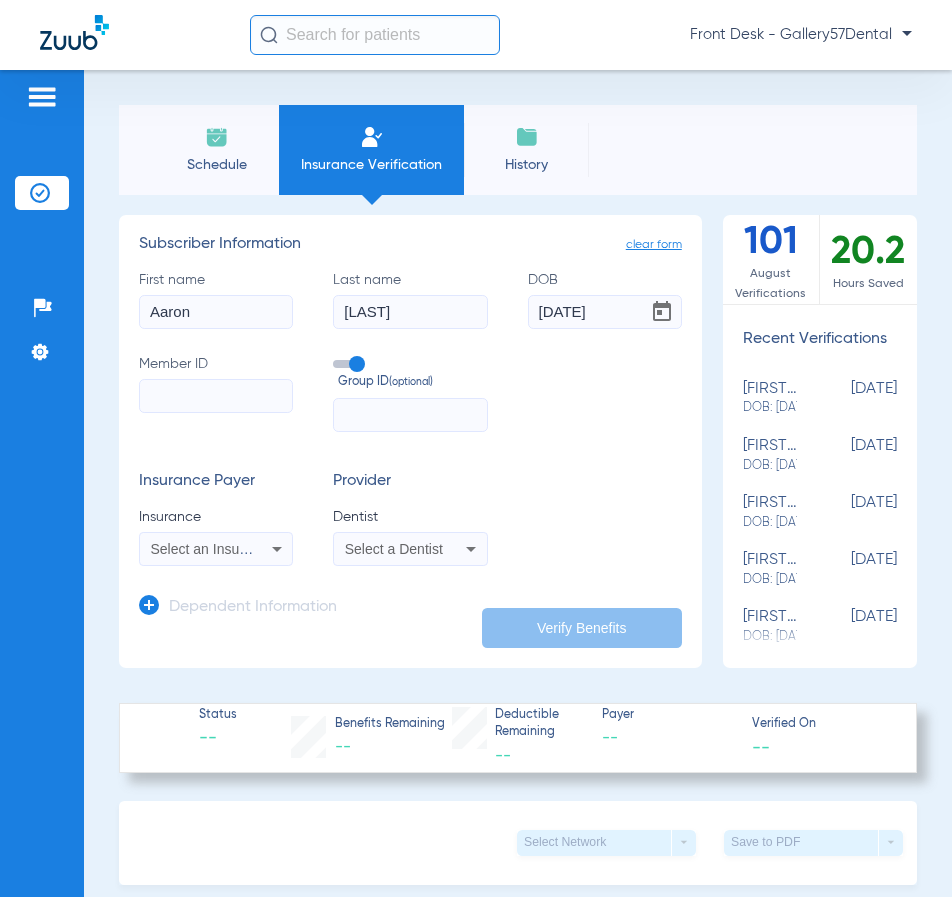type on "09/13/1988" 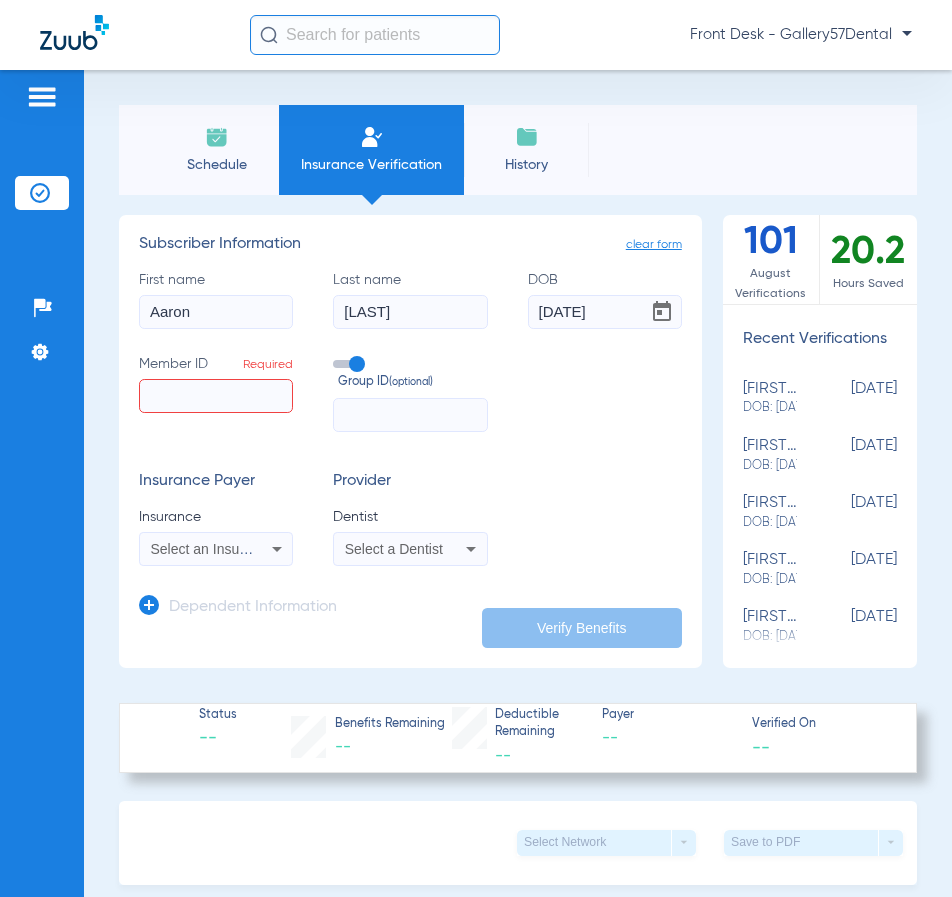 click on "Member ID  Required" 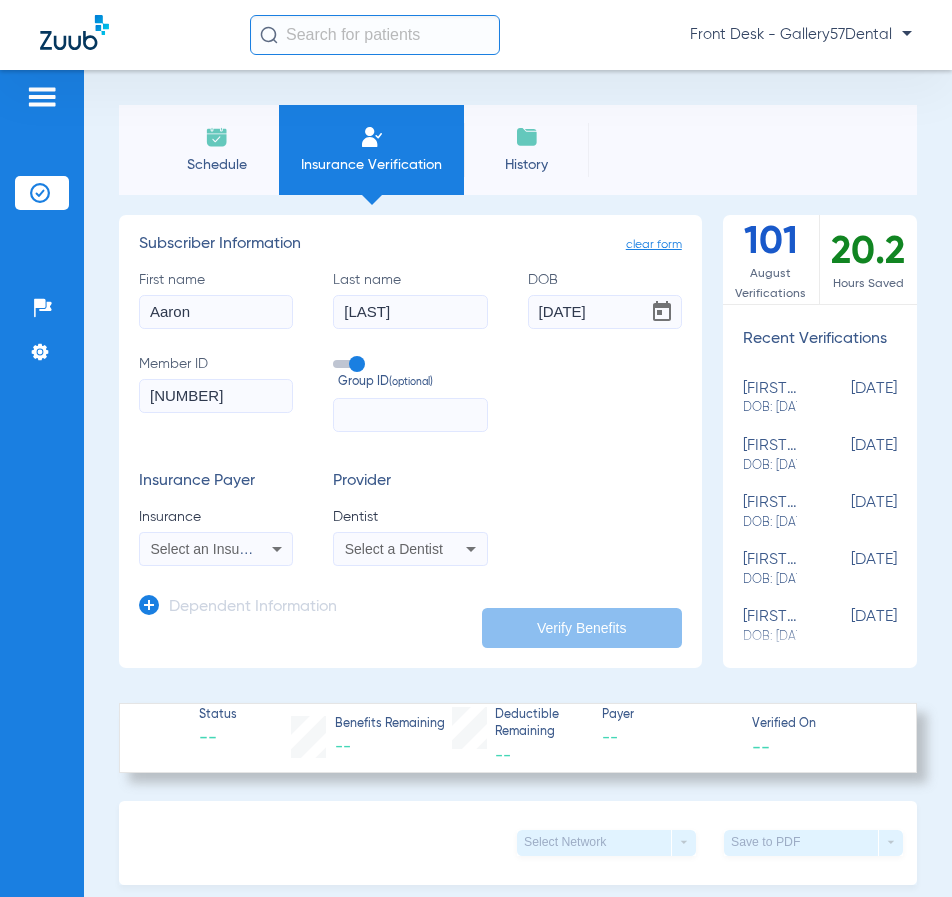 type on "131671700" 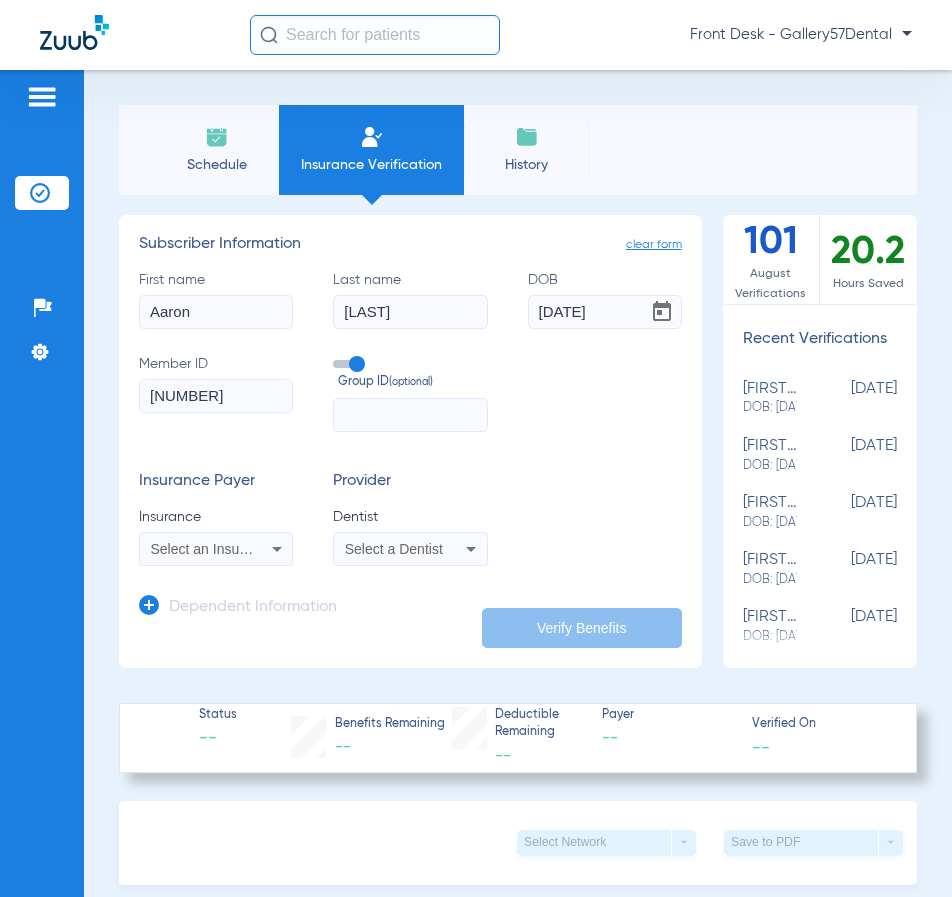 click on "Select an Insurance" at bounding box center (213, 549) 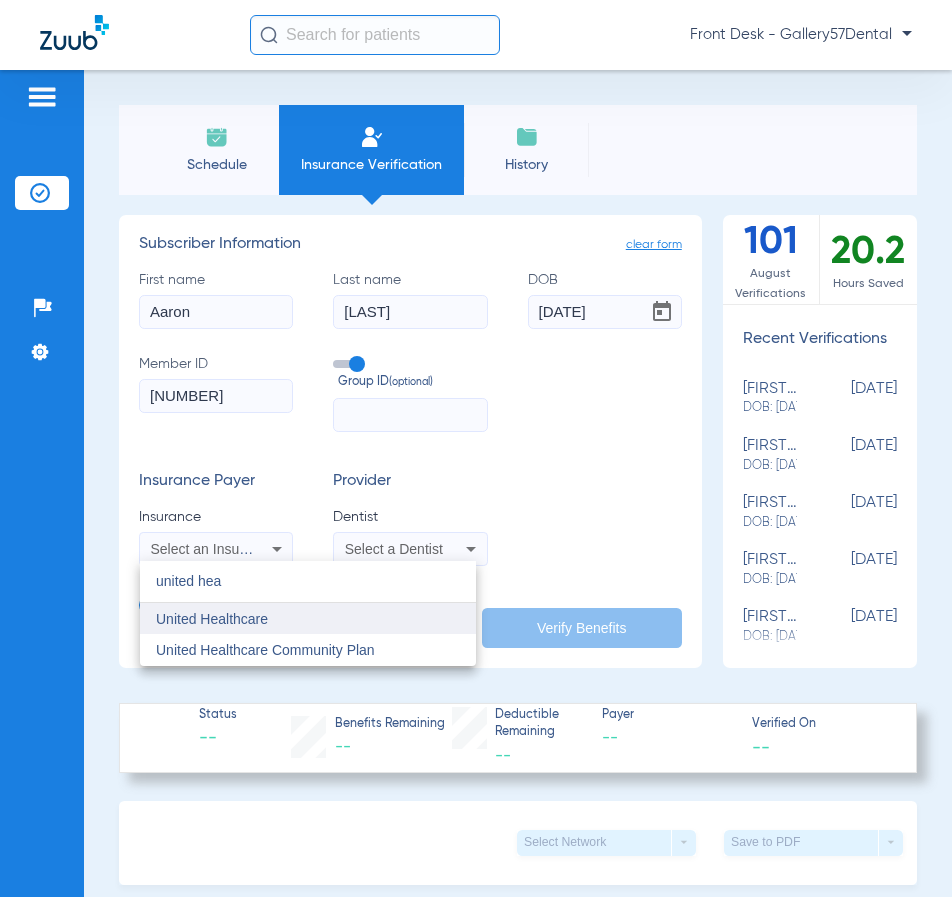 type on "united hea" 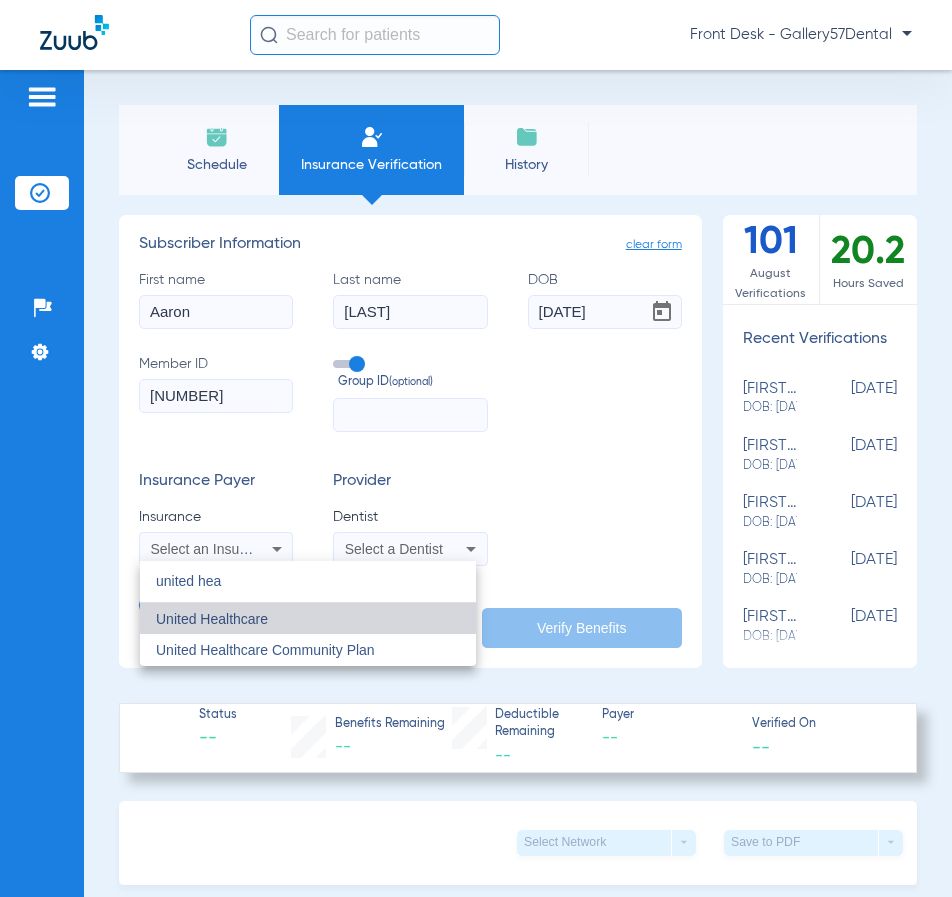 click on "United Healthcare" at bounding box center (212, 619) 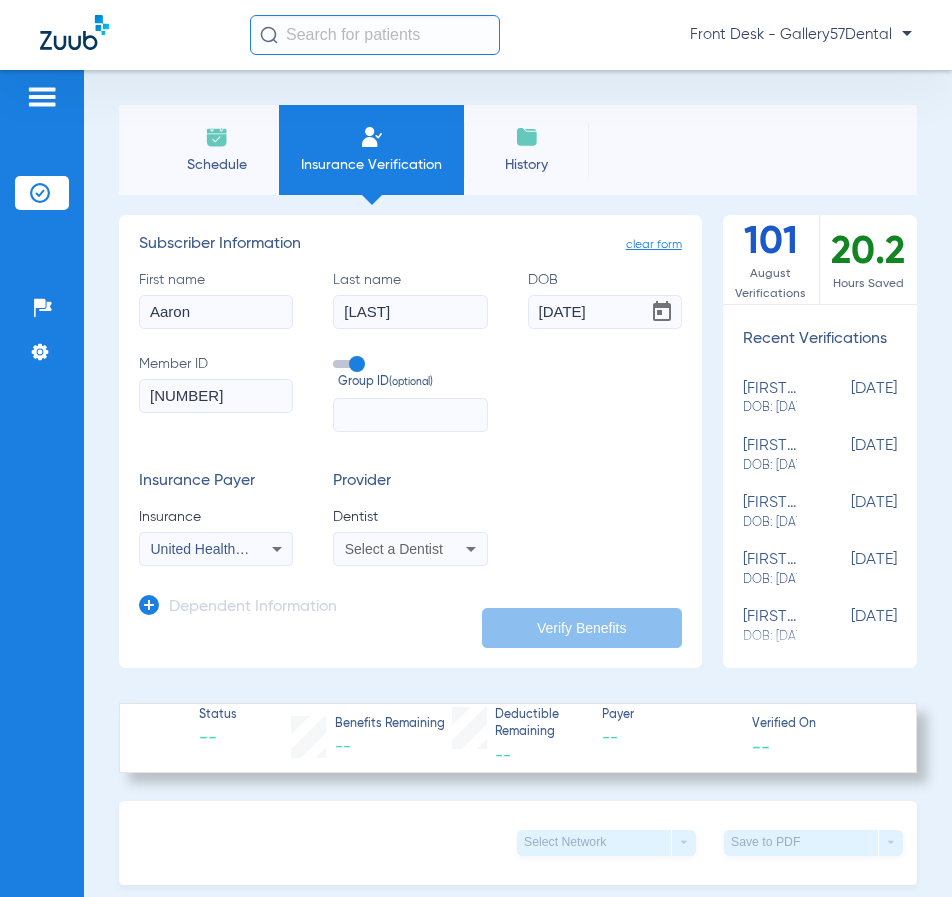 click on "Select a Dentist" at bounding box center (410, 549) 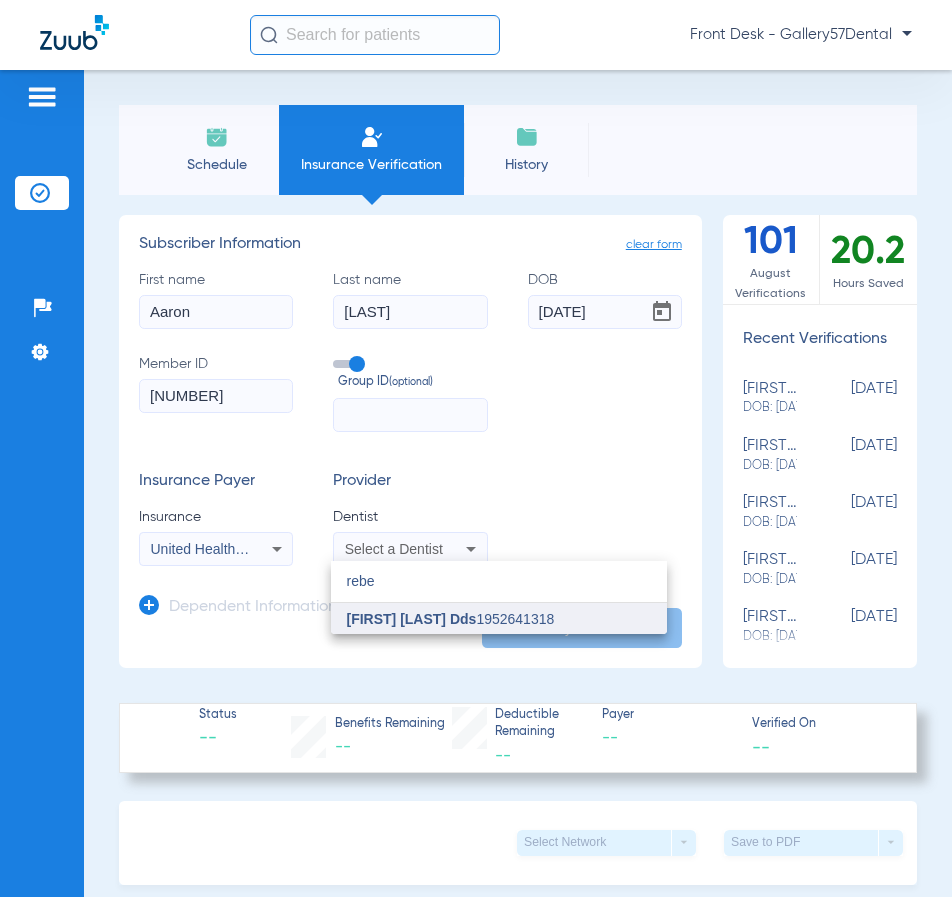 type on "[FIRST]" 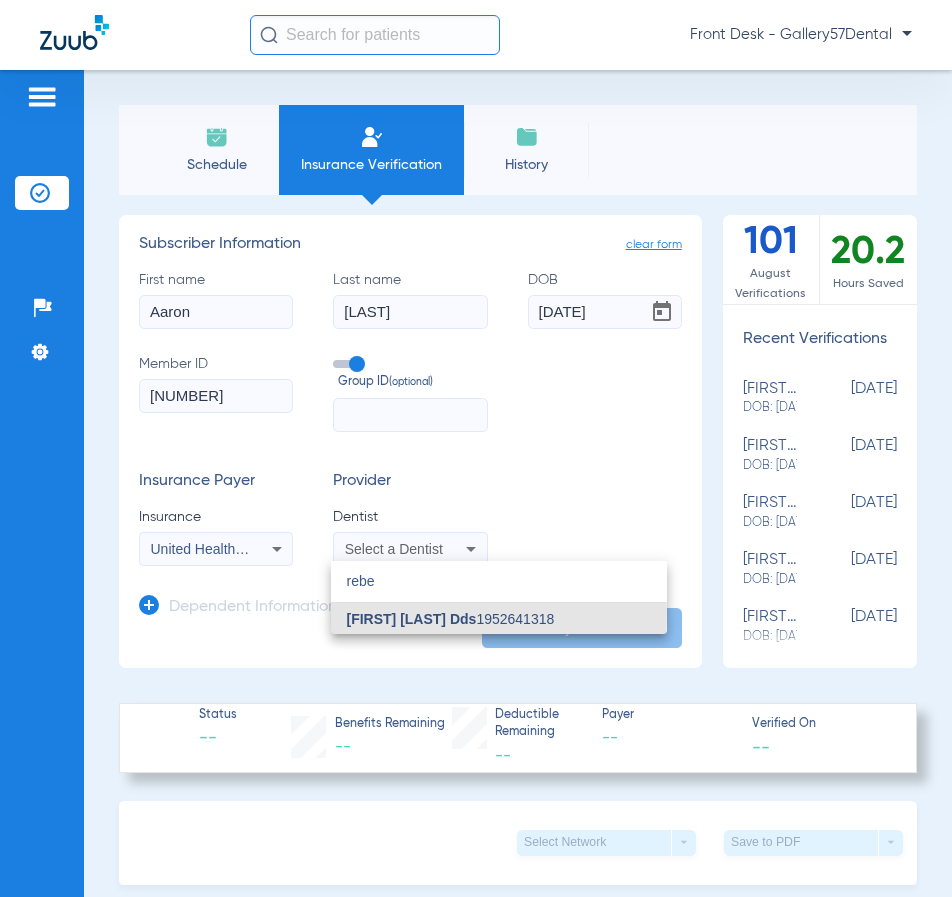 click on "[FIRST] [LAST] Dds" at bounding box center (412, 619) 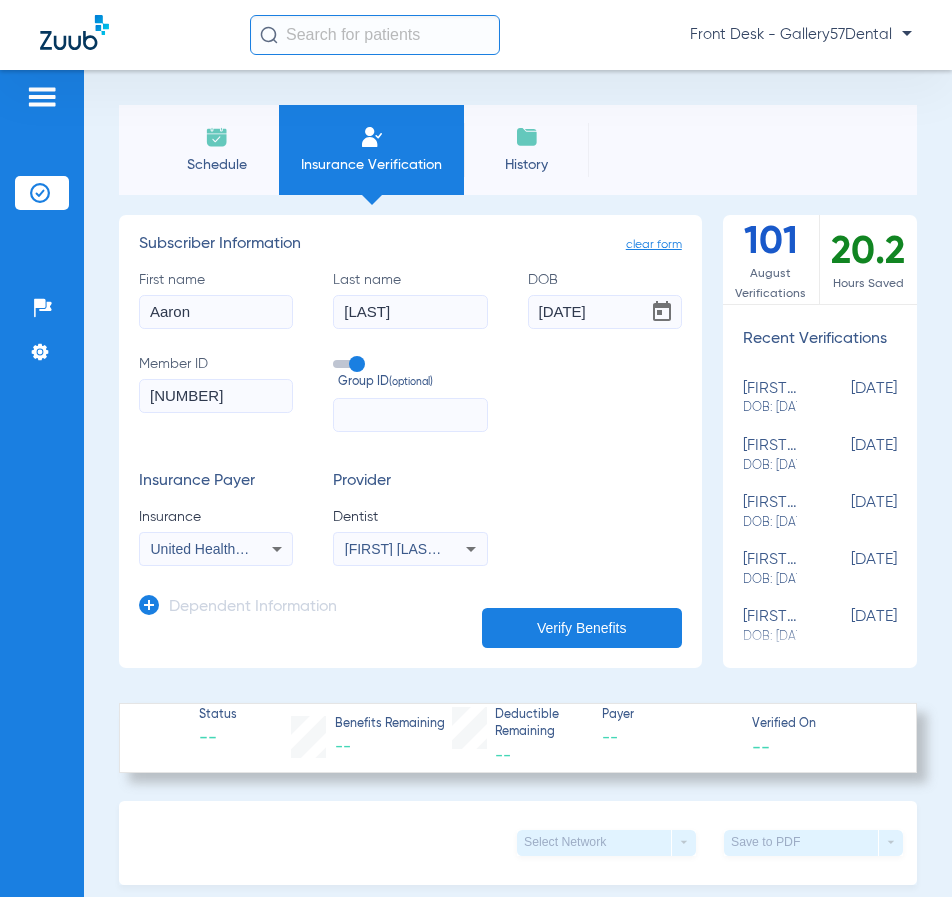 click on "Verify Benefits" 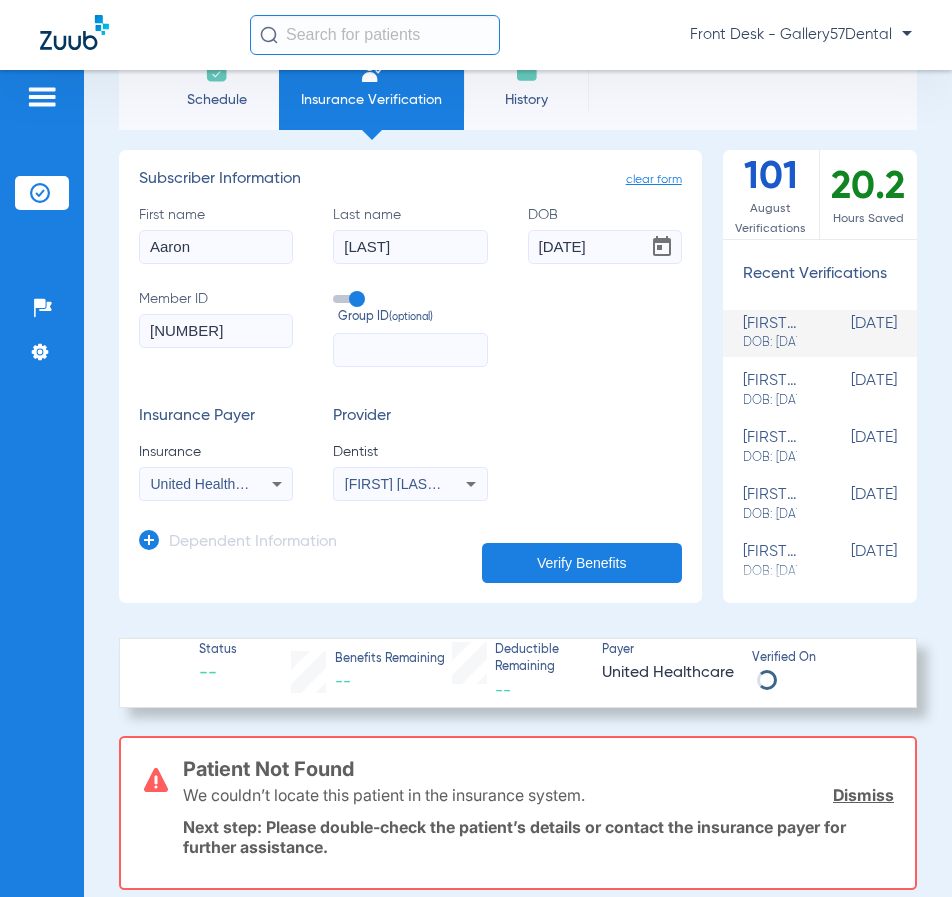 scroll, scrollTop: 100, scrollLeft: 0, axis: vertical 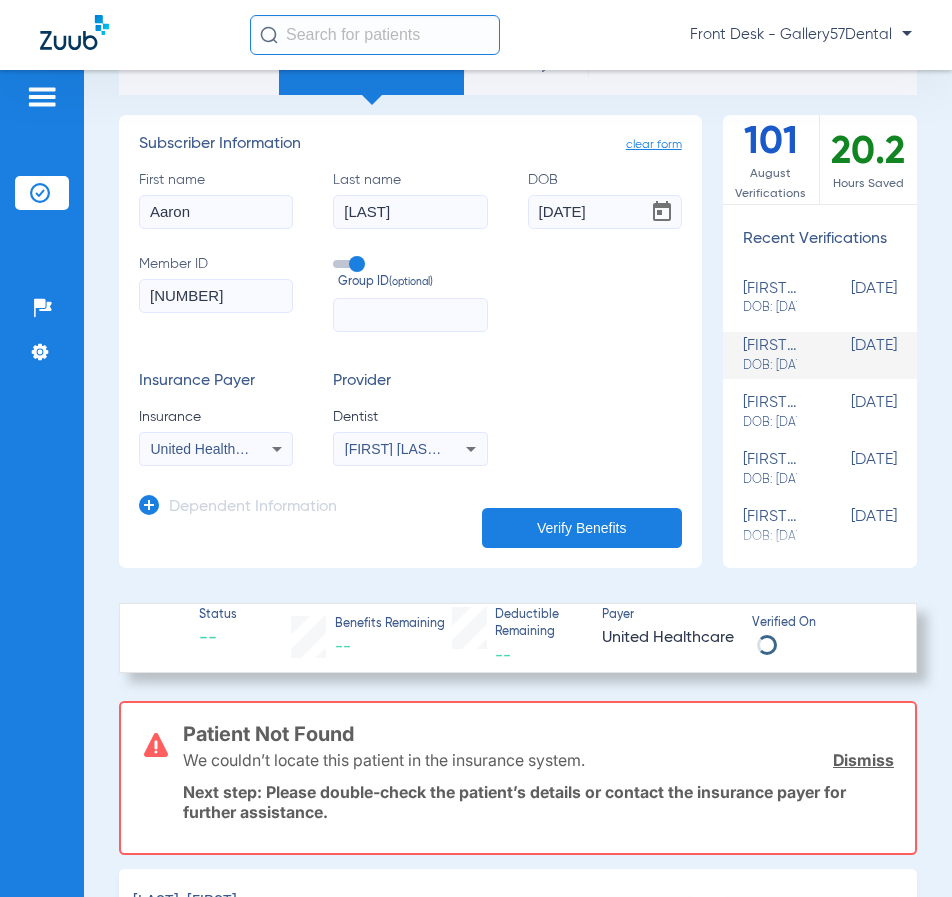 click on "Aaron" 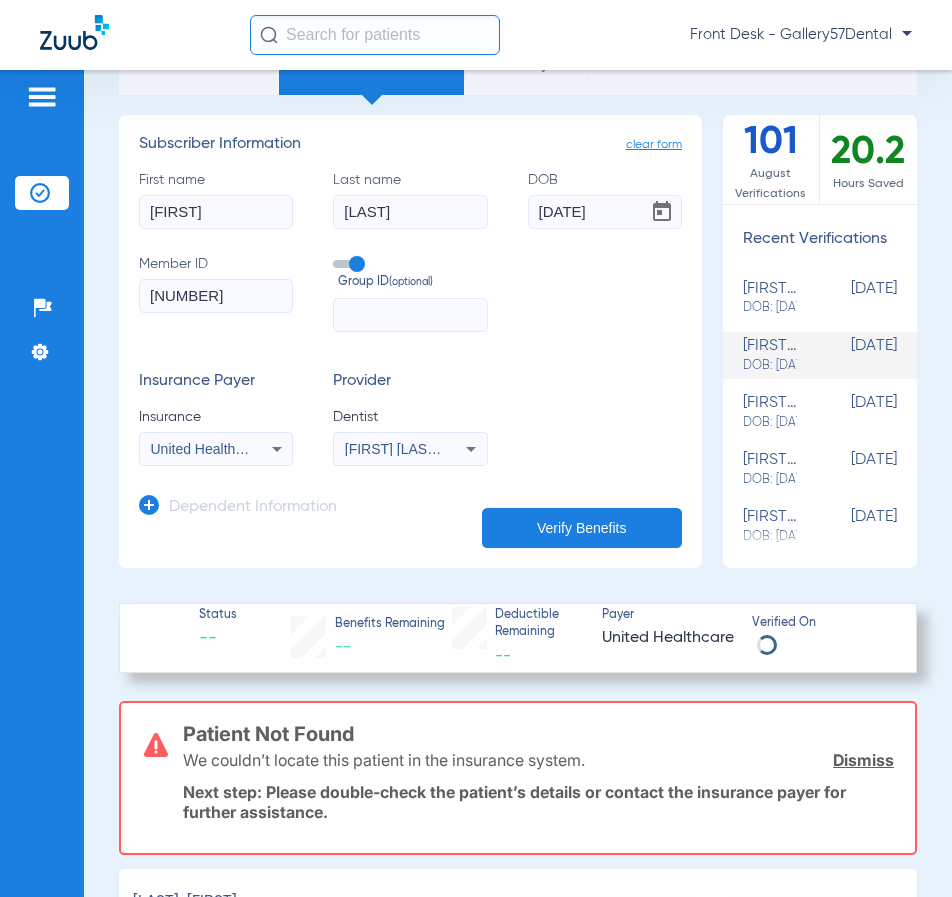 type on "David" 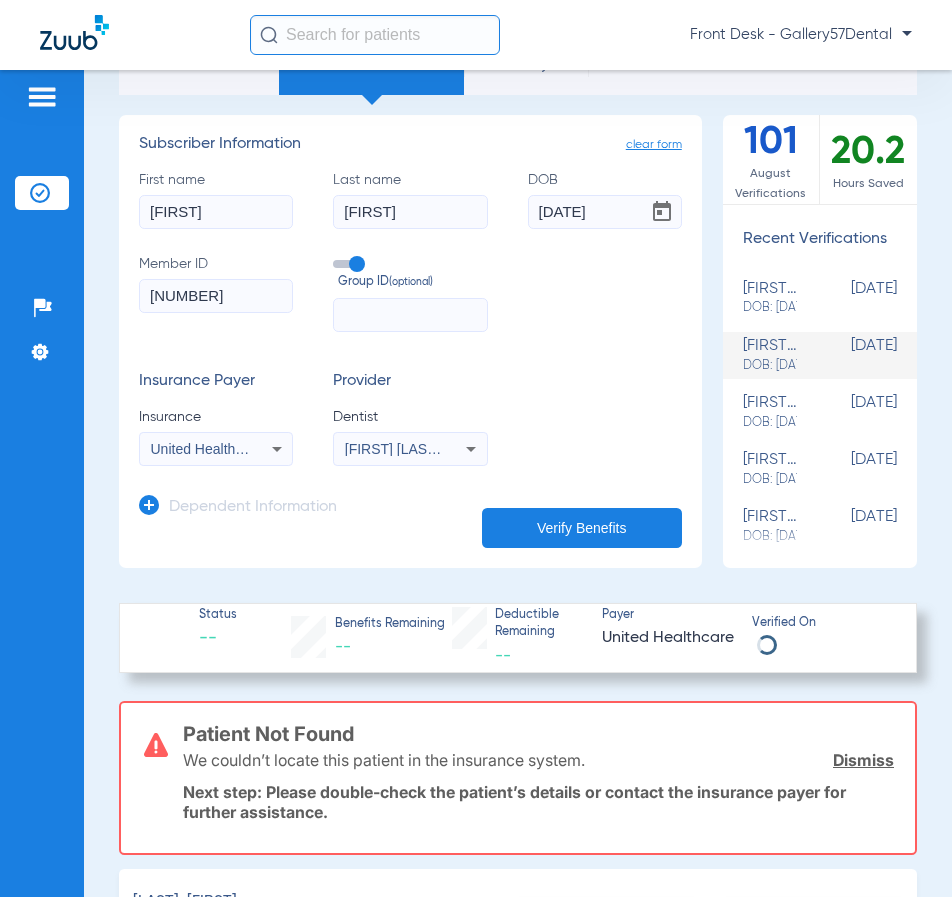 type on "Lender" 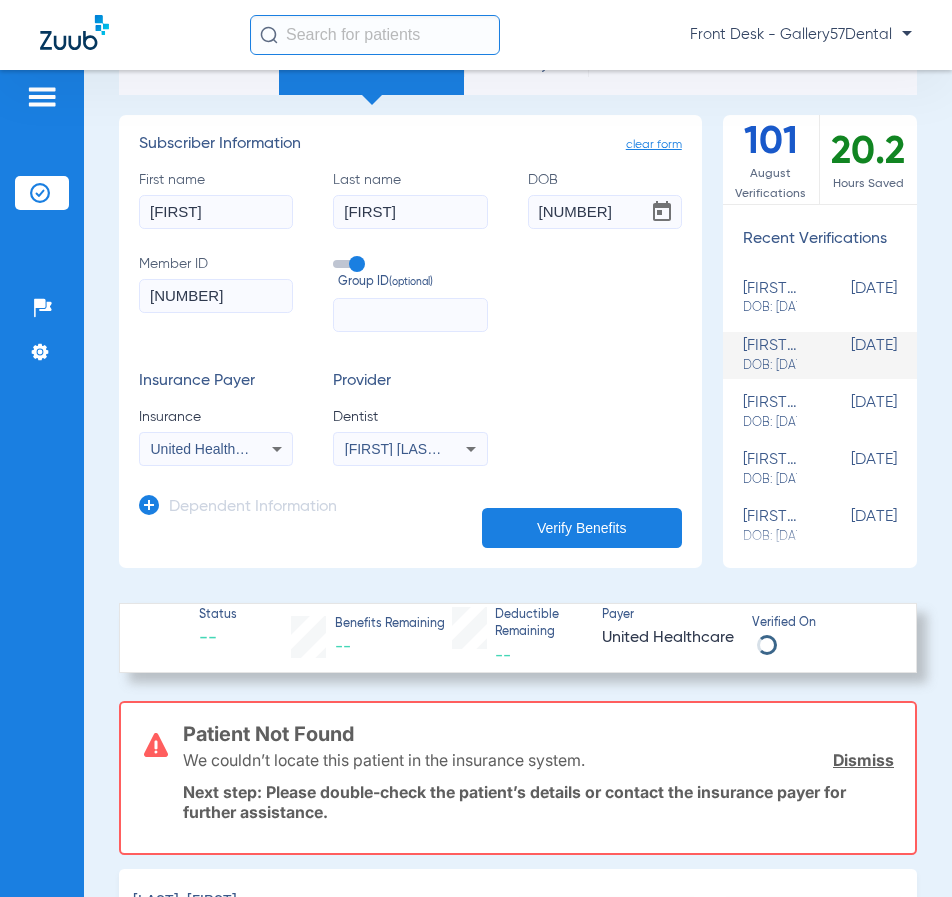 type on "11/20/1969" 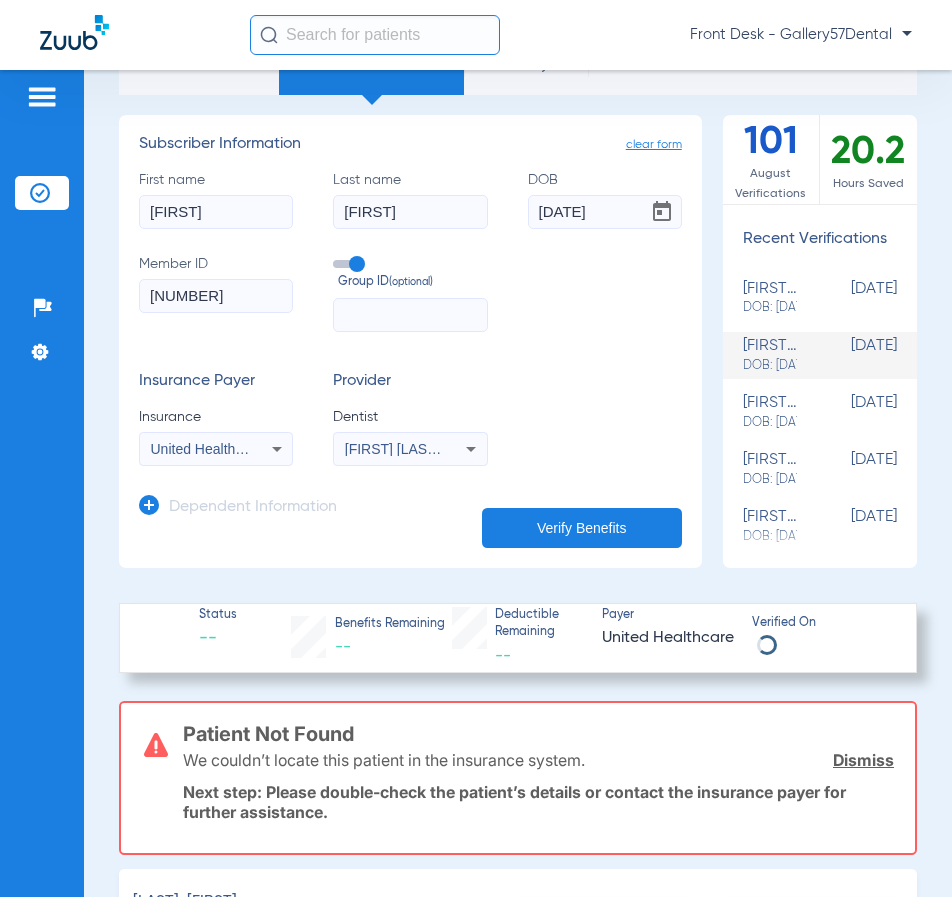click on "131671700" 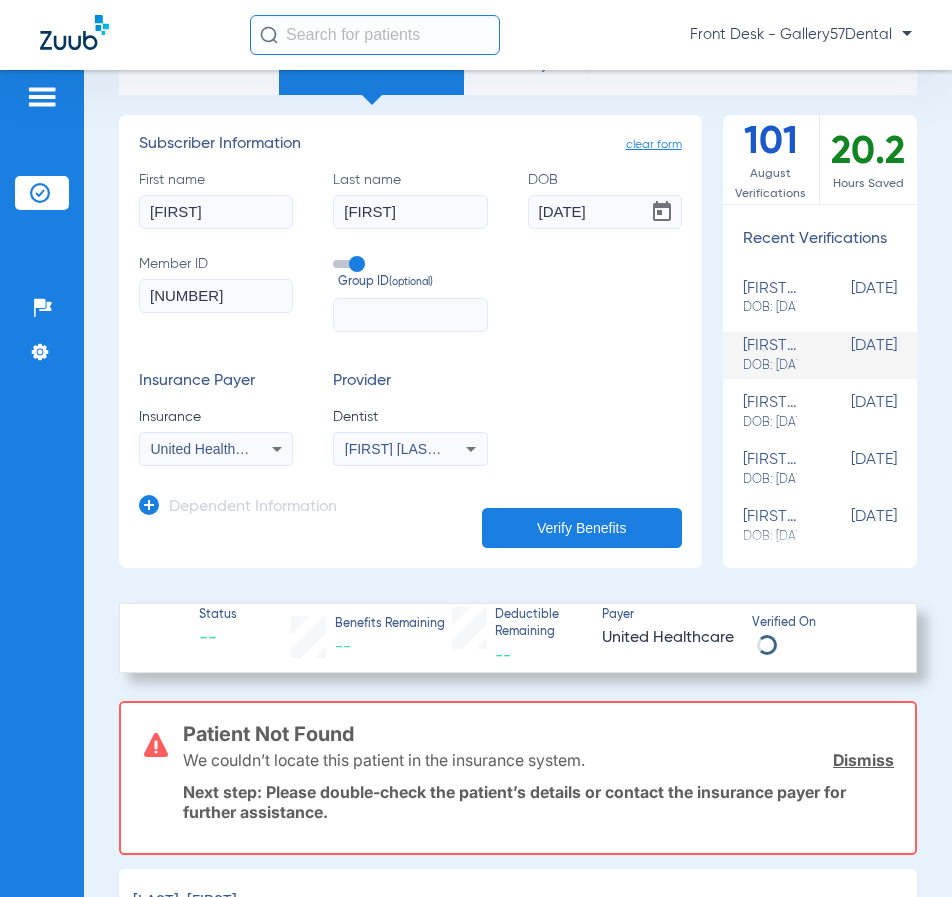 paste on "00695278601" 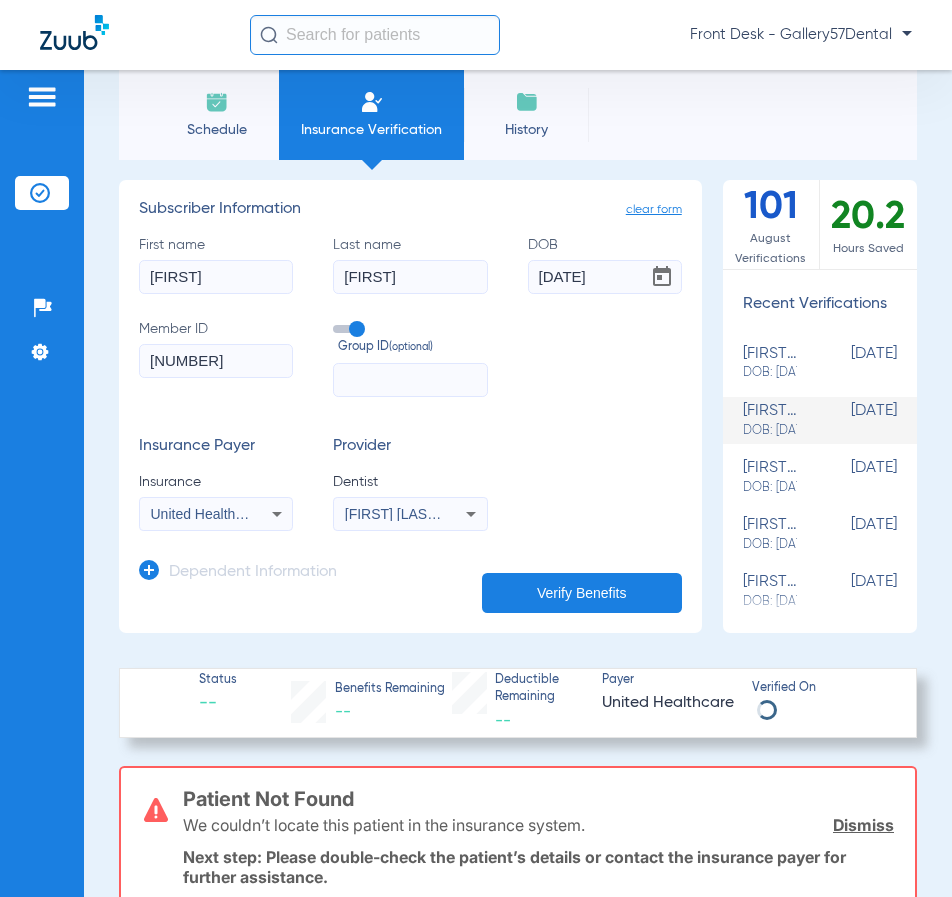 scroll, scrollTop: 0, scrollLeft: 0, axis: both 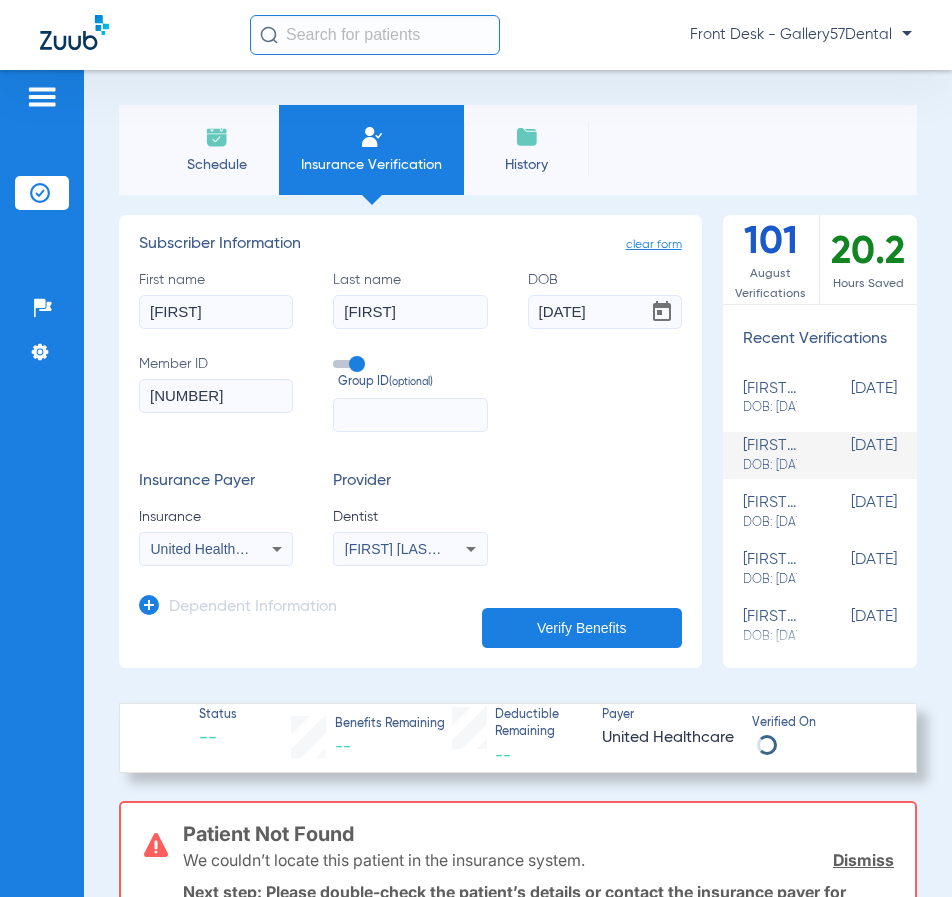 click on "Schedule" 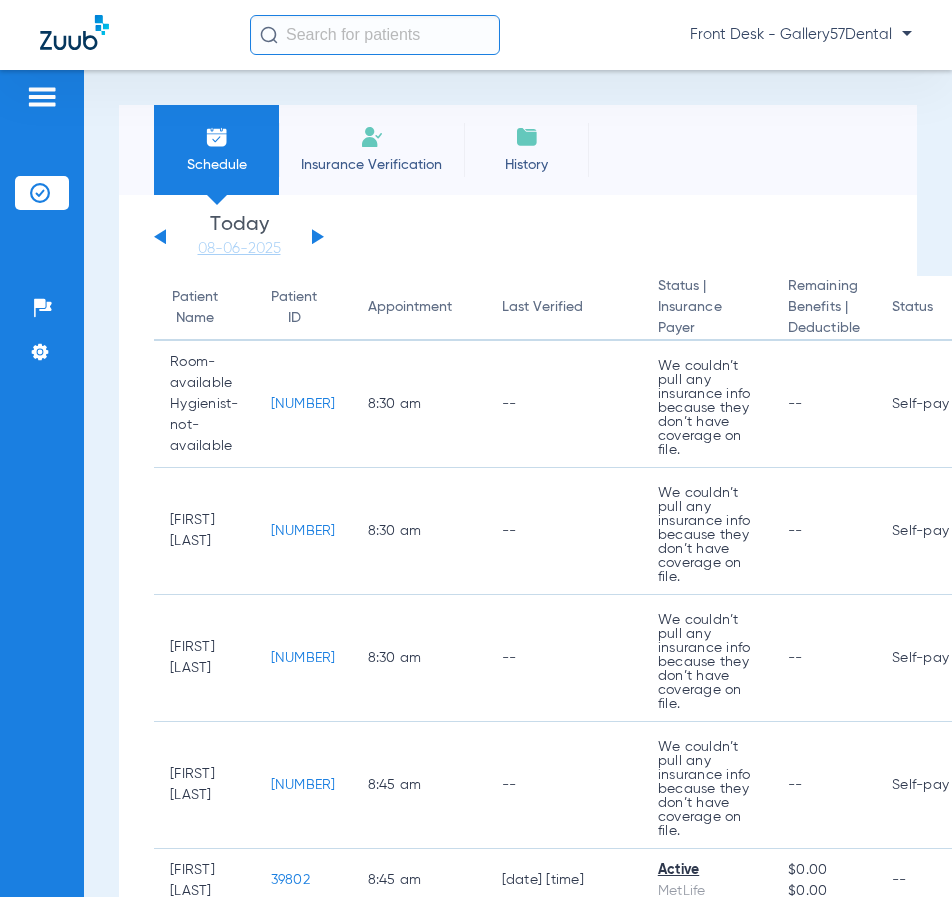 click on "Insurance Verification" 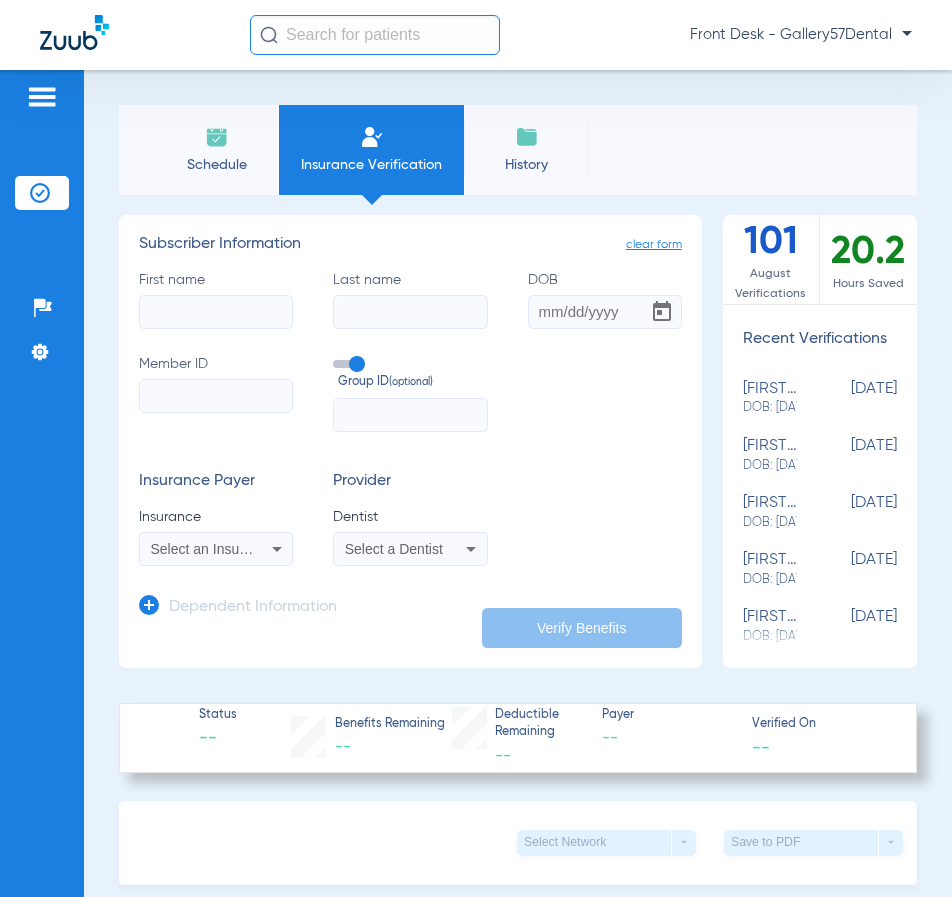 click on "Select an Insurance" at bounding box center [216, 549] 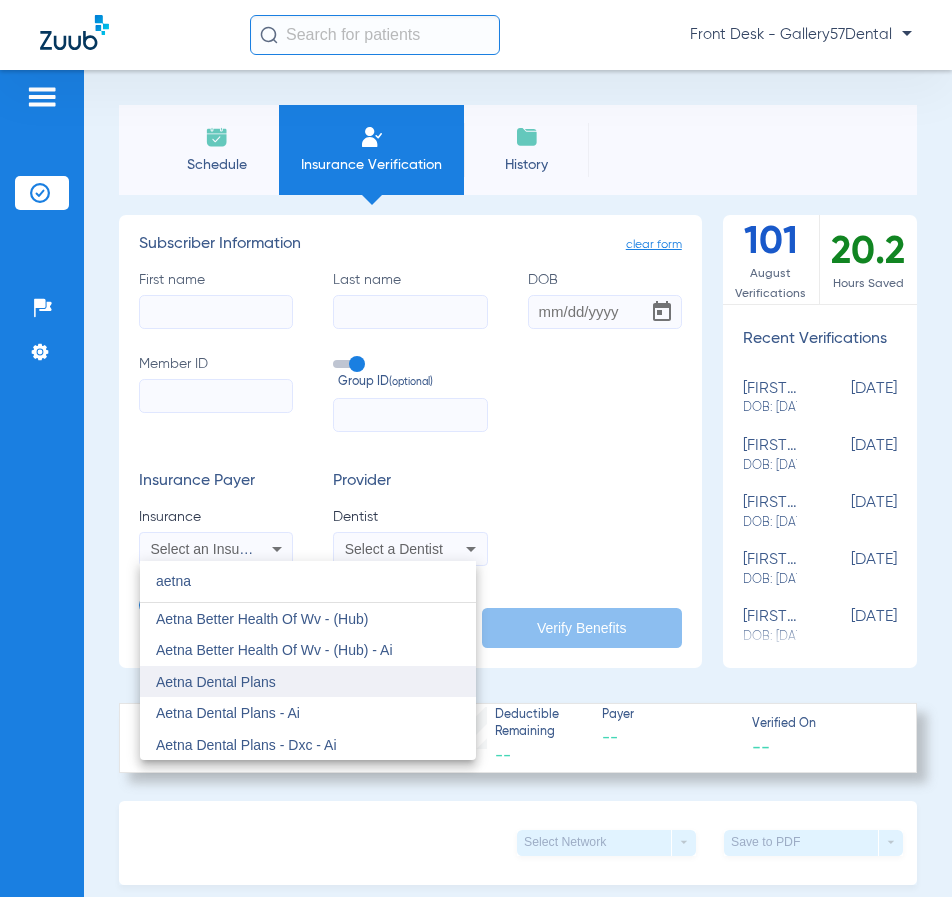 type on "aetna" 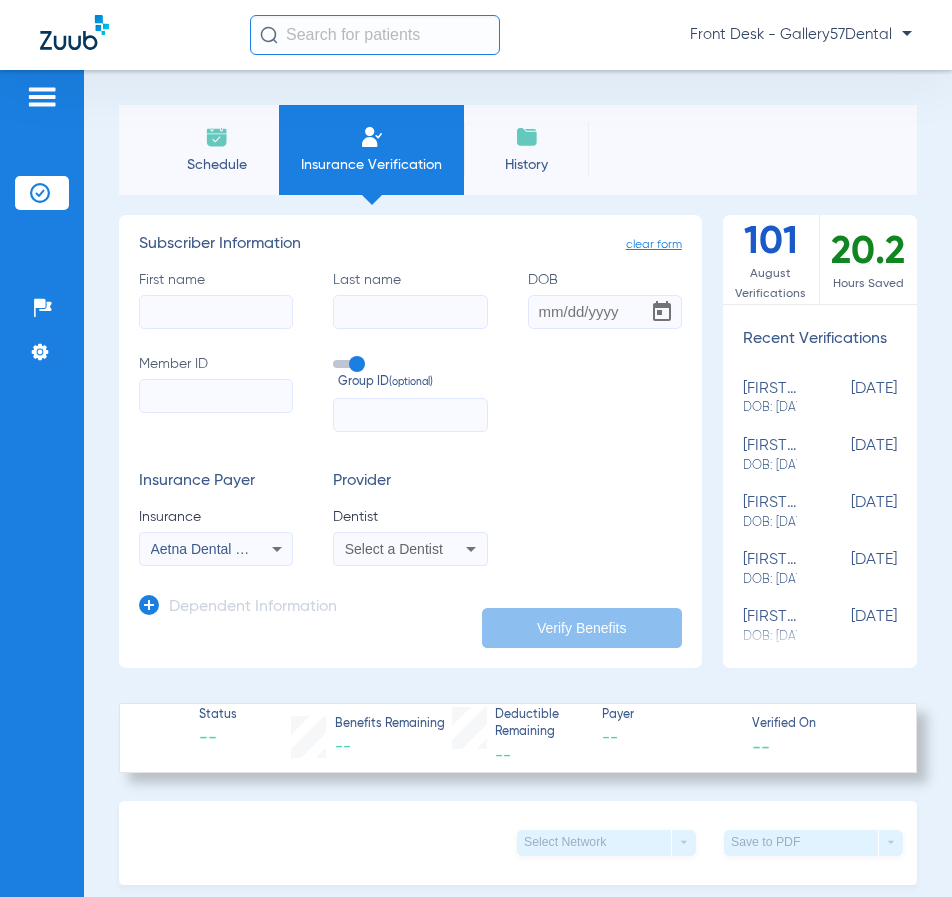 click on "Member ID" 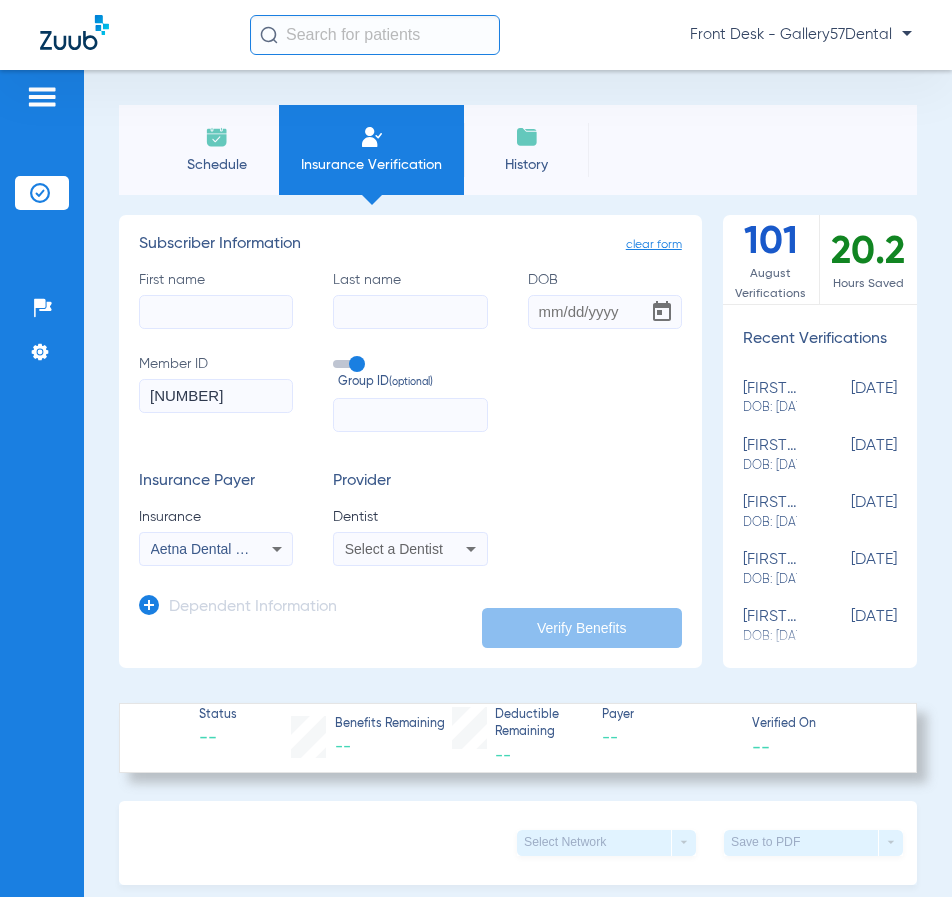 type on "W274520815" 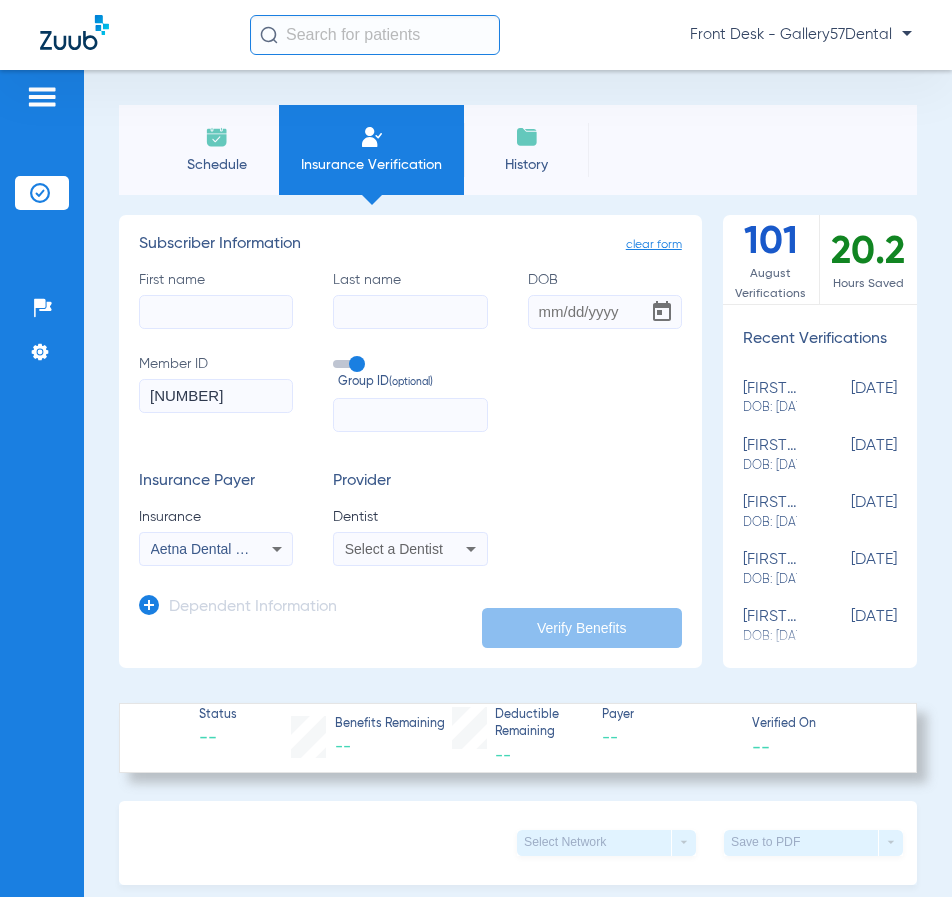 click on "Select a Dentist" at bounding box center (394, 549) 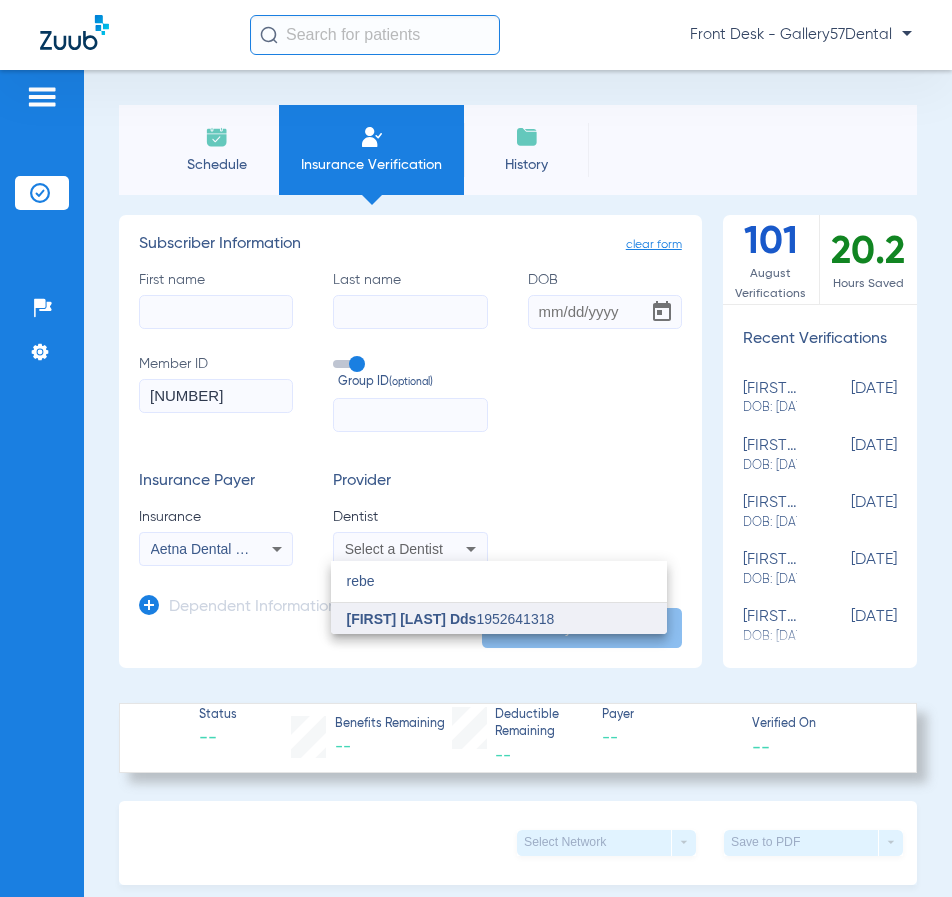 type on "[FIRST]" 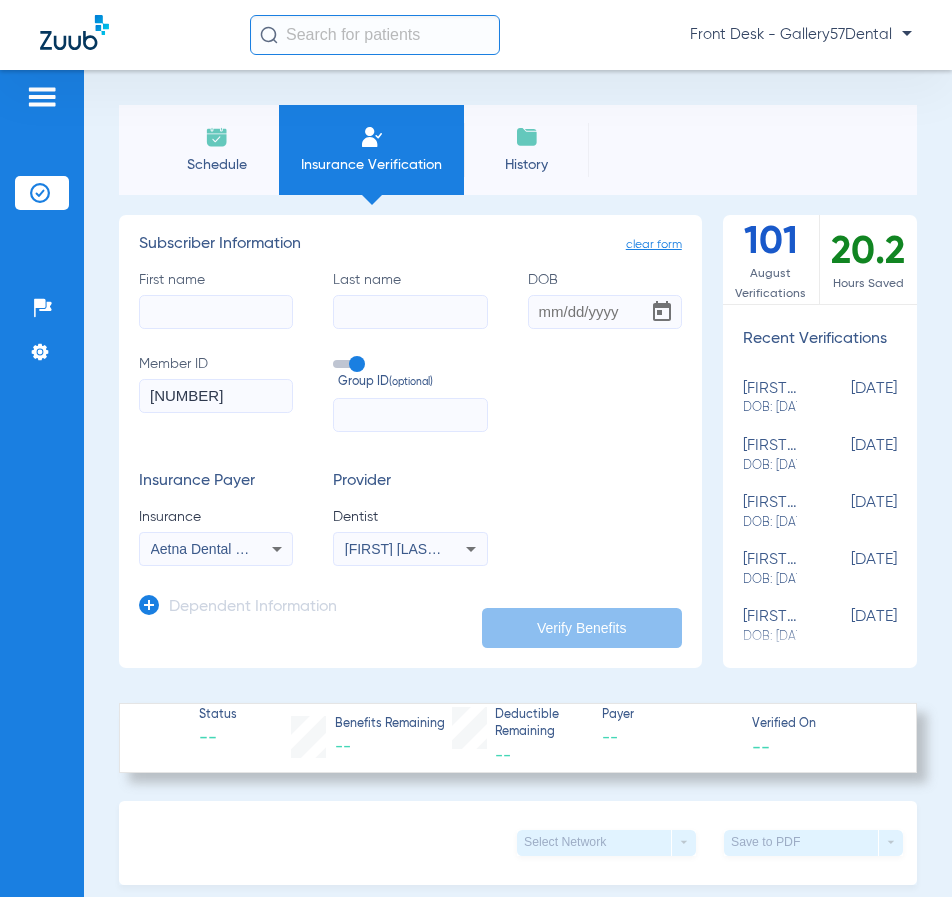 click on "First name" 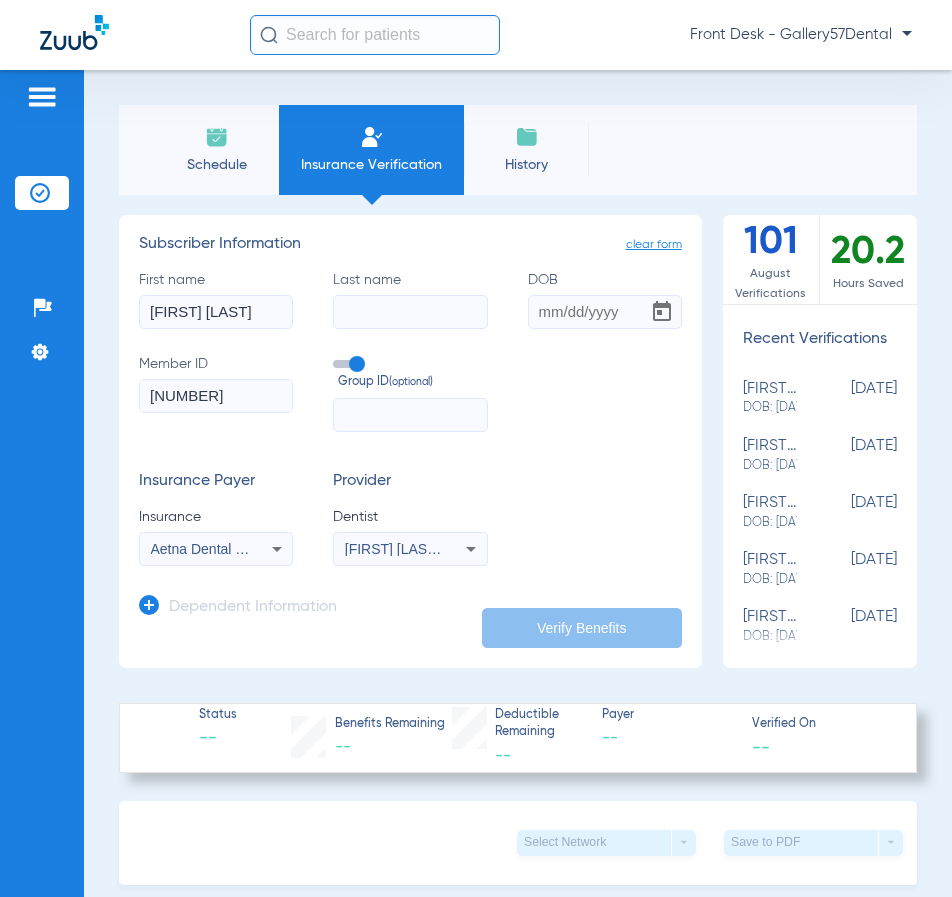drag, startPoint x: 205, startPoint y: 309, endPoint x: 287, endPoint y: 308, distance: 82.006096 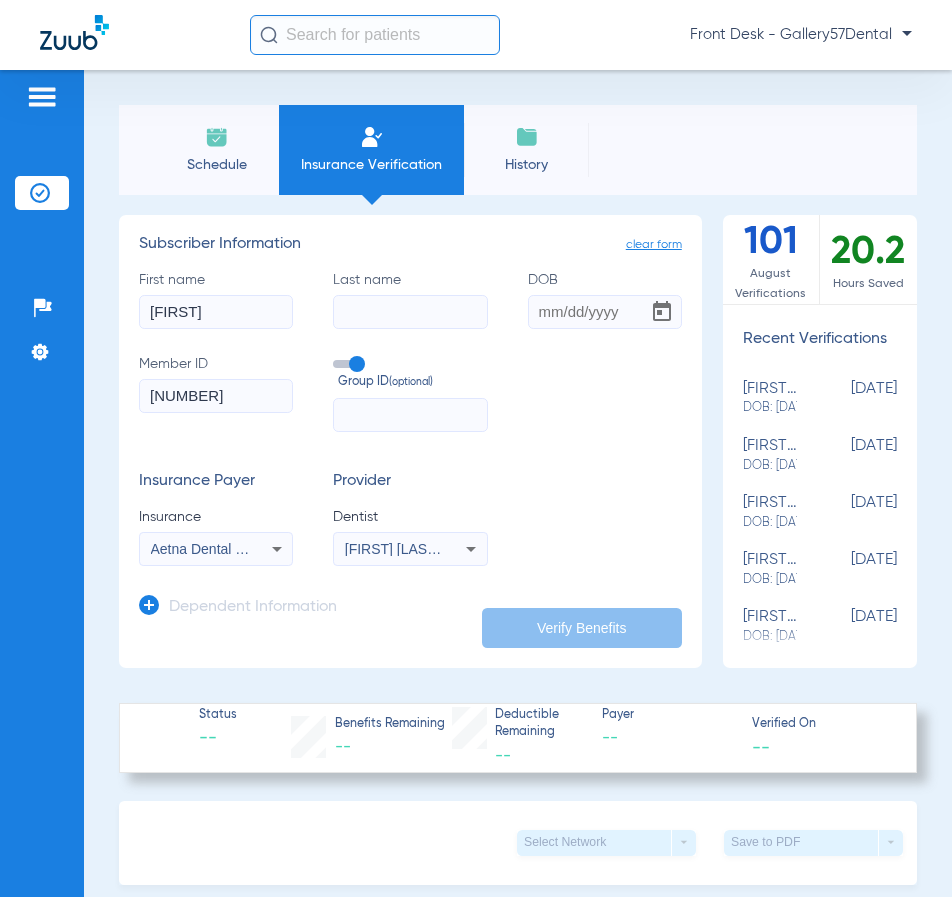 type on "Shaked" 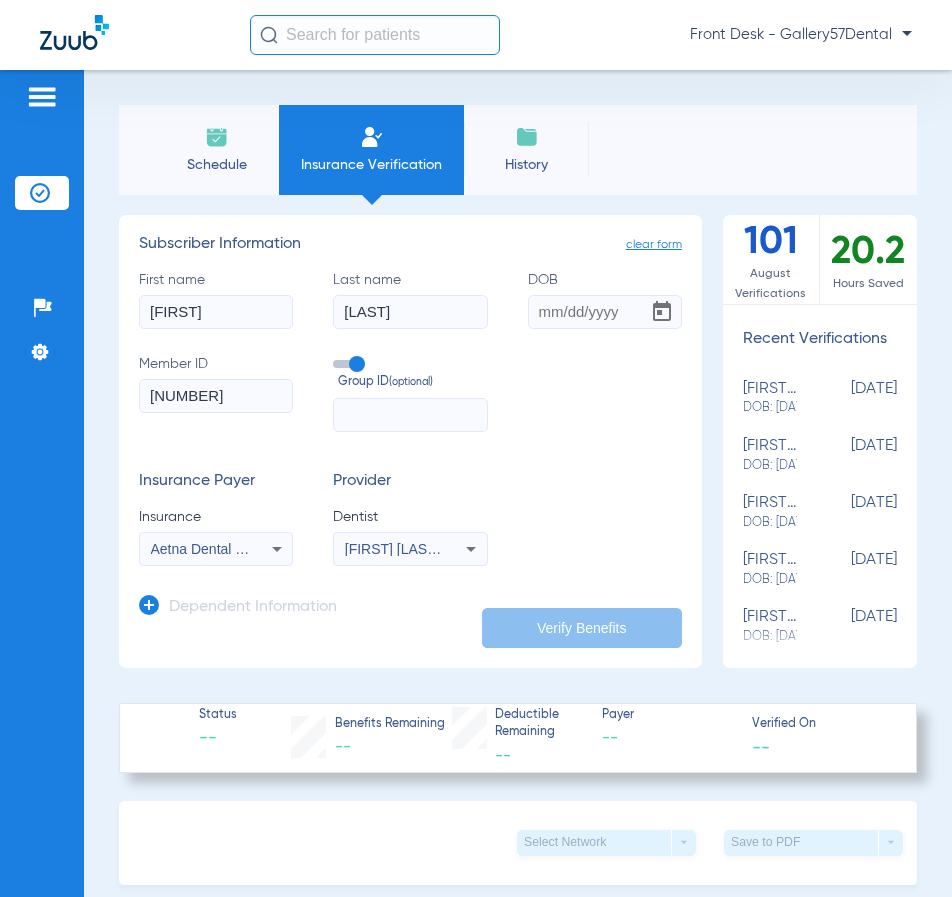 type on "Tanchuma" 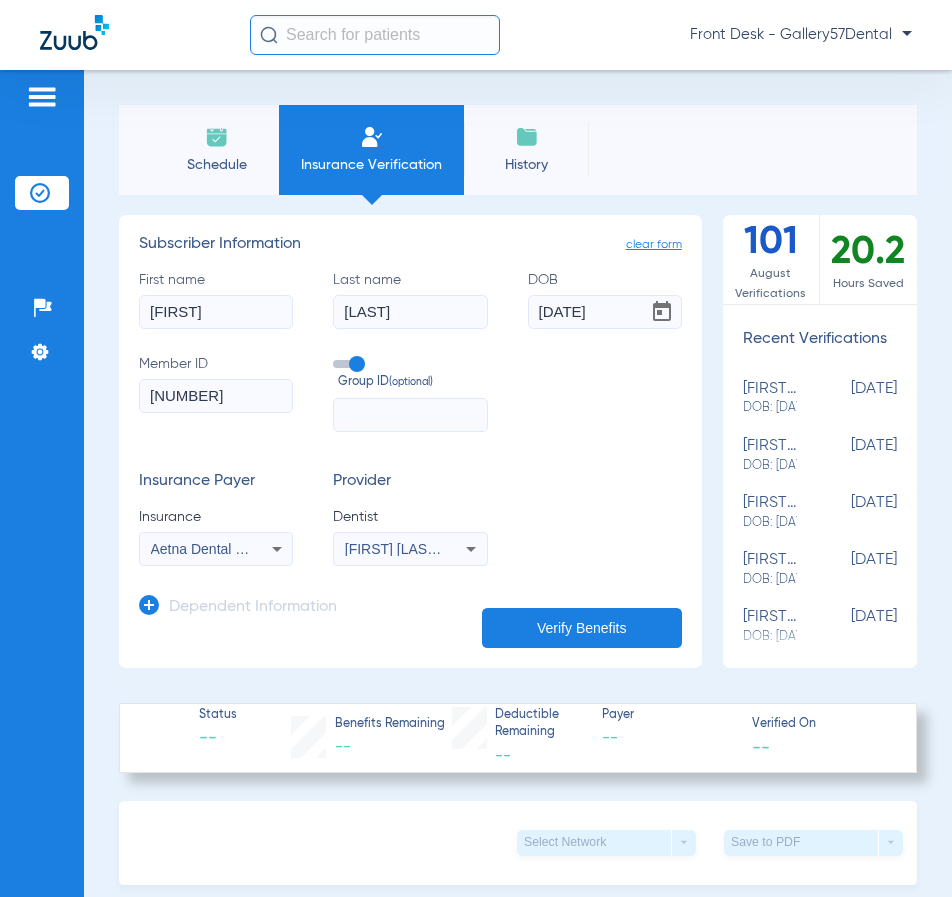 type on "02/02/1994" 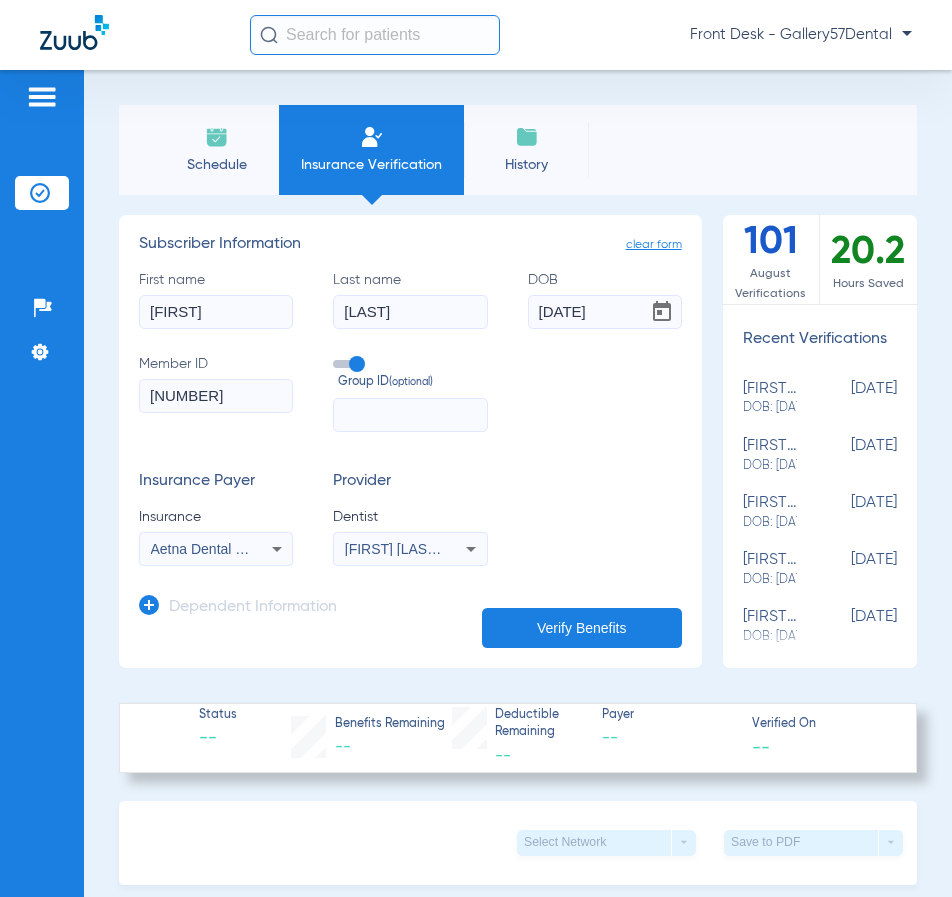 click on "Dependent Information" 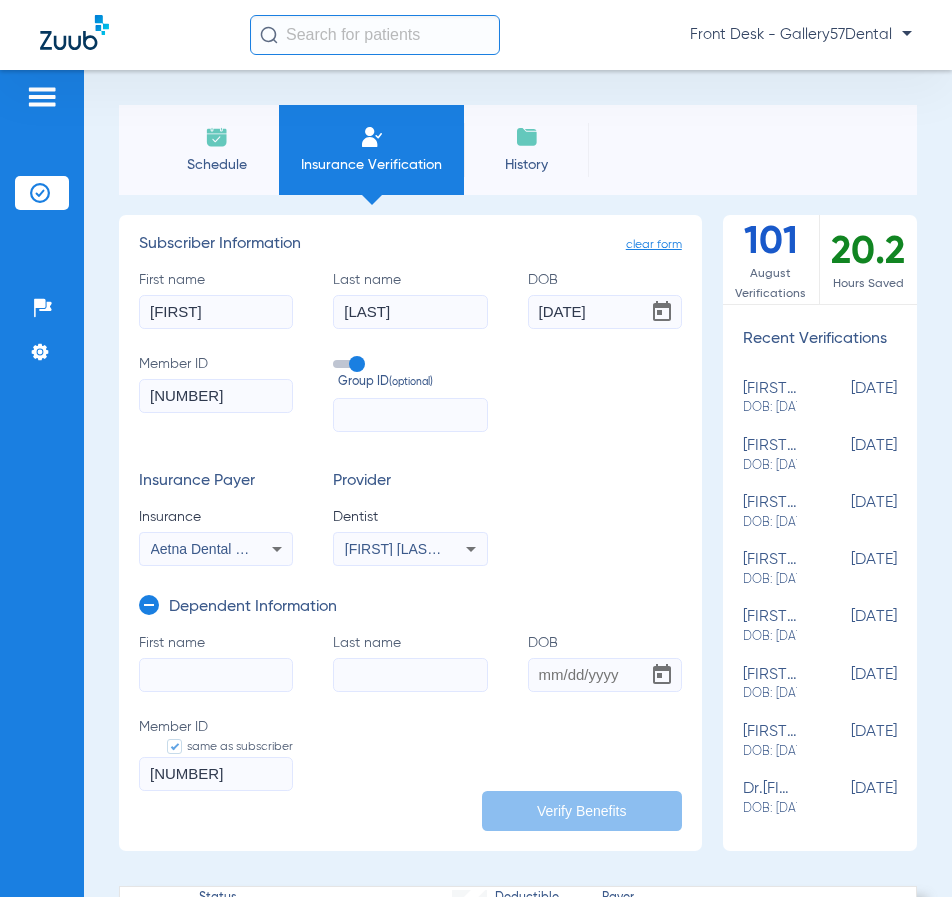 click on "First name" 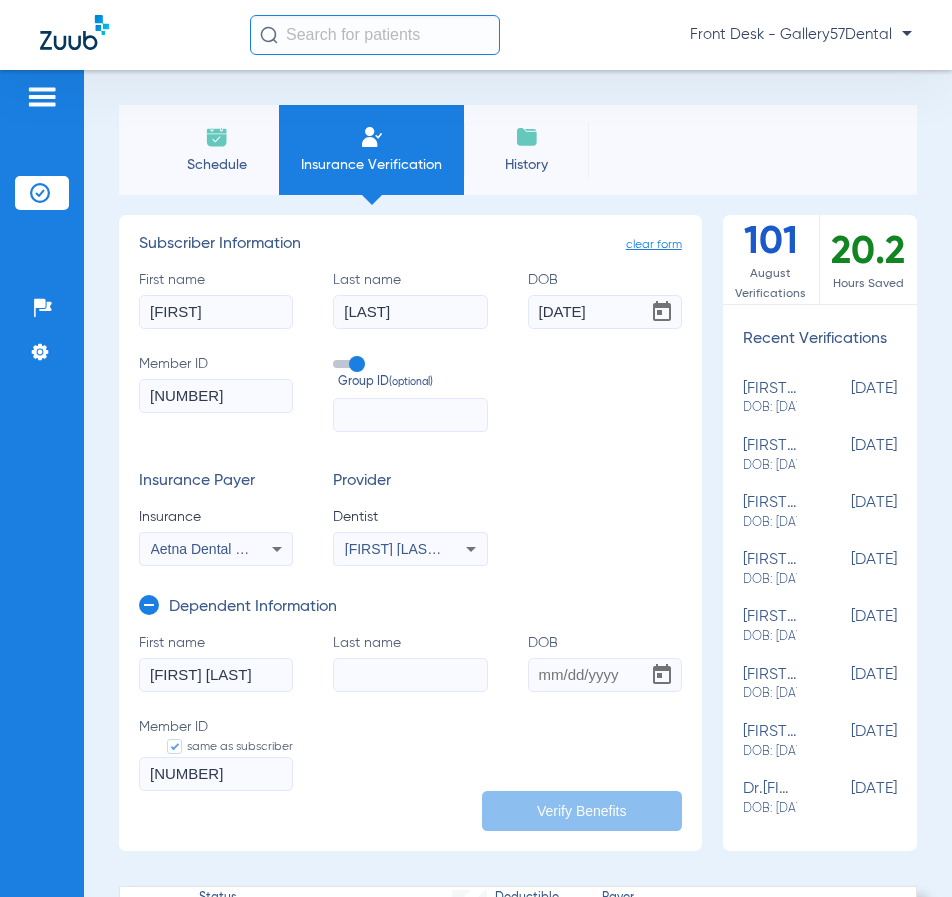 drag, startPoint x: 189, startPoint y: 669, endPoint x: 273, endPoint y: 666, distance: 84.05355 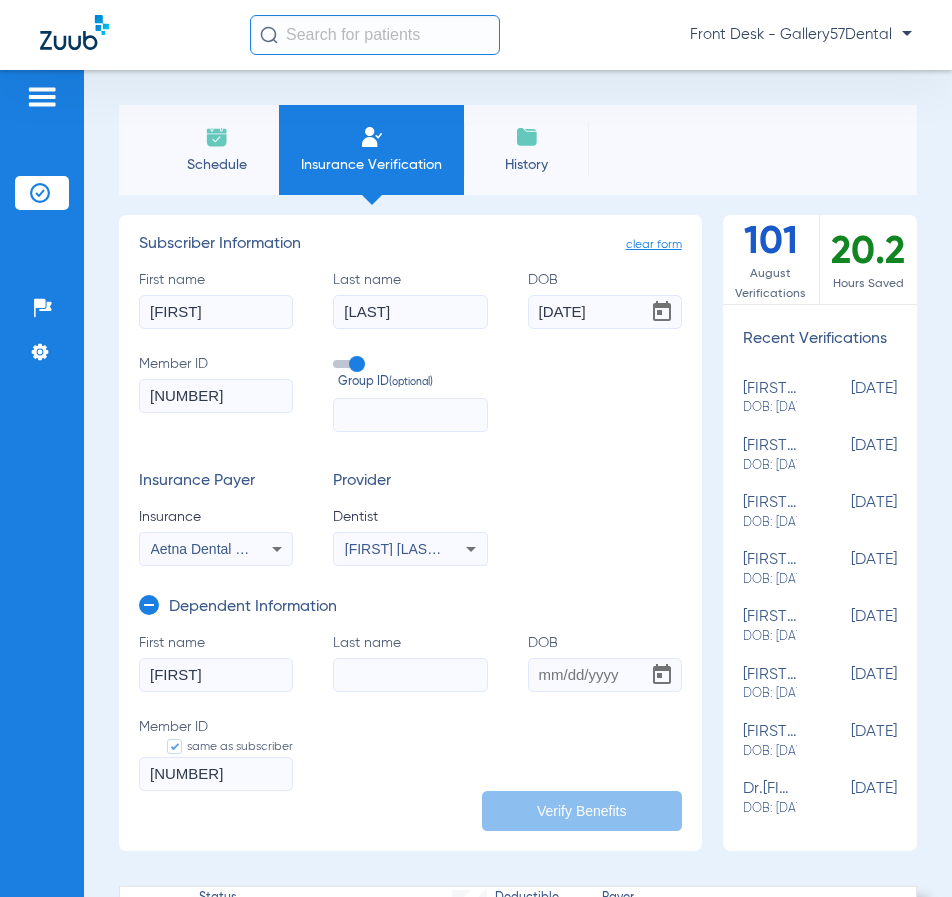 type on "Yuval" 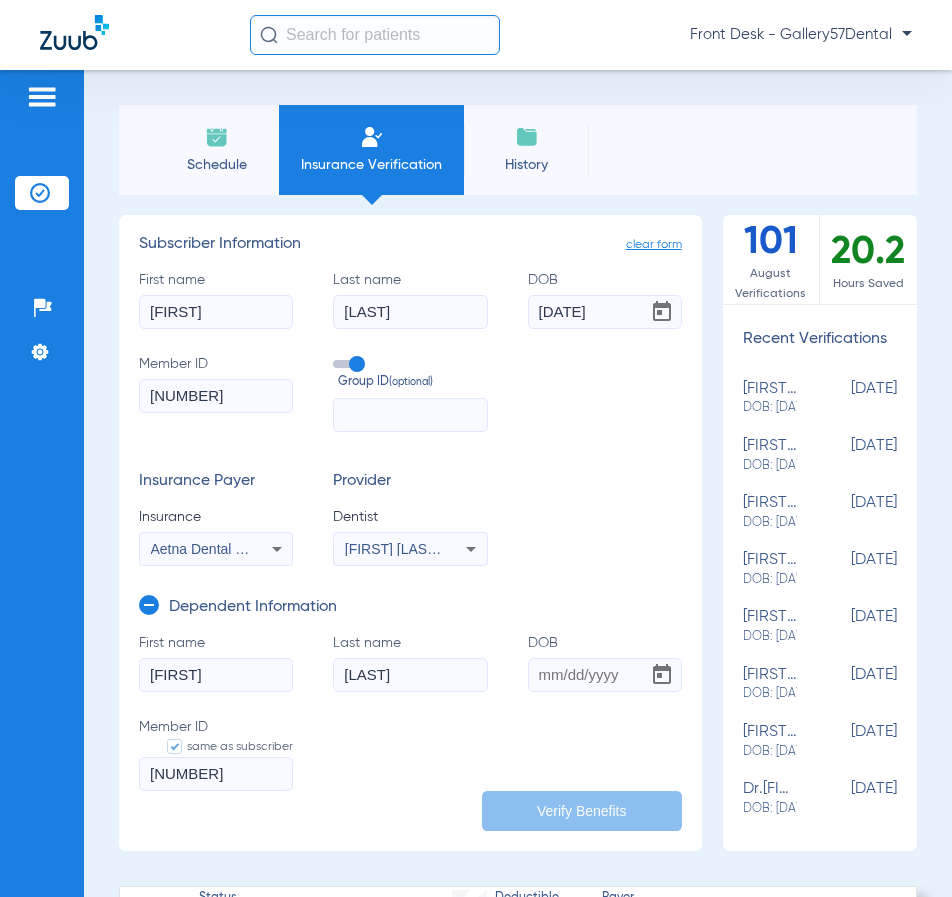 type on "Yogev" 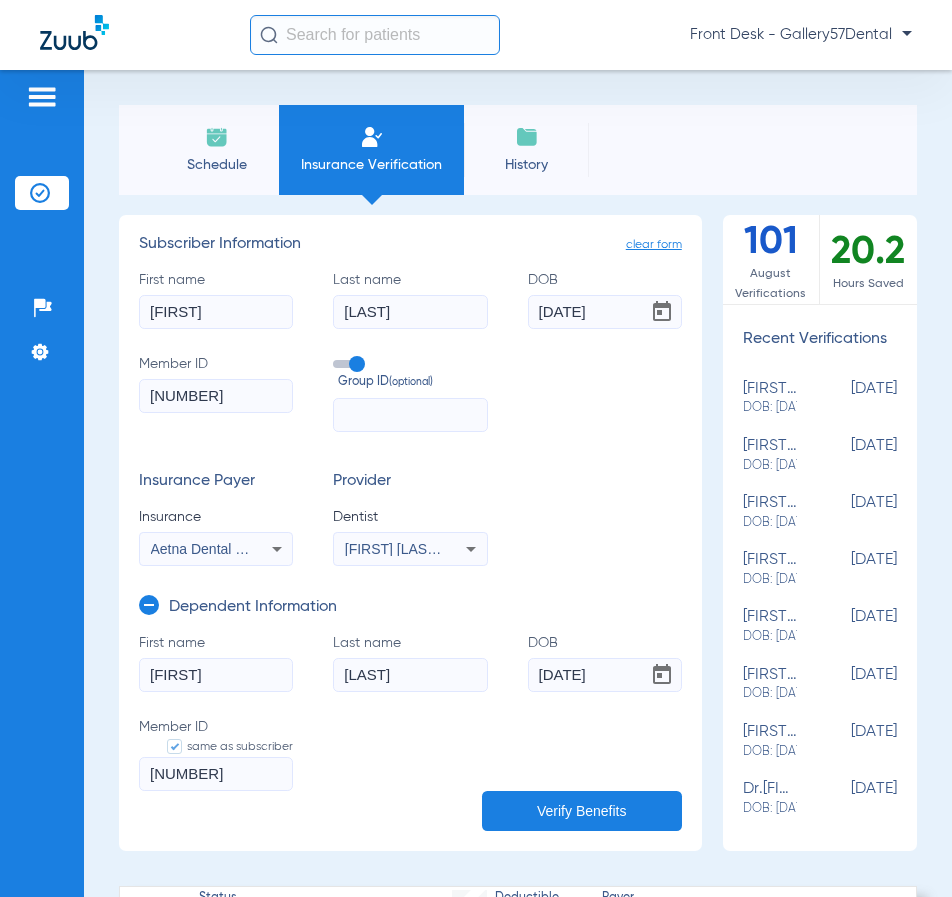 type on "08/23/1995" 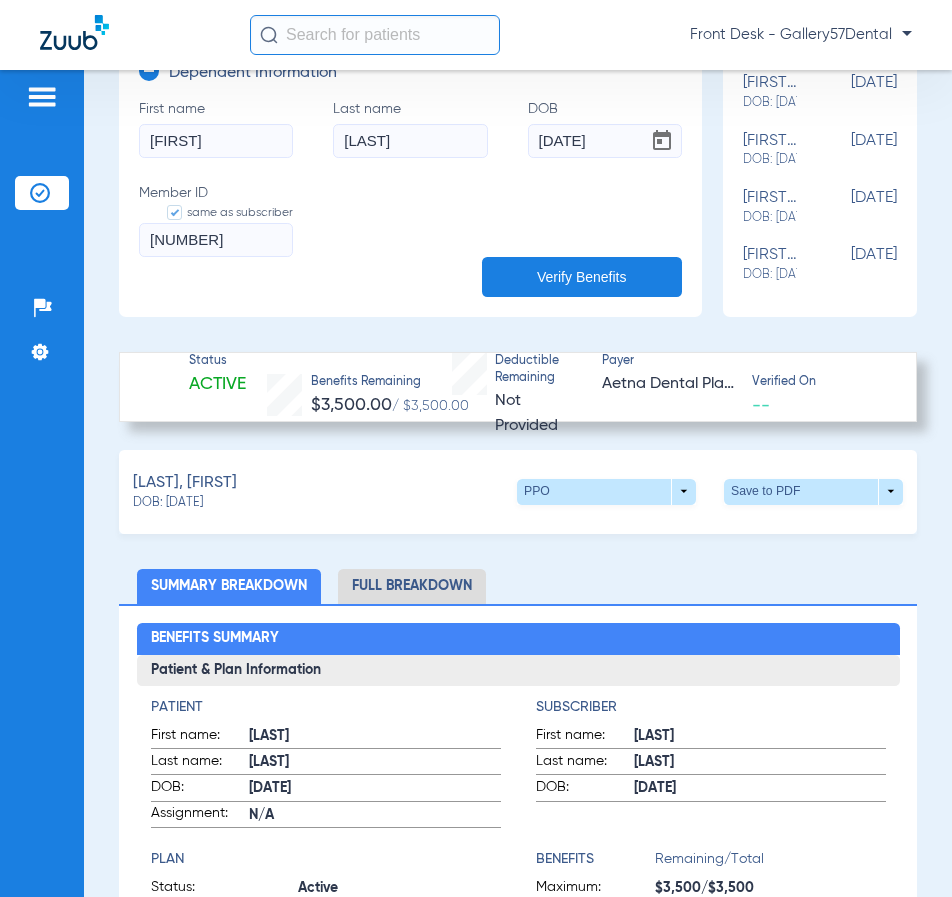 scroll, scrollTop: 500, scrollLeft: 0, axis: vertical 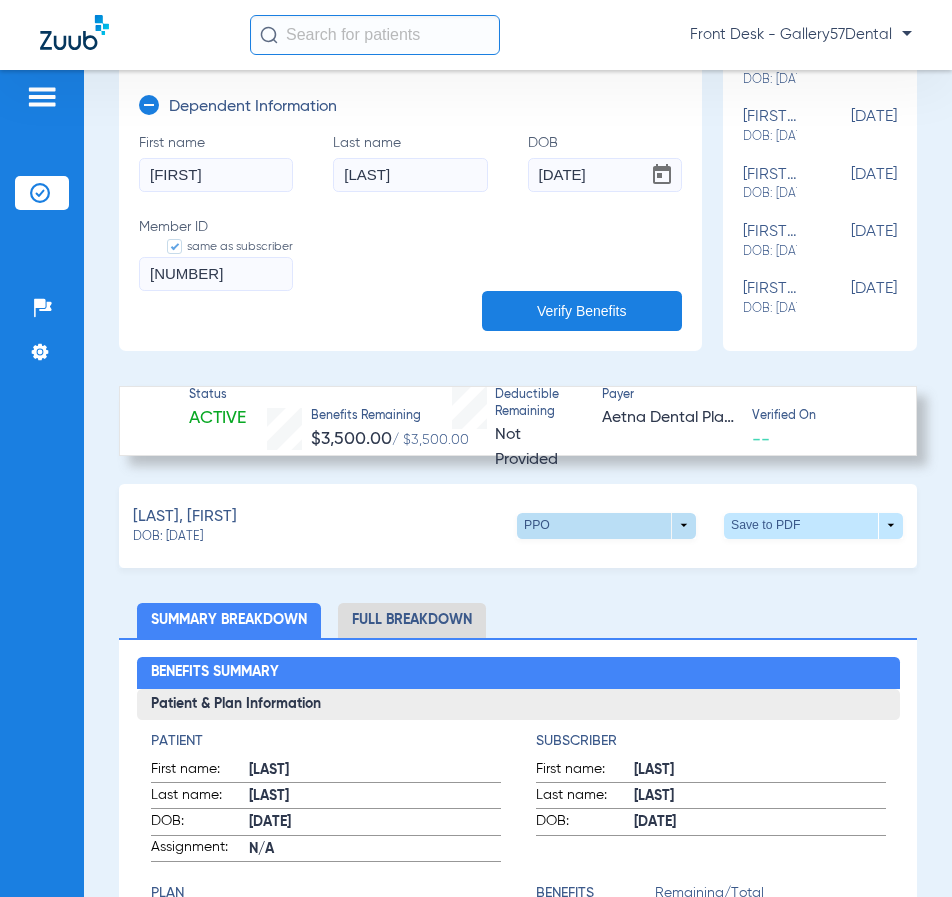 click 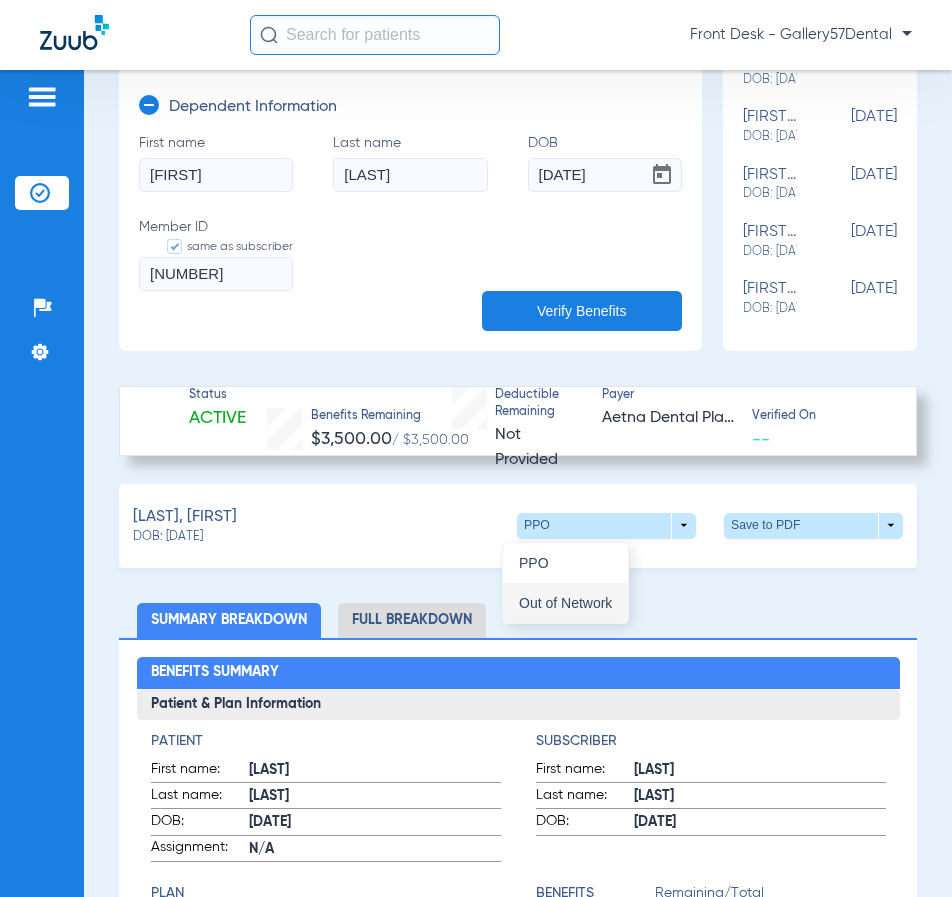 click on "Out of Network" at bounding box center (565, 603) 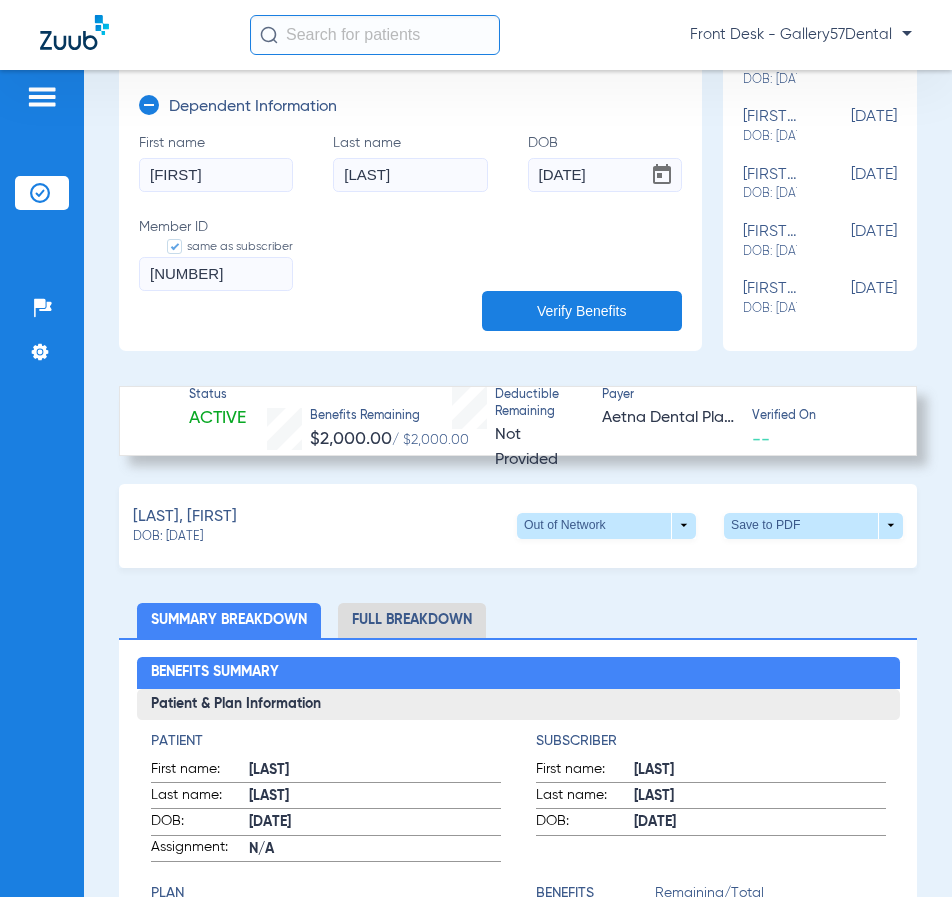 click on "Full Breakdown" 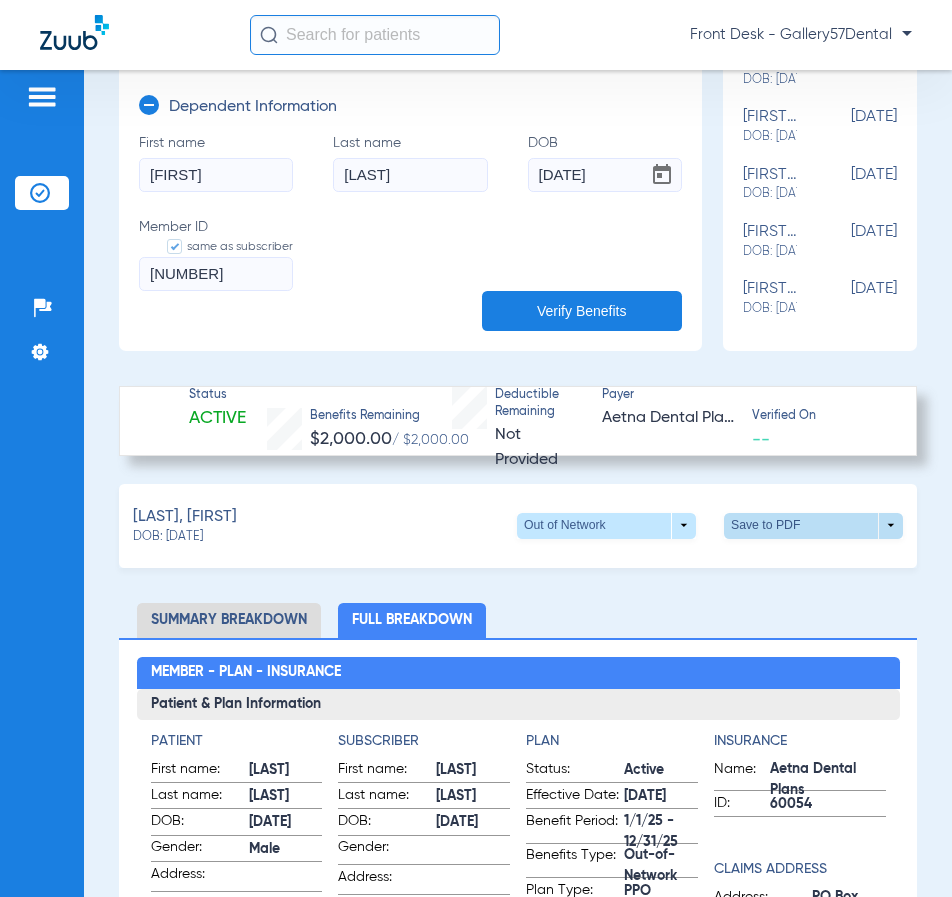 click 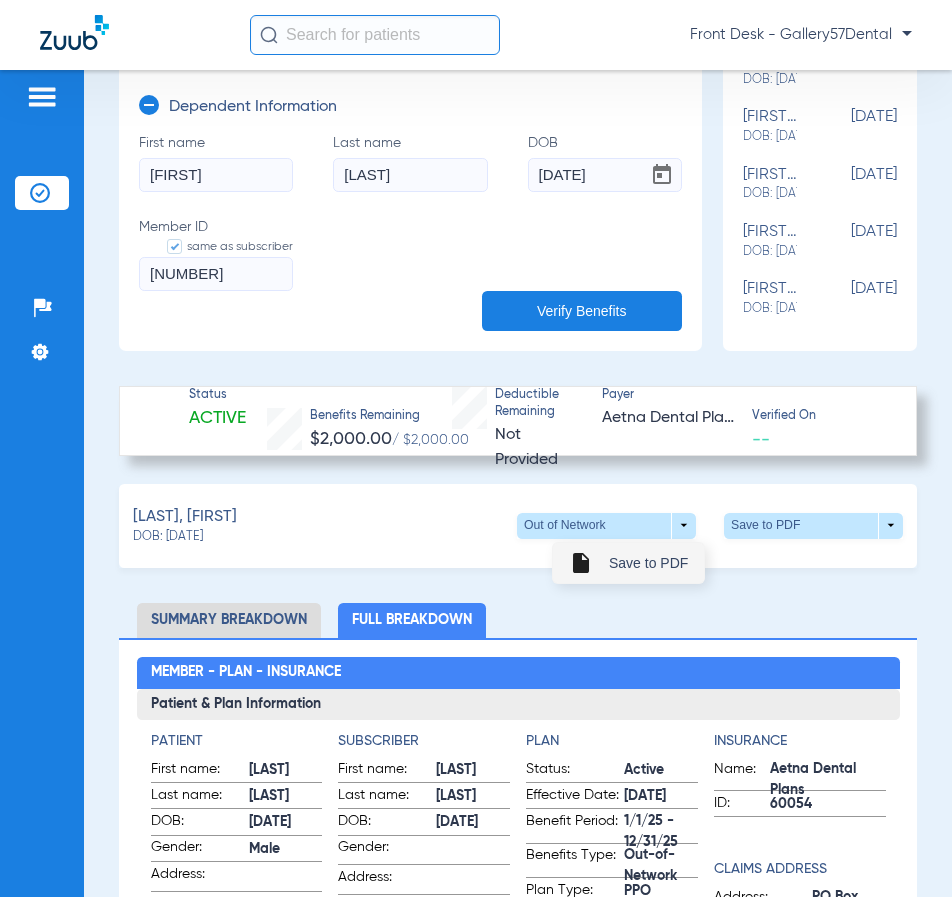 click on "Save to PDF" at bounding box center [648, 563] 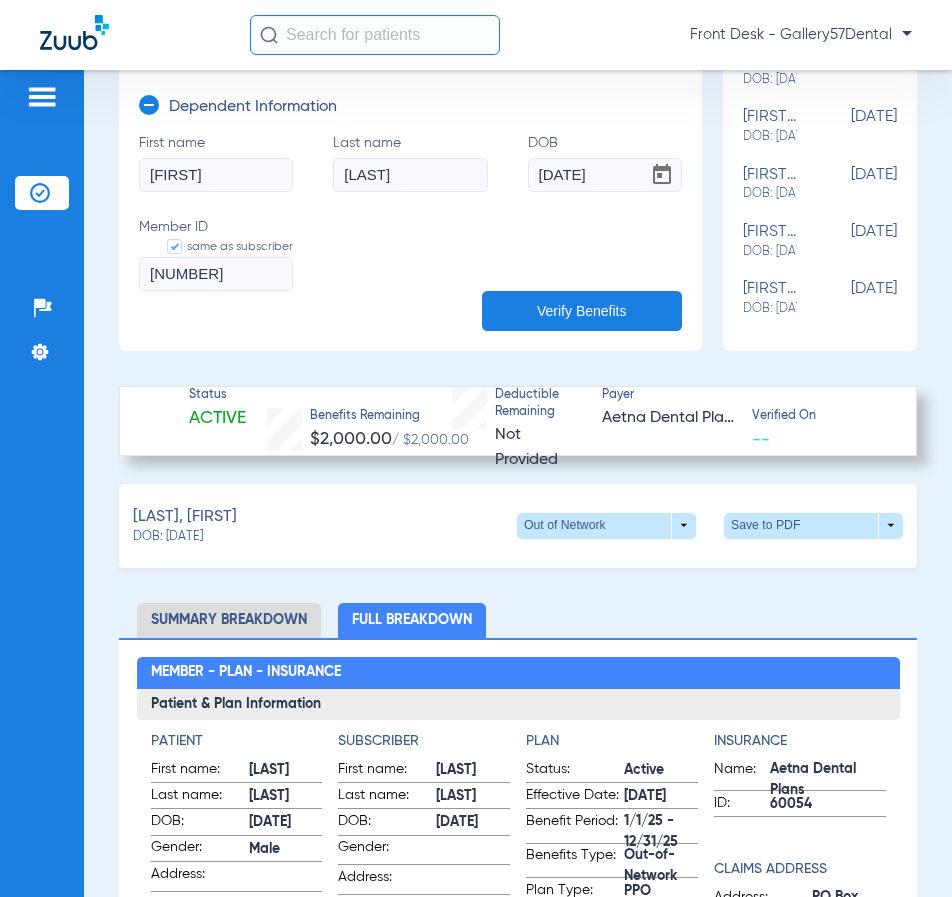 click on "First name  Yuval  Last name  Yogev  DOB  08/23/1995  Member ID   same as subscriber  W274520815" 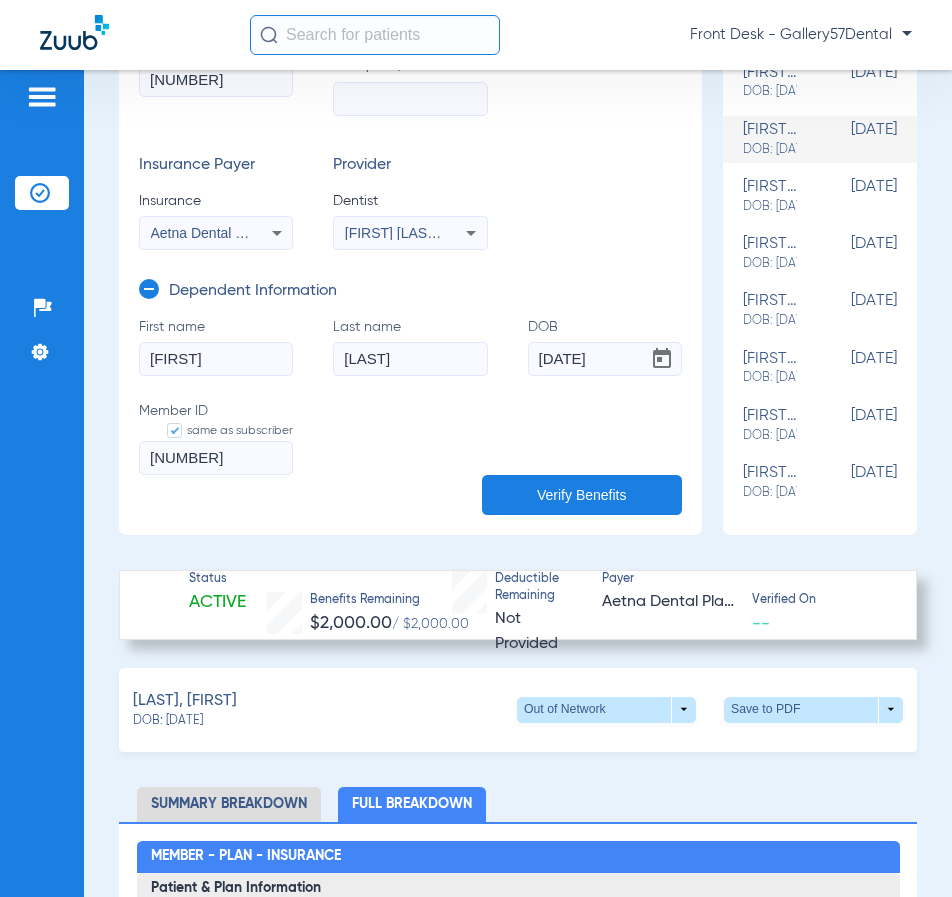 scroll, scrollTop: 300, scrollLeft: 0, axis: vertical 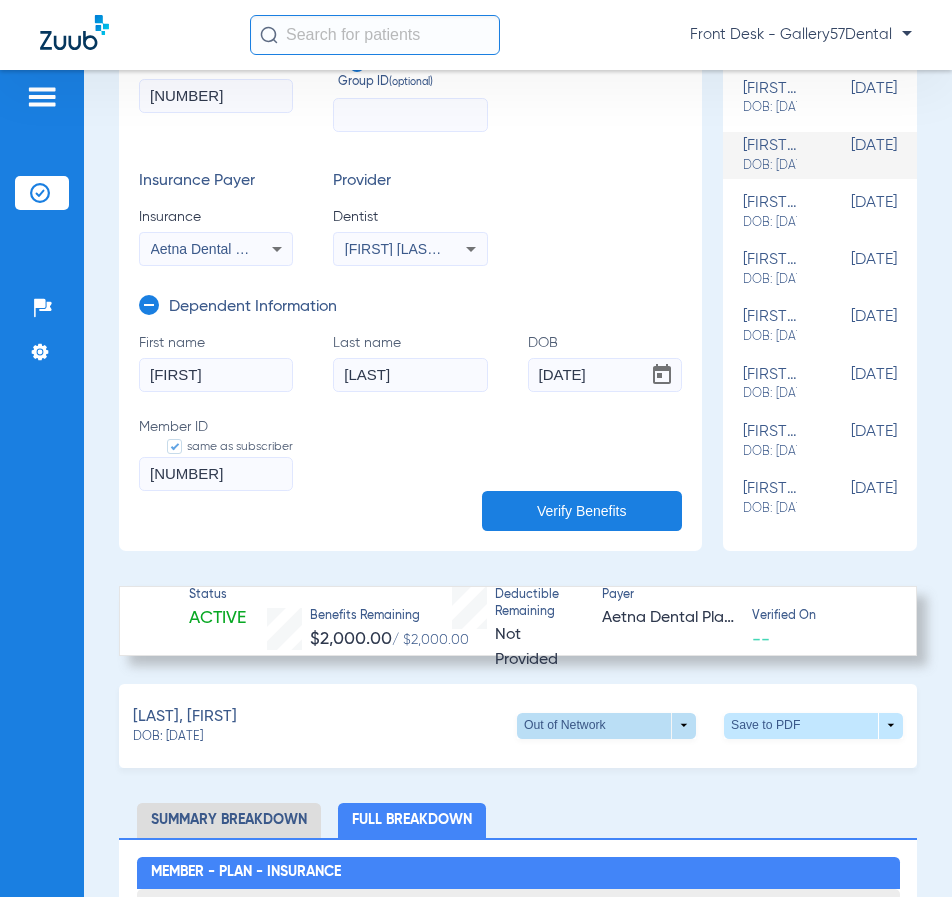 click 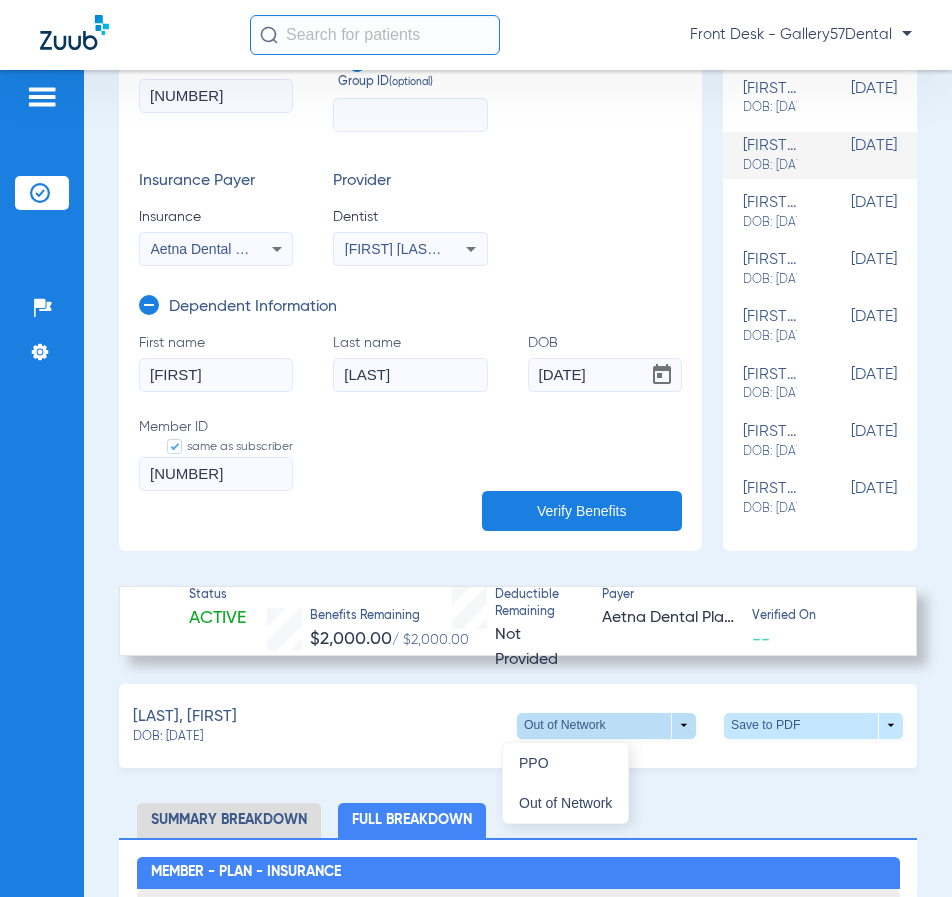 click at bounding box center [476, 448] 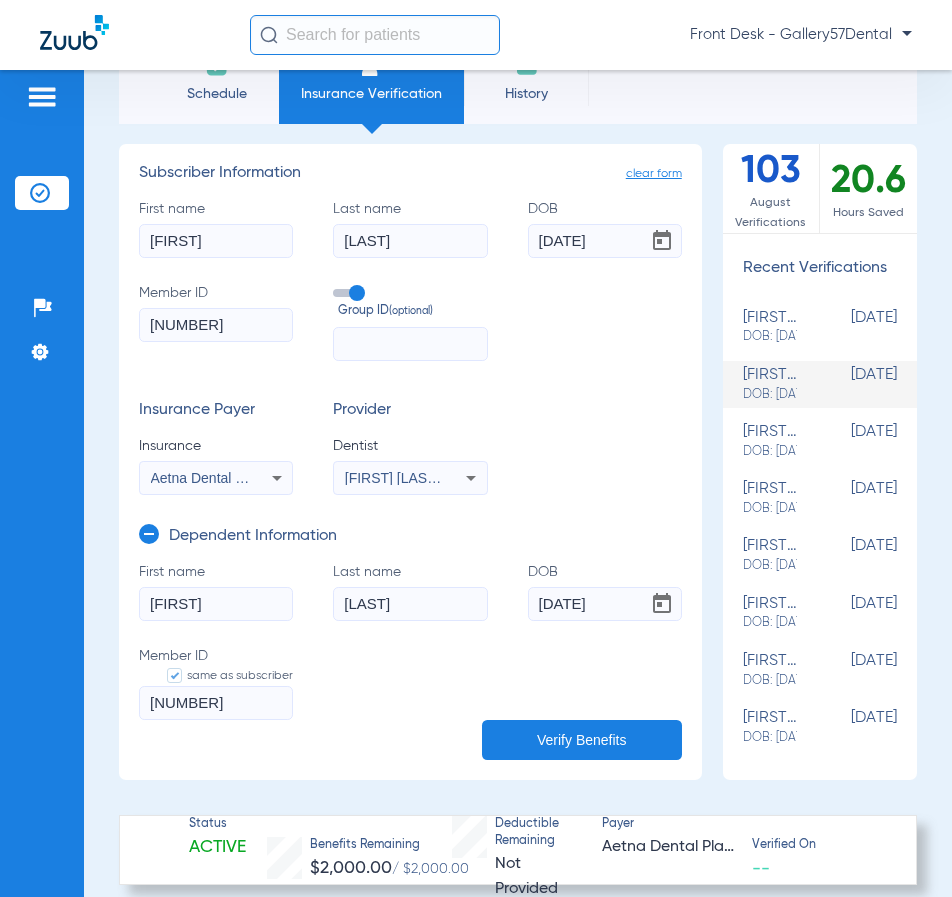 scroll, scrollTop: 0, scrollLeft: 0, axis: both 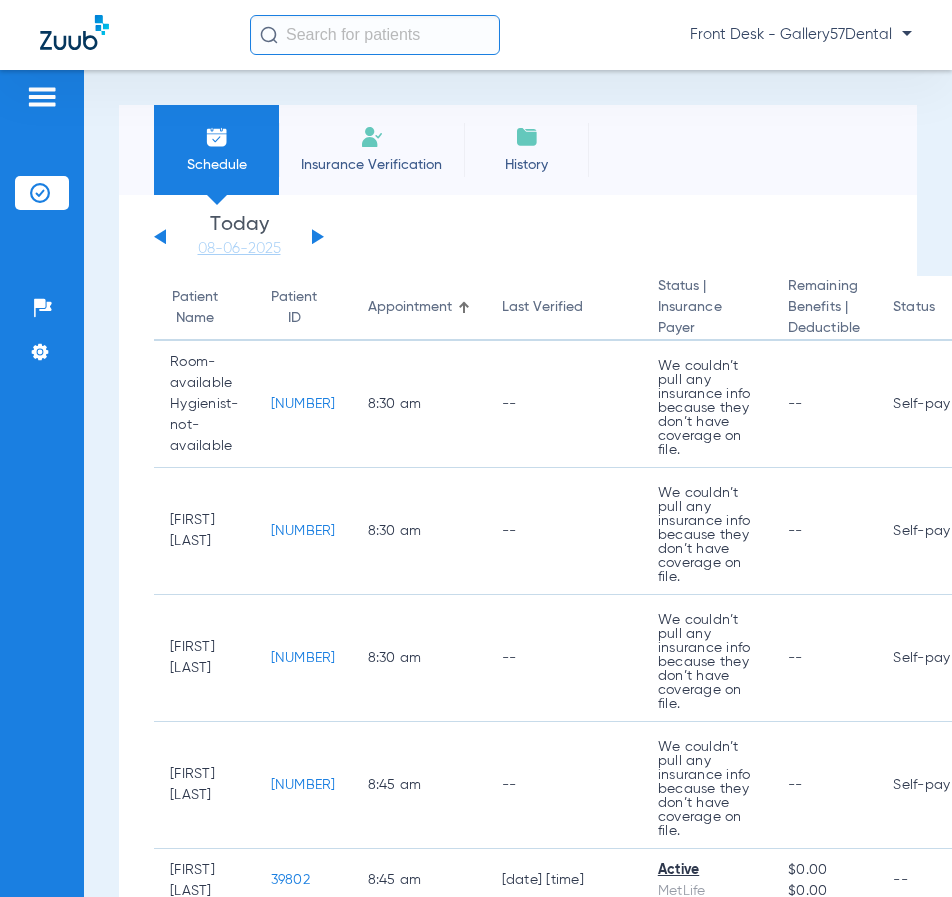 click on "Insurance Verification" 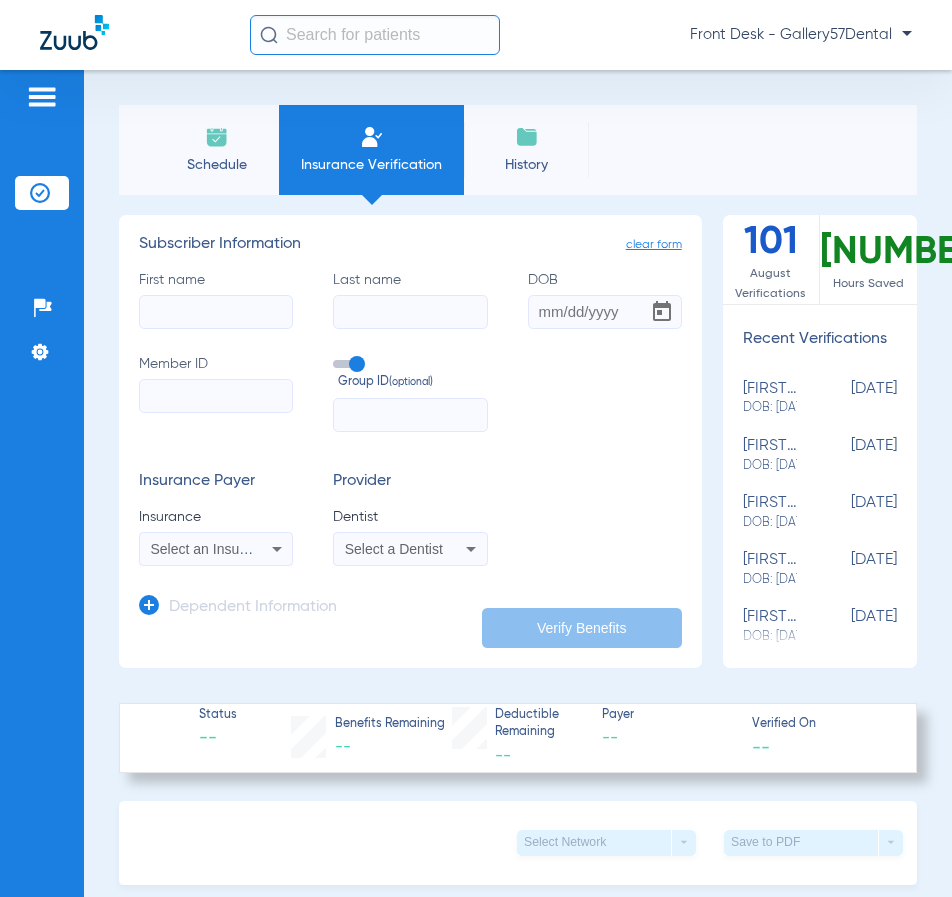 click on "Select an Insurance" at bounding box center [213, 549] 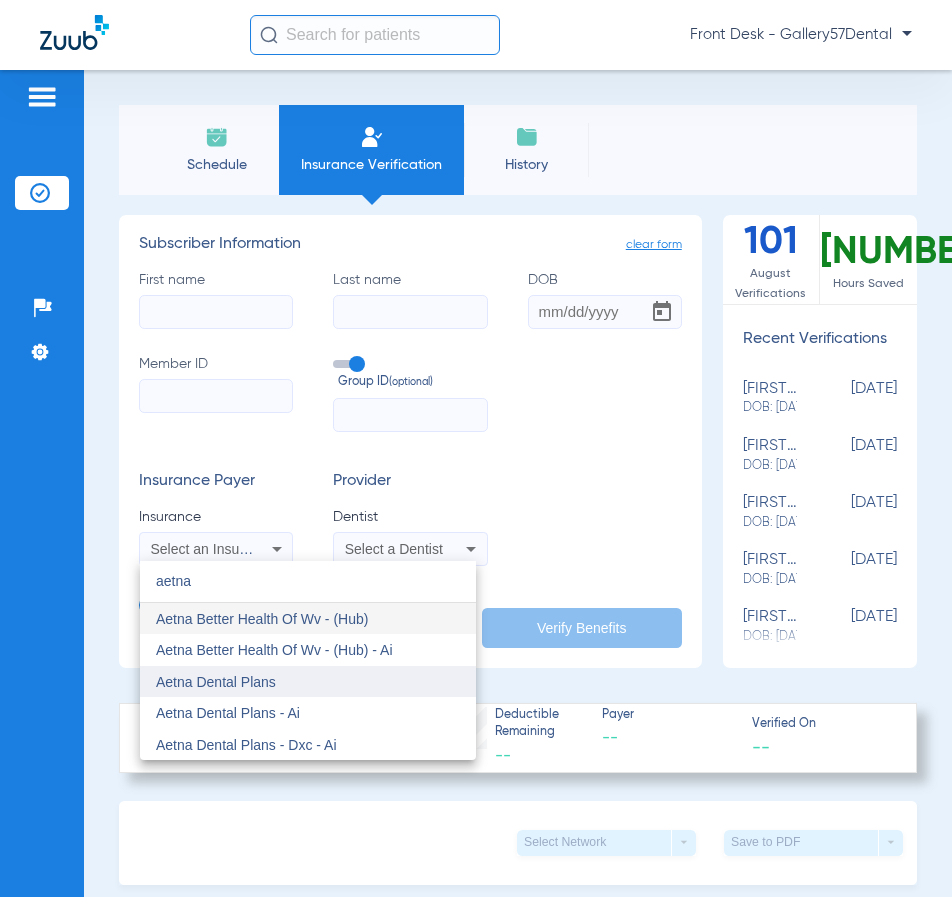 type on "aetna" 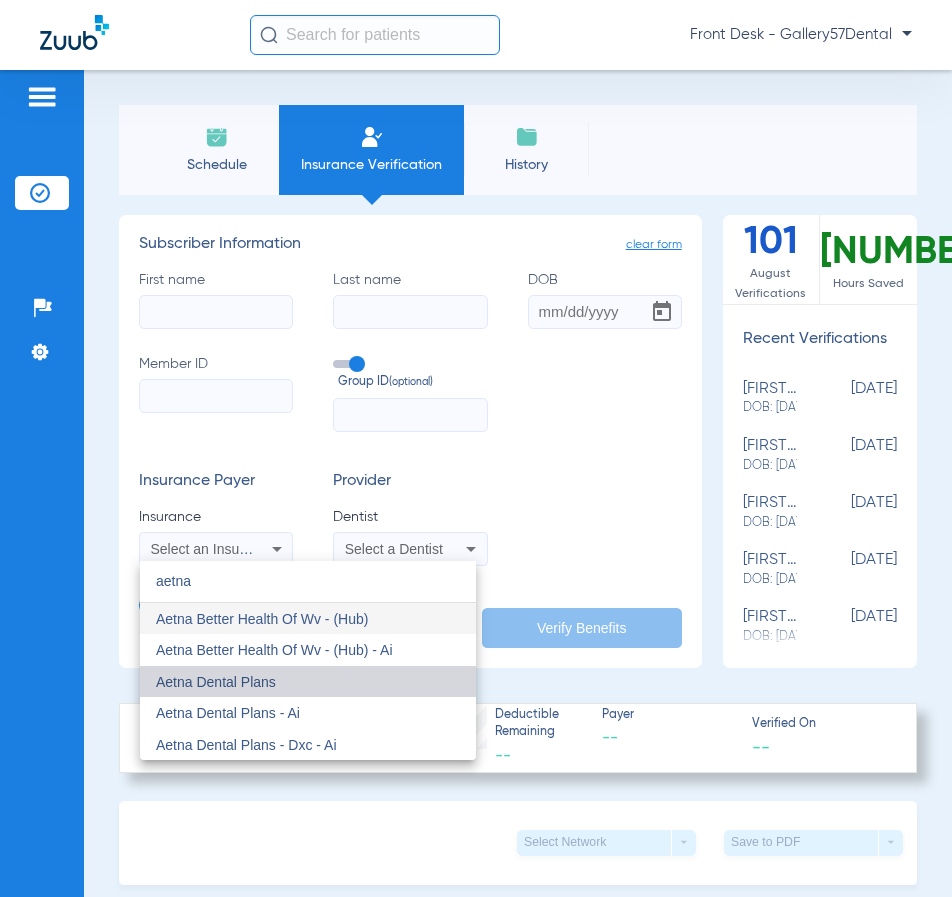 click on "Aetna Dental Plans" at bounding box center [216, 682] 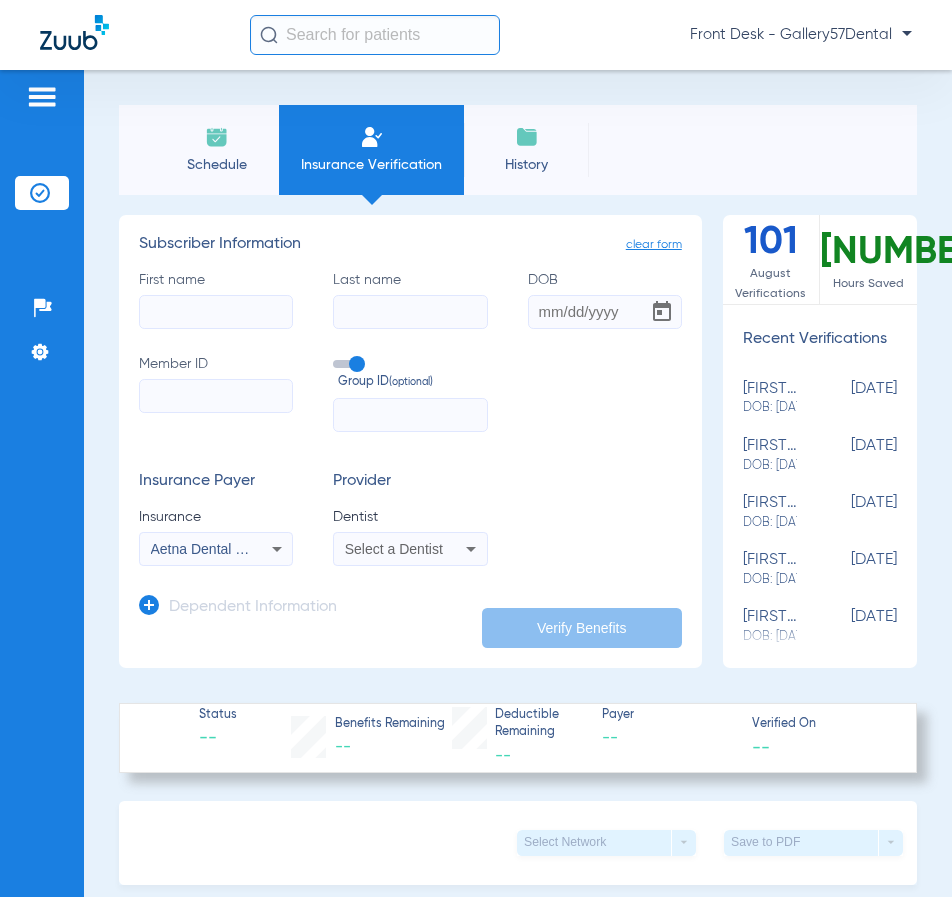 click on "Member ID" 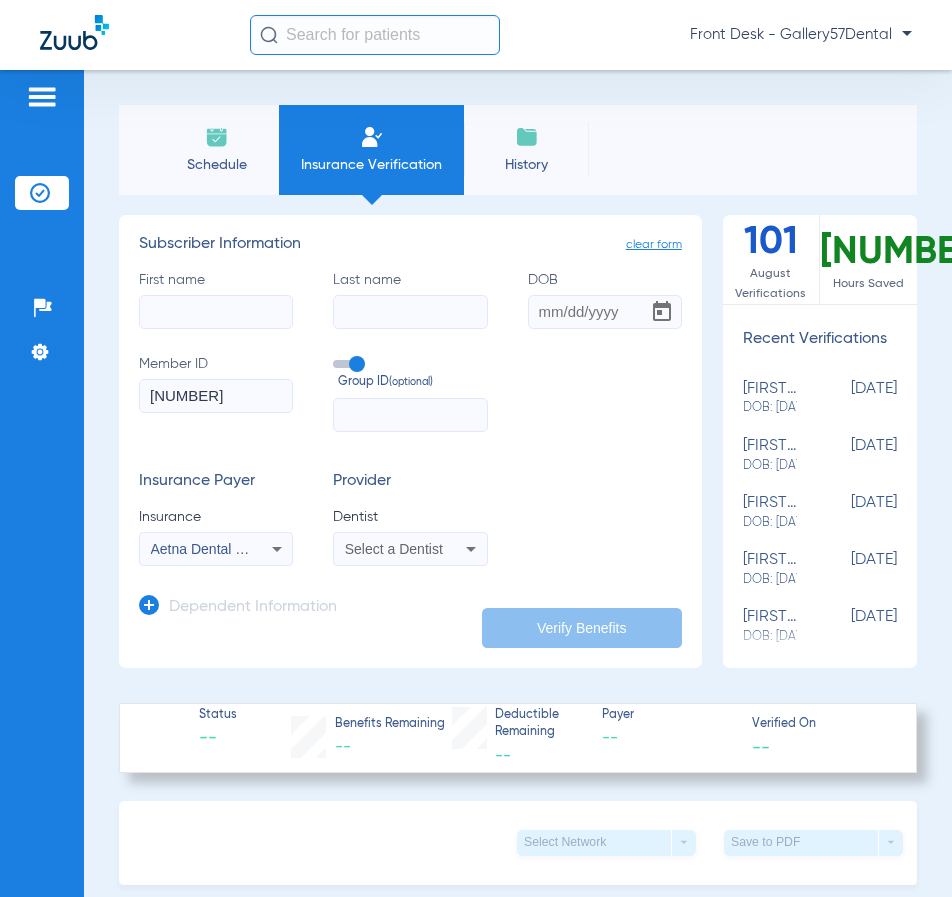 type on "[NUMBER]" 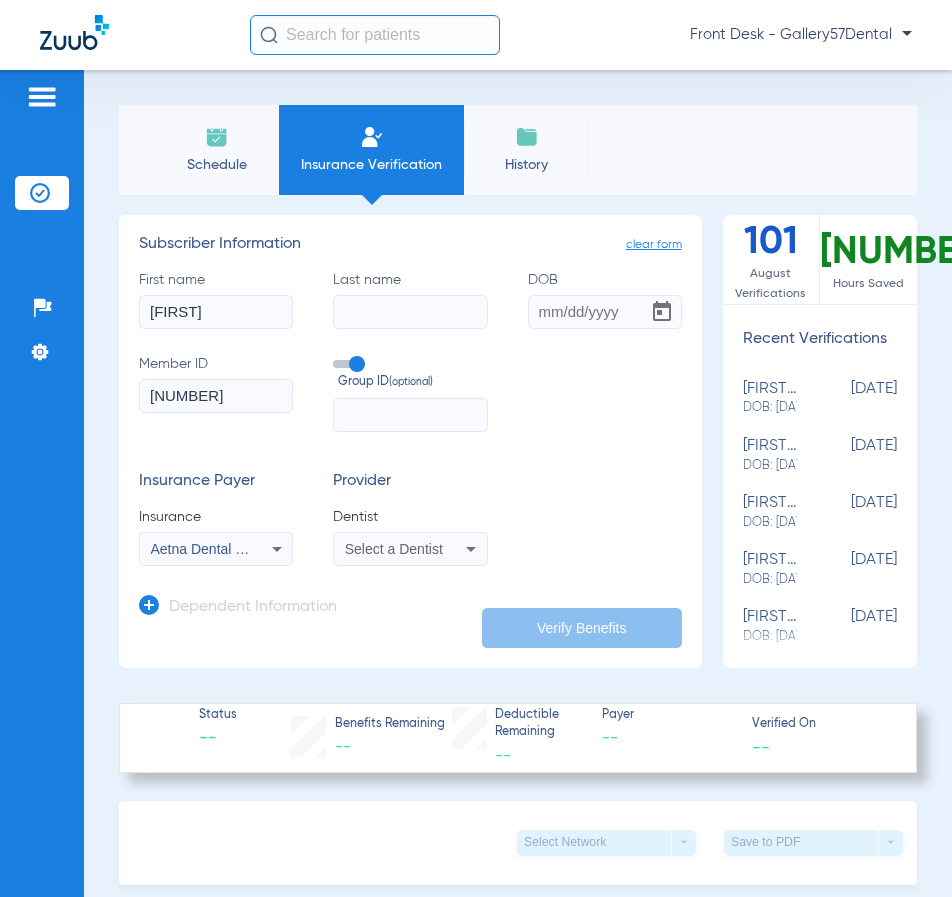 type on "[FIRST]" 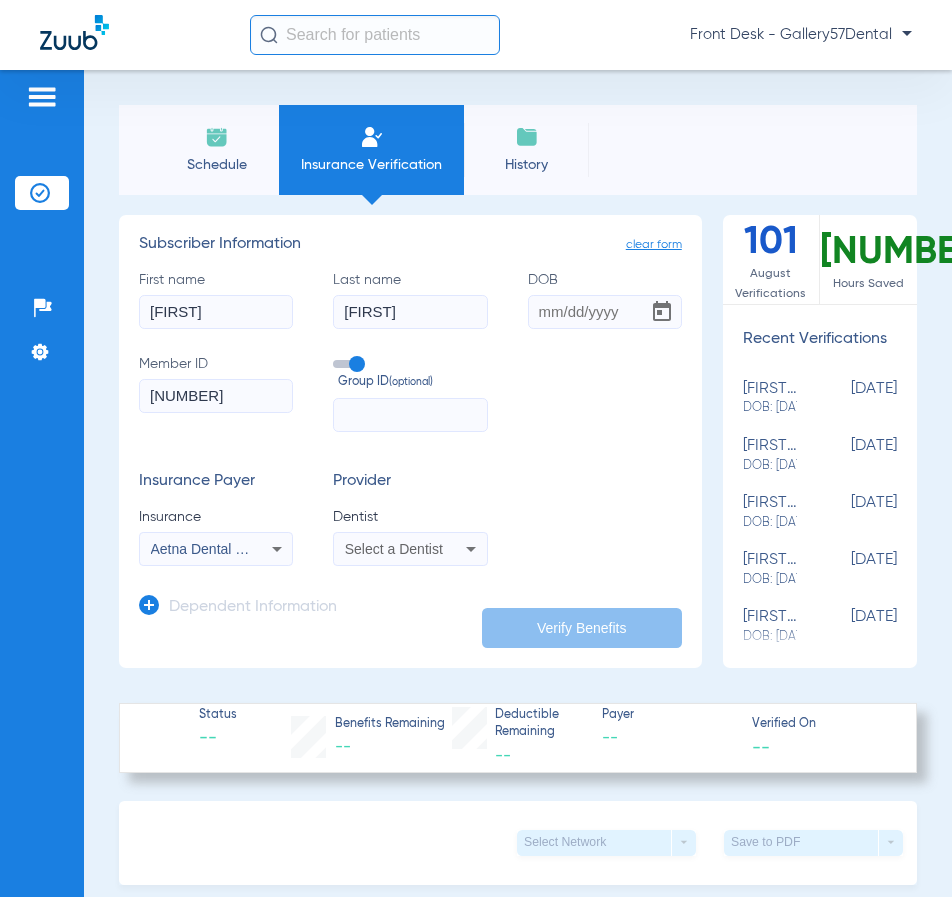 type on "[FIRST]" 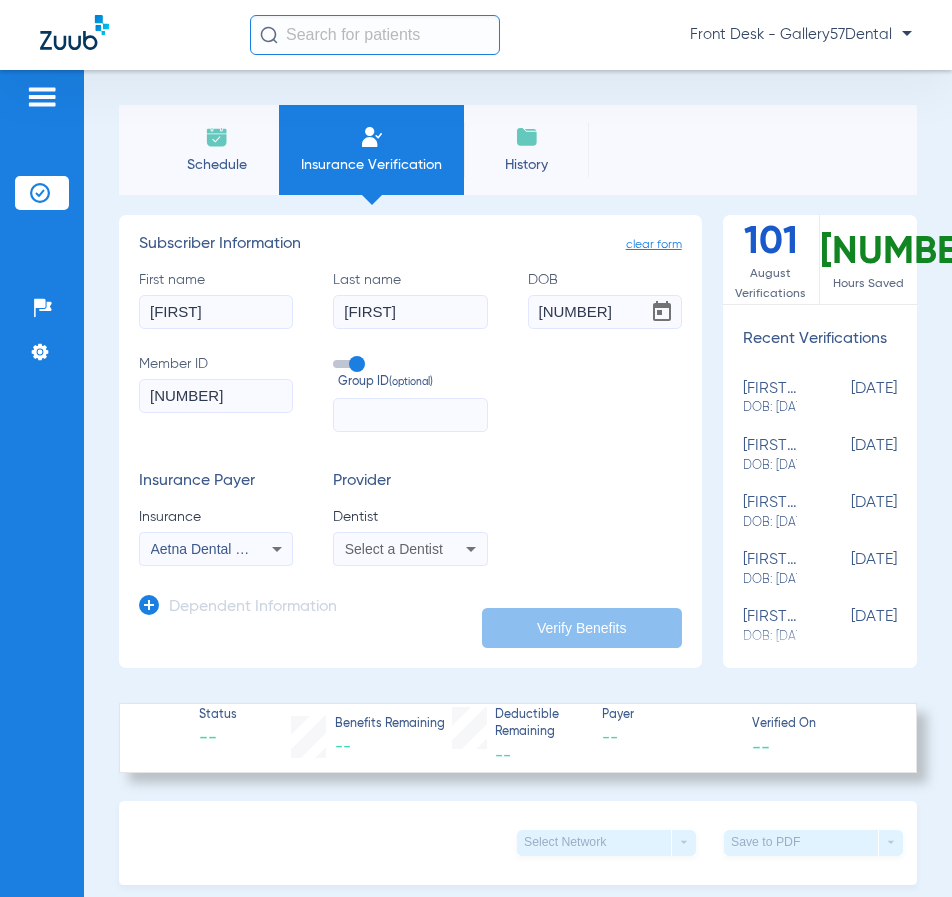 type on "[DATE]" 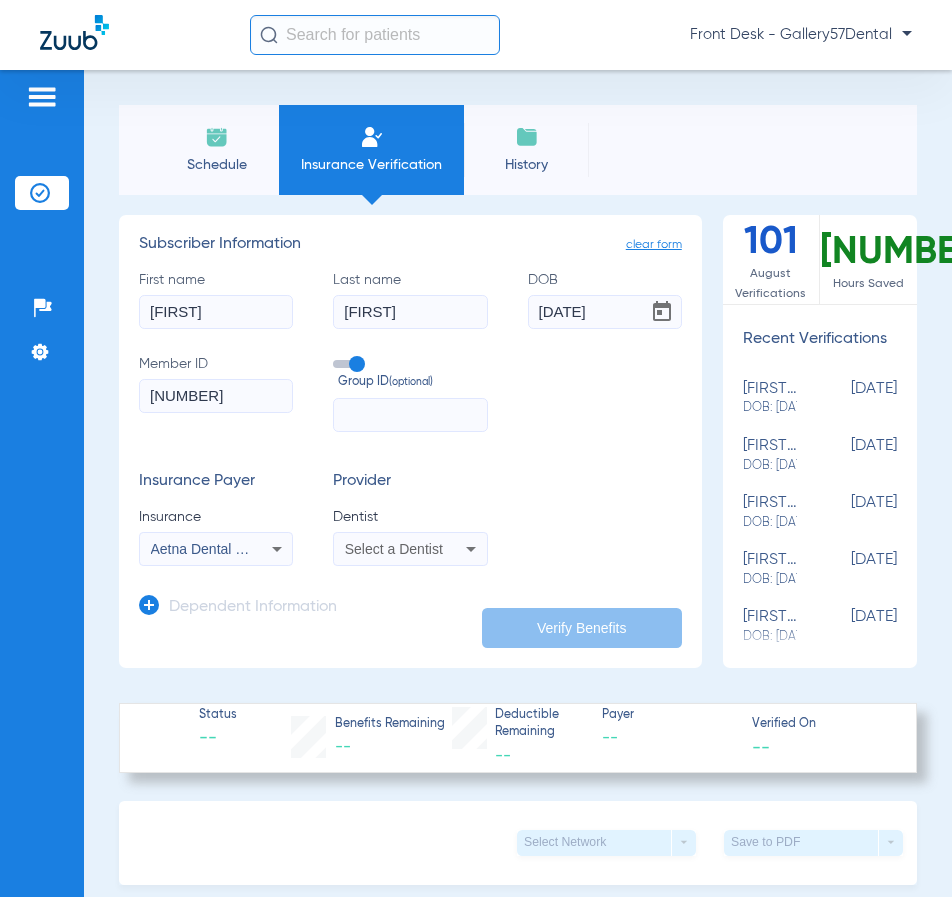 click 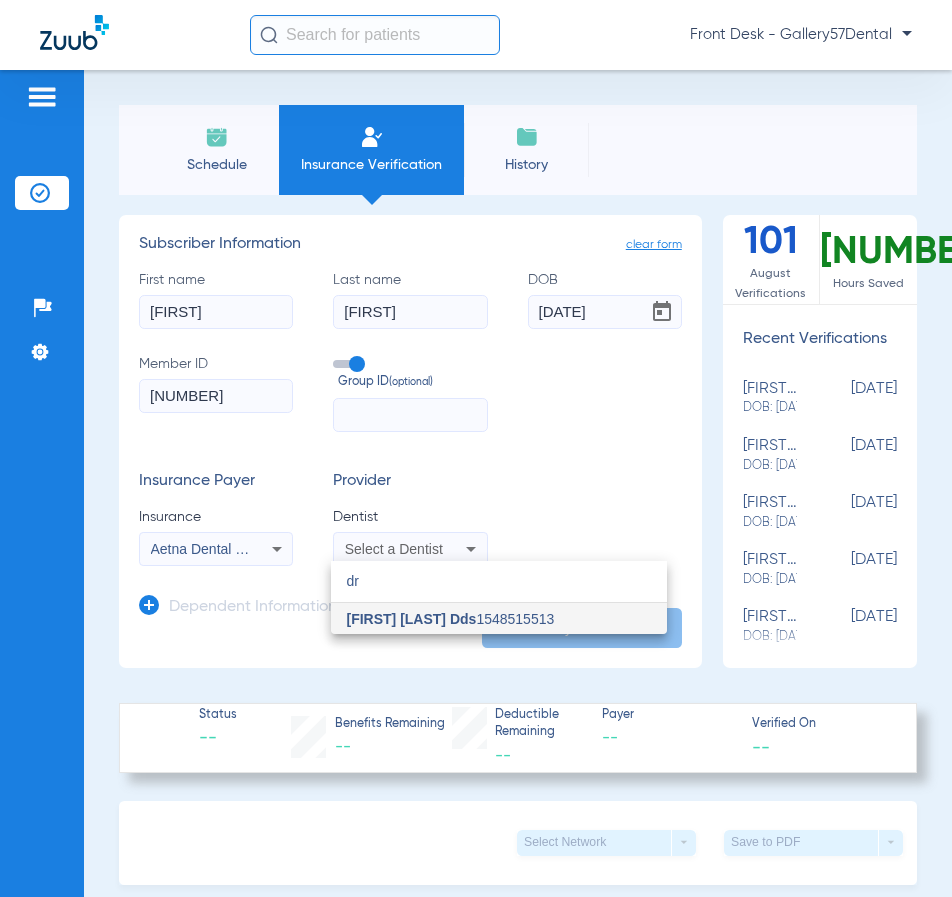 type on "d" 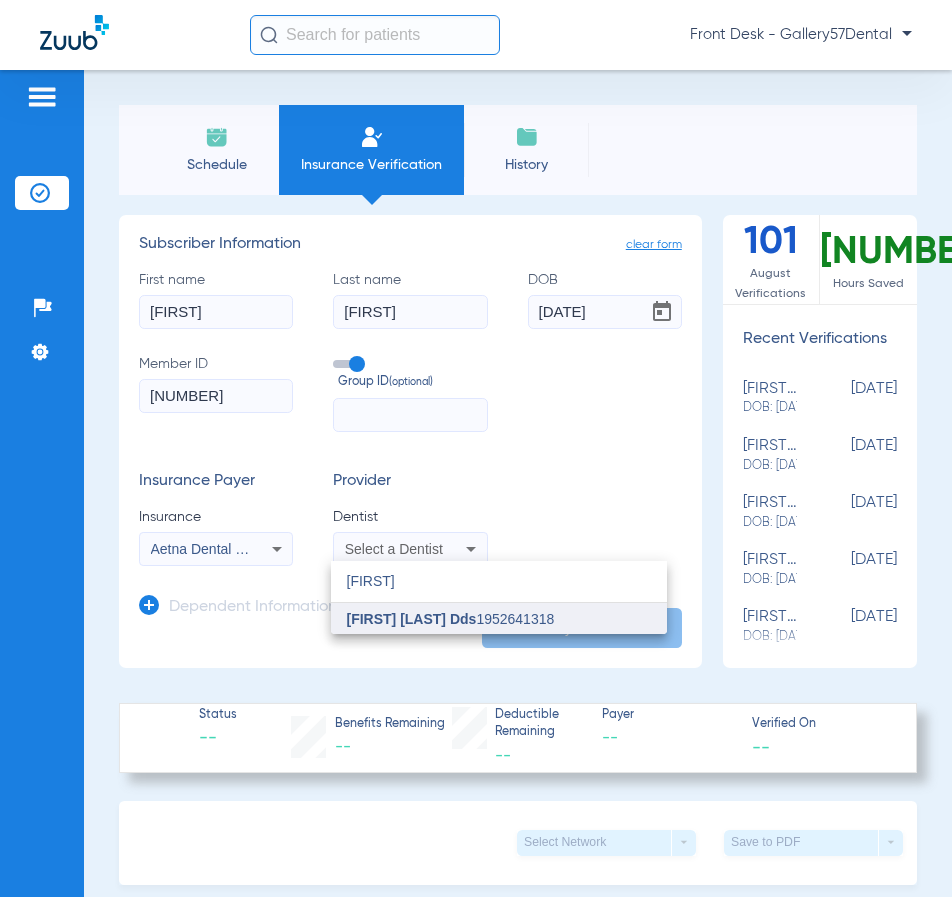 type on "[FIRST]" 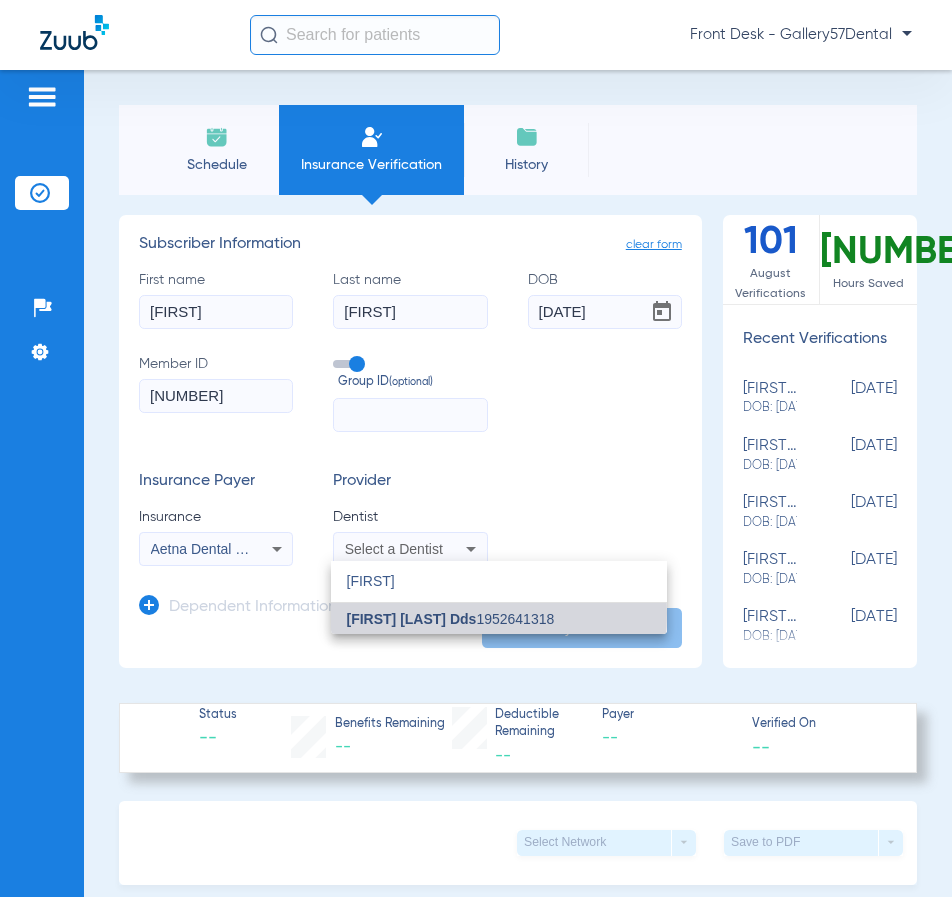 click on "[FIRST] [LAST] Dds" at bounding box center (412, 619) 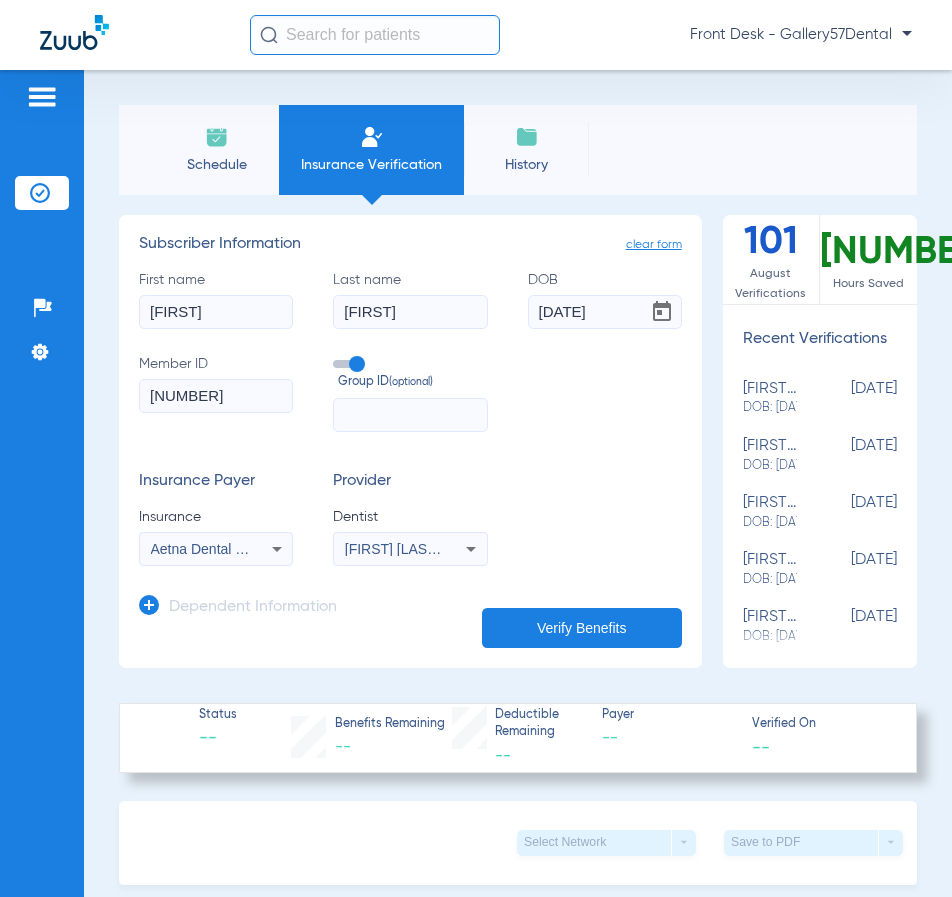 click on "Dependent Information" 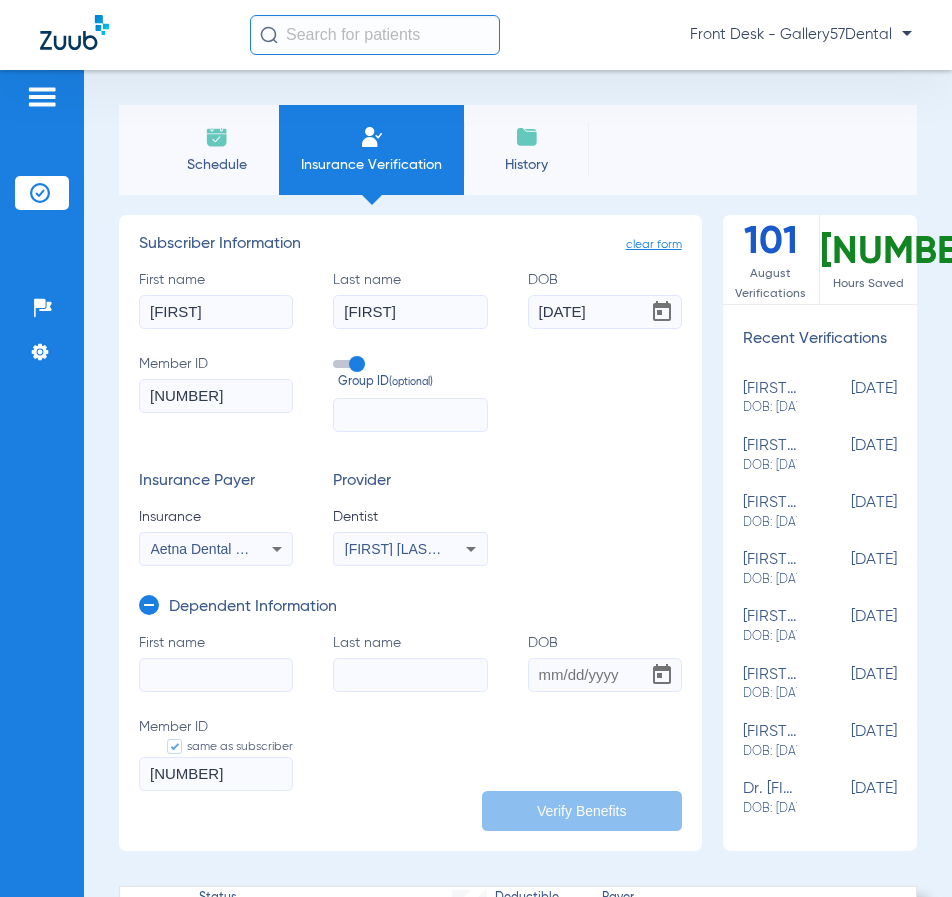 click on "First name" 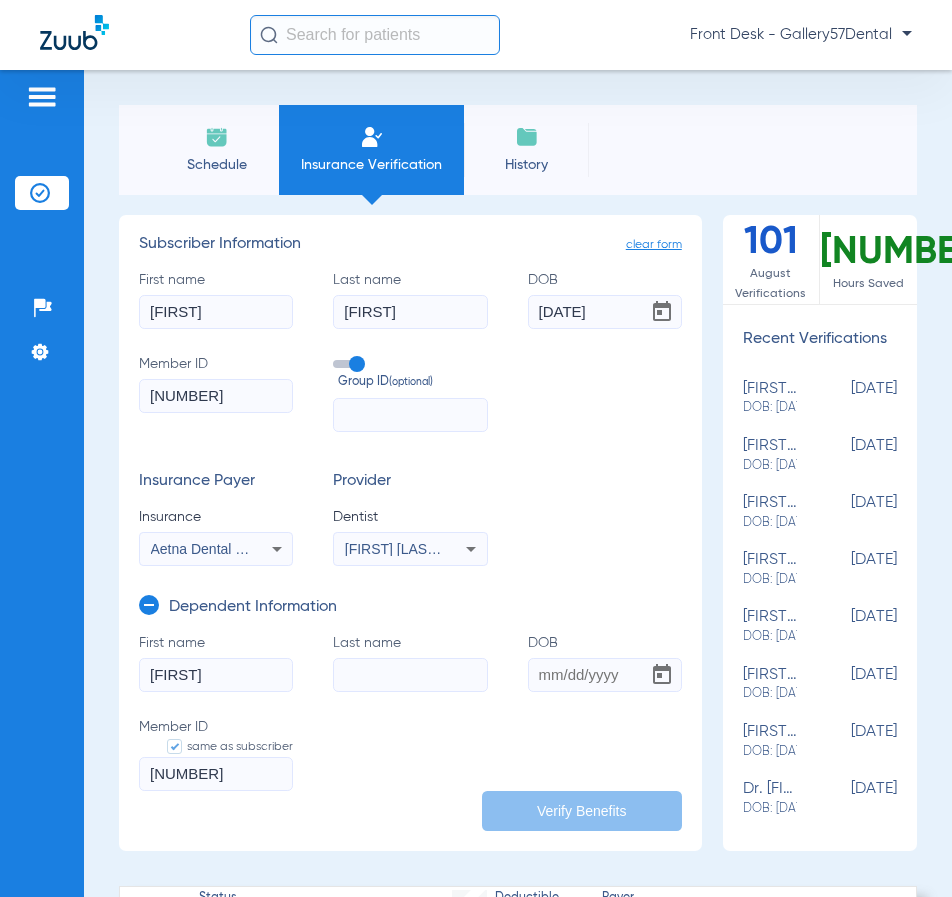 type on "[FIRST]" 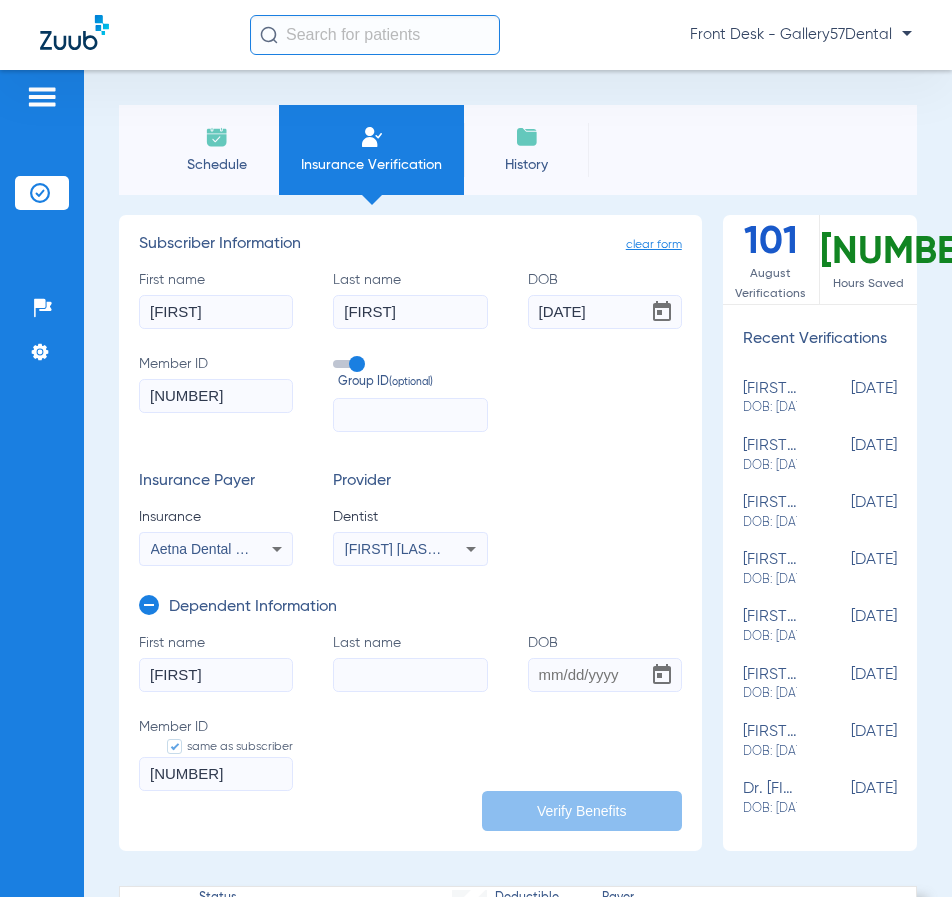click on "Last name" 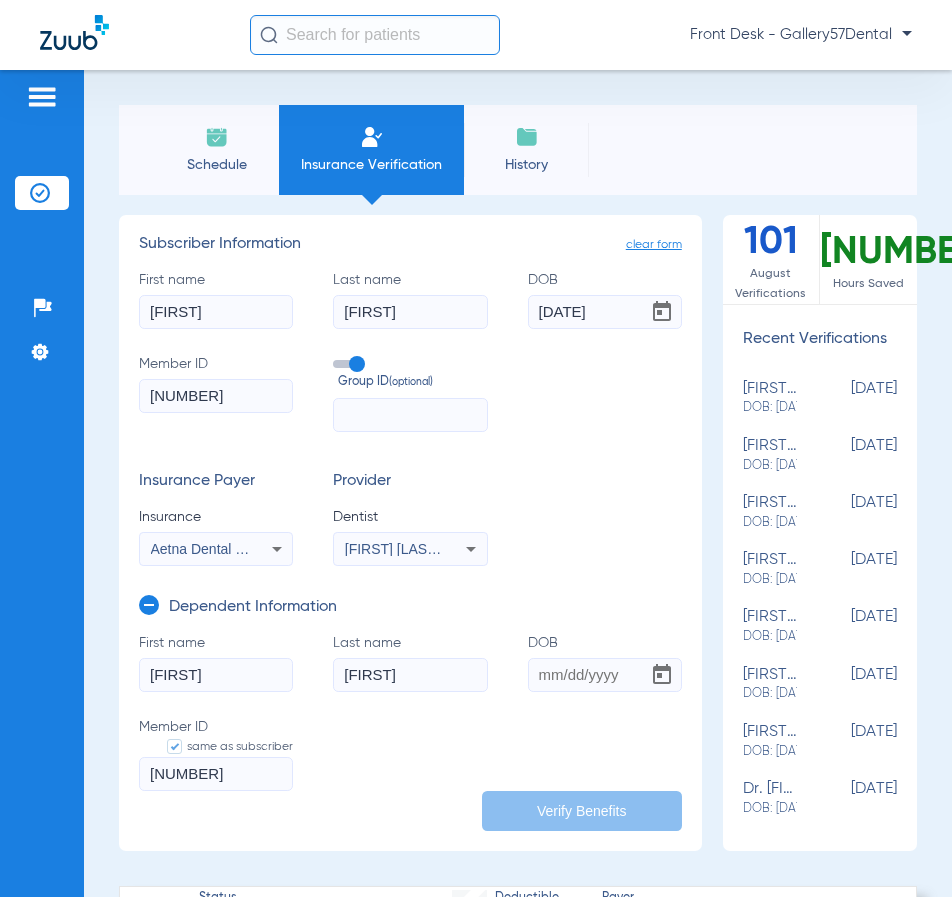 type on "[FIRST]" 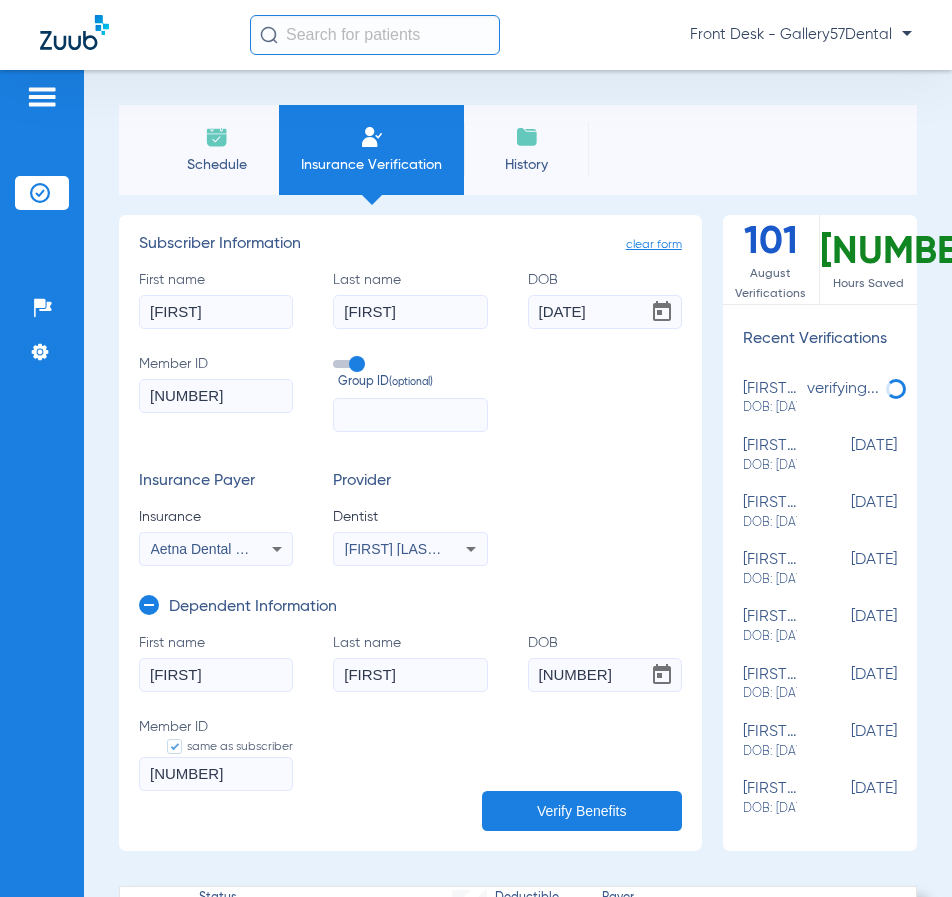type on "[DATE]" 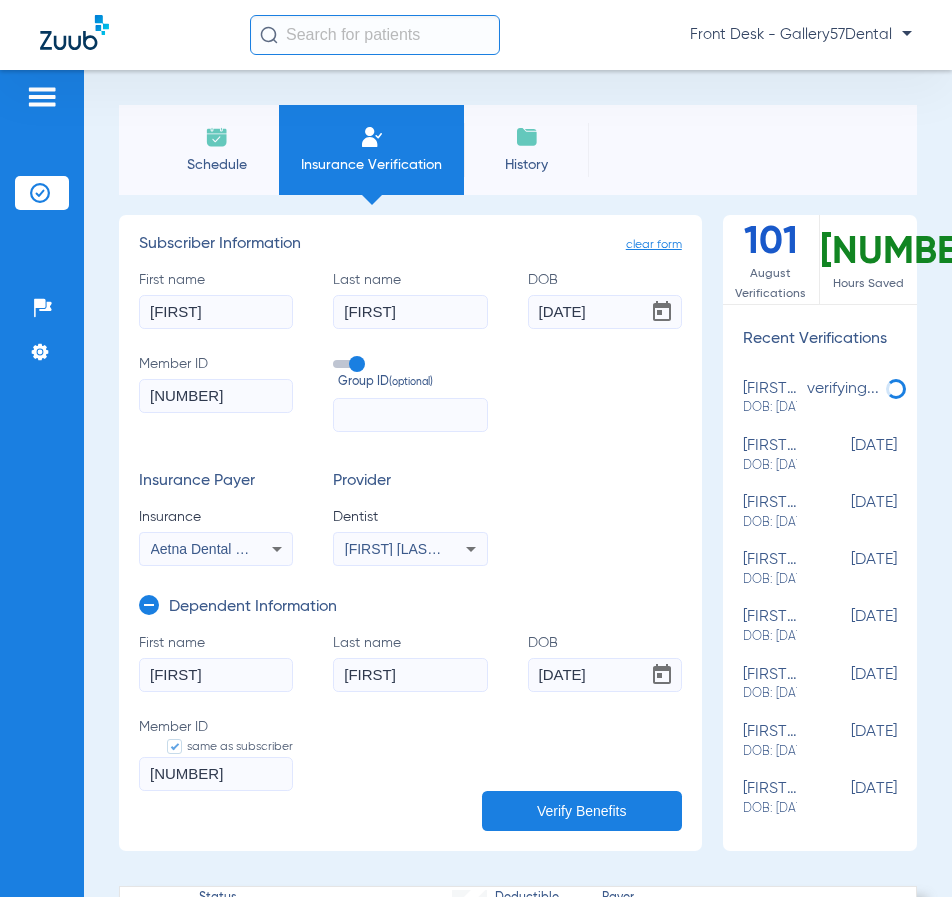 click on "First name [FIRST] Last name [LAST] DOB [DATE] Member ID same as subscriber [NUMBER]" 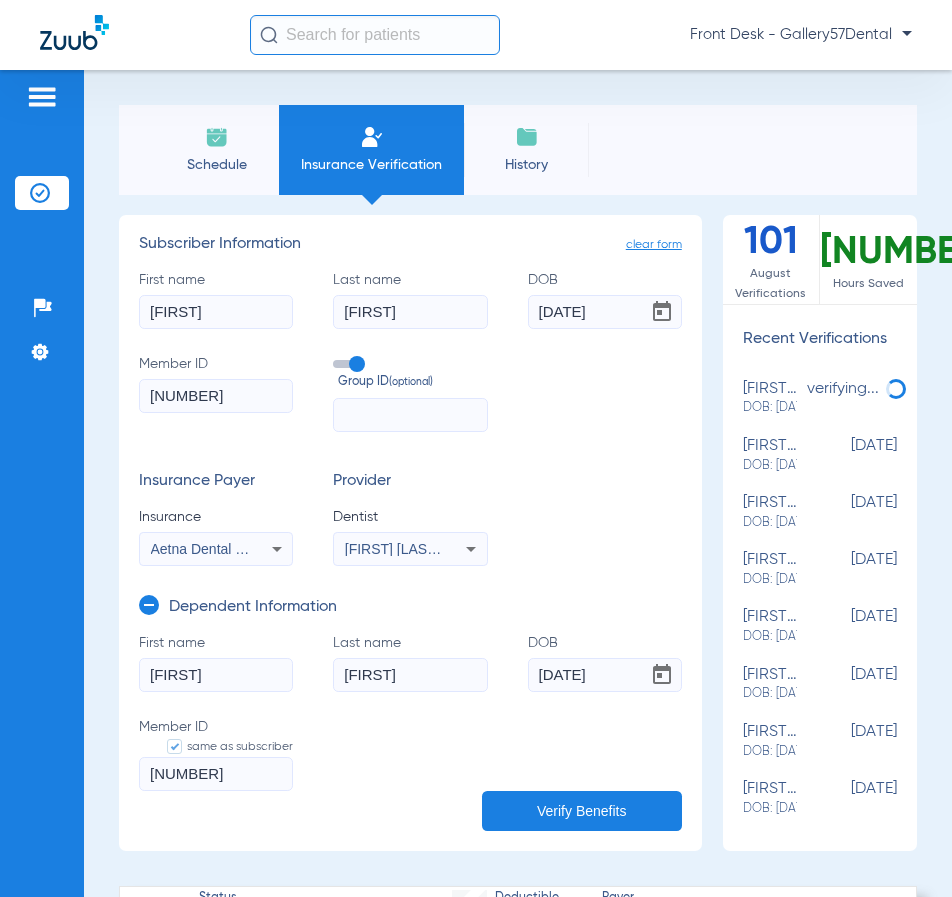 click on "Verify Benefits" 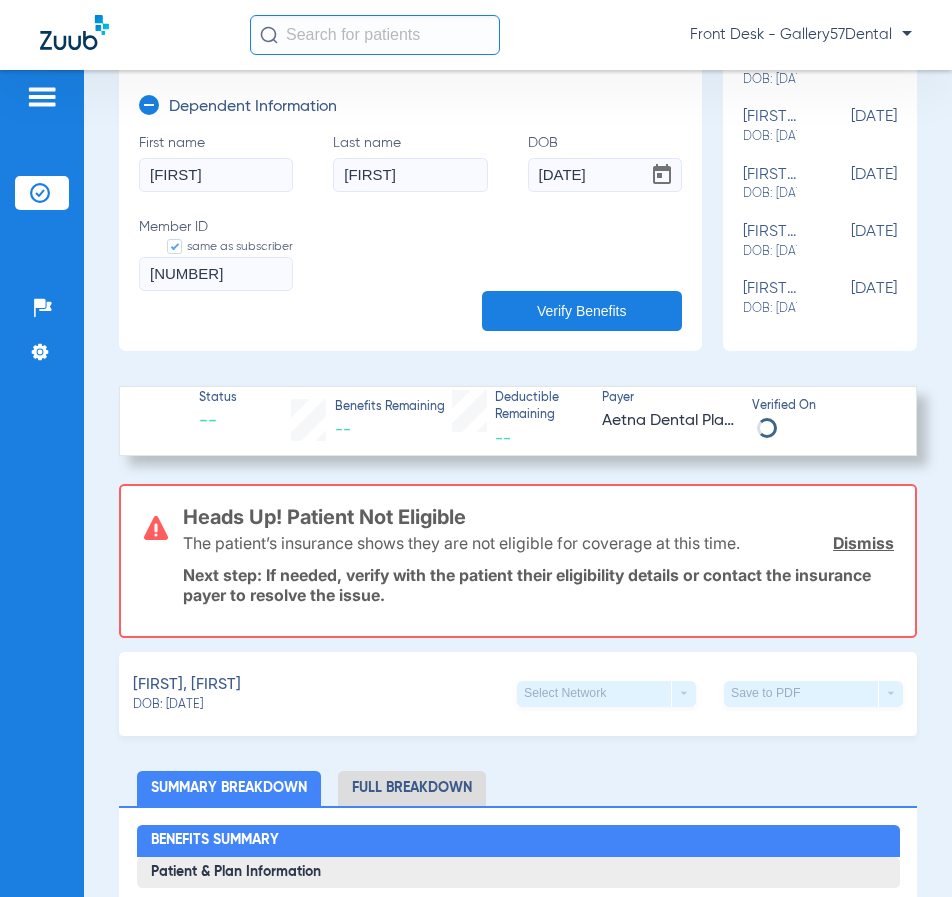 scroll, scrollTop: 600, scrollLeft: 0, axis: vertical 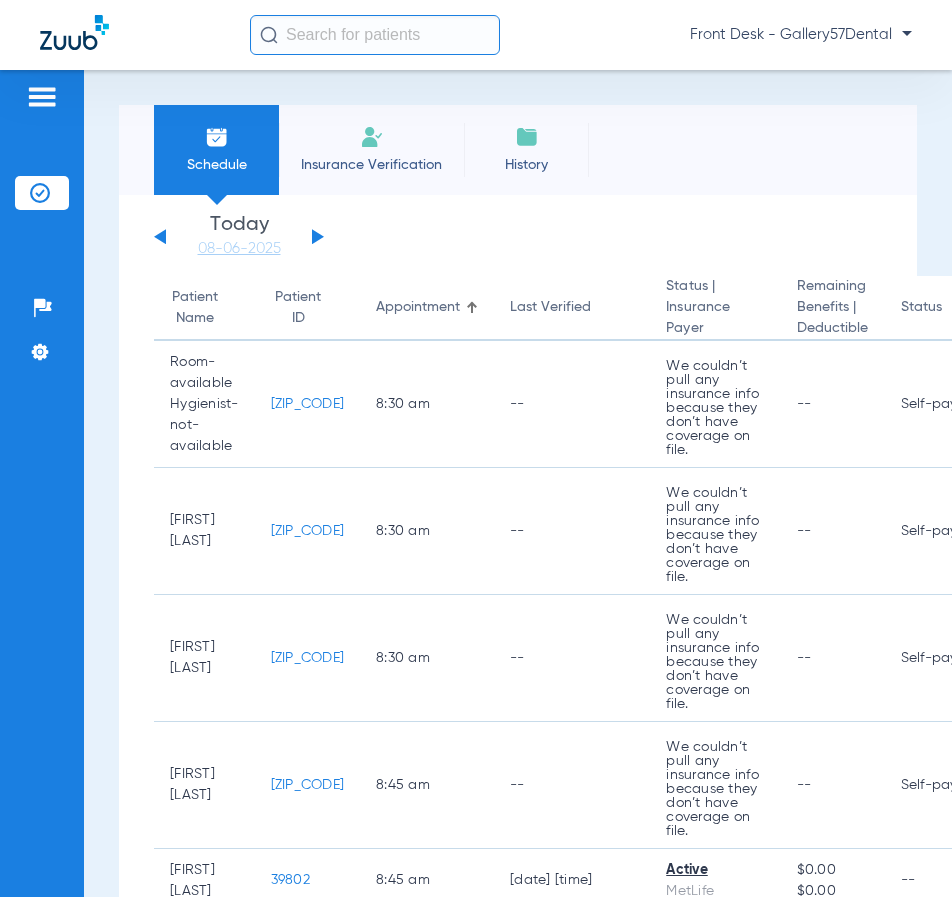 click on "Insurance Verification" 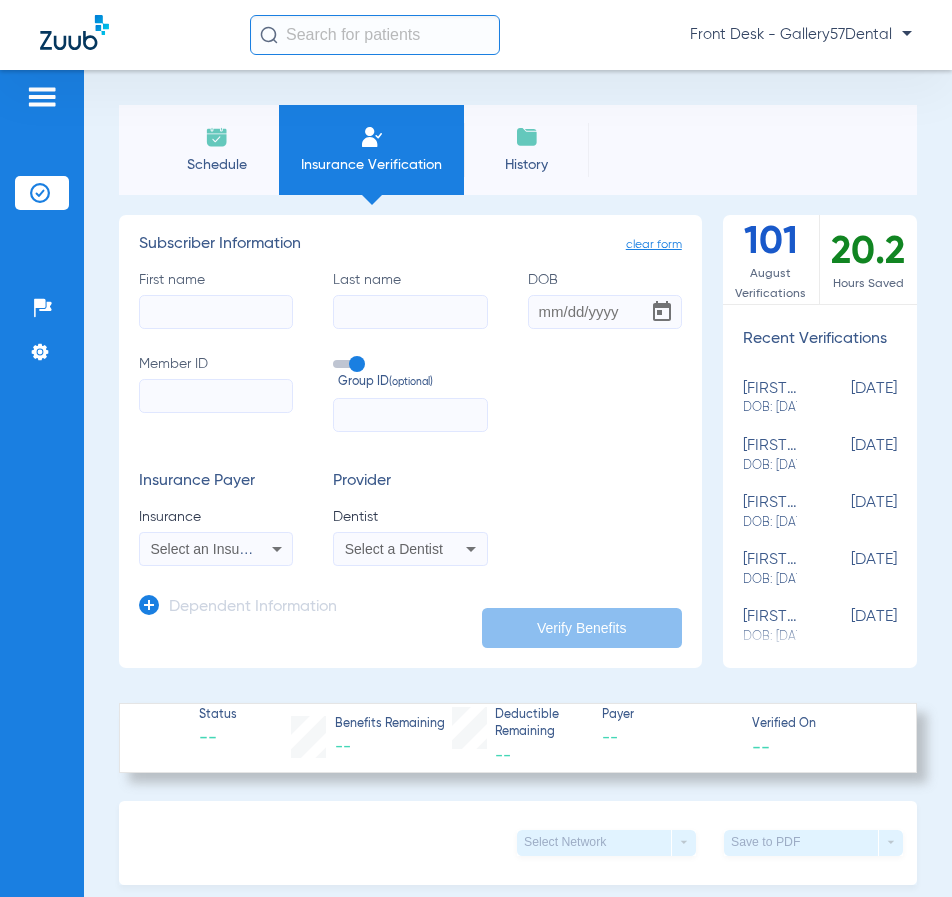 click on "Select an Insurance" at bounding box center [213, 549] 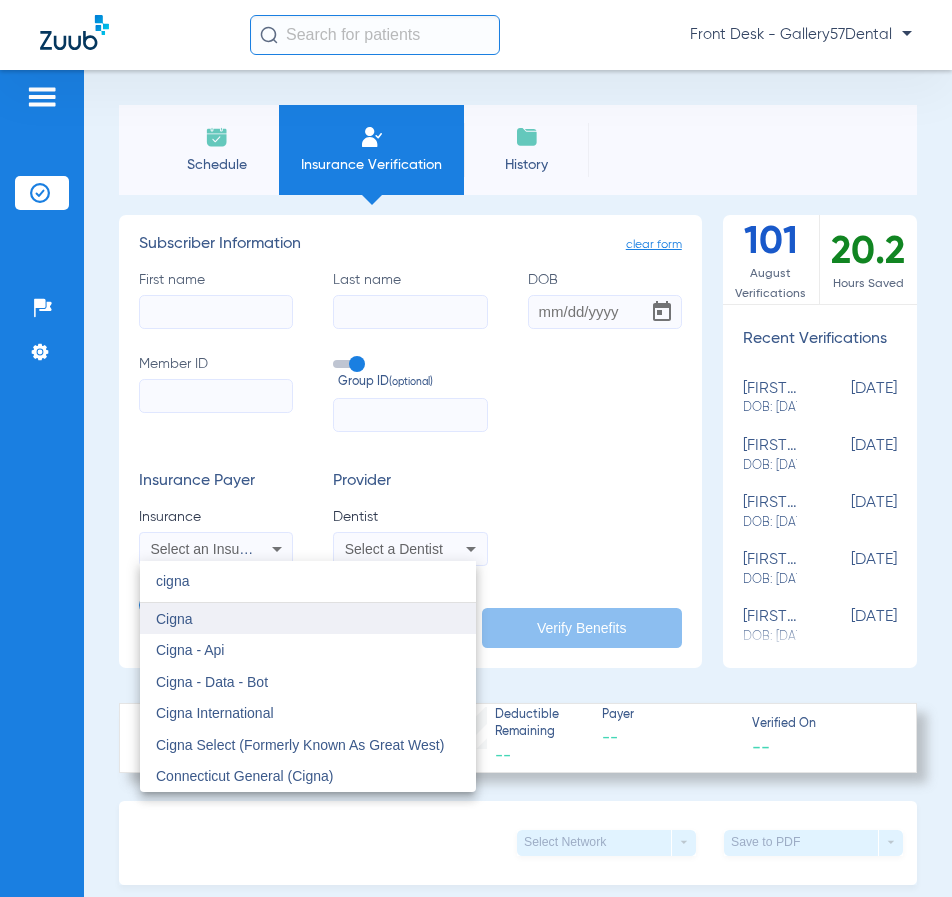 type on "cigna" 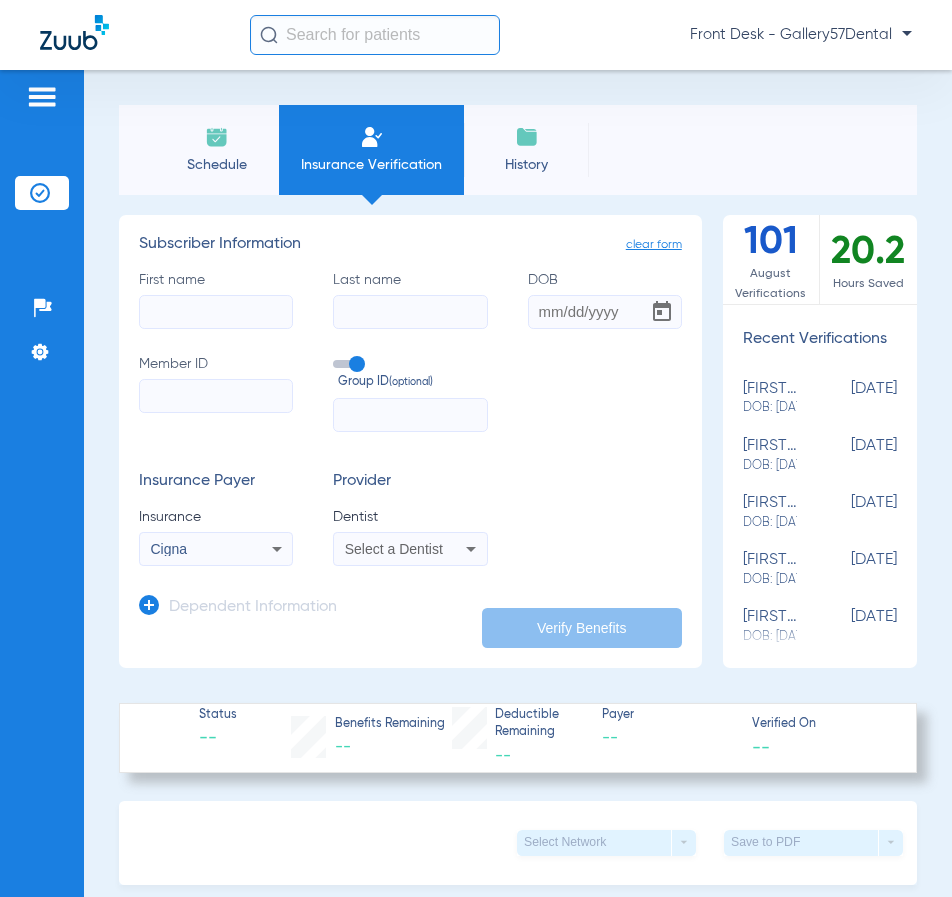 click on "clear form   Subscriber Information
First name   Last name   DOB   Member ID   Group ID  (optional)  Insurance Payer   Insurance
Cigna  Provider   Dentist
Select a Dentist  Dependent Information   Verify Benefits" 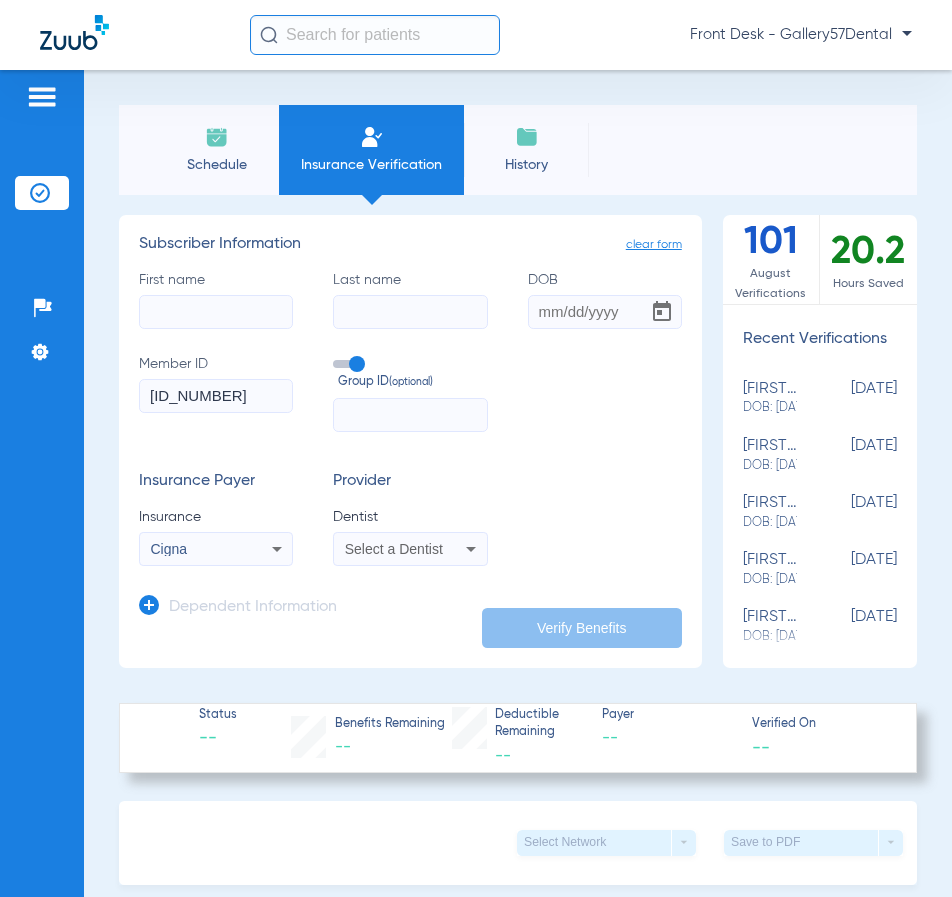 type on "U66693508 01" 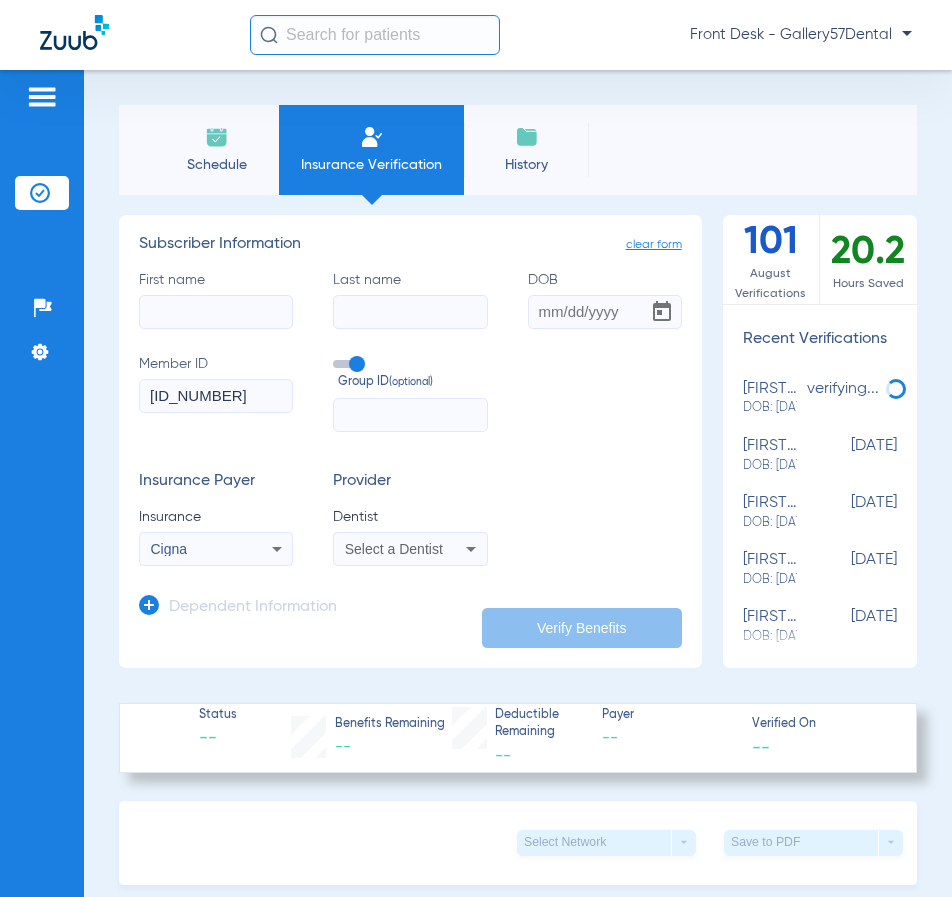 click on "Select a Dentist" at bounding box center (410, 549) 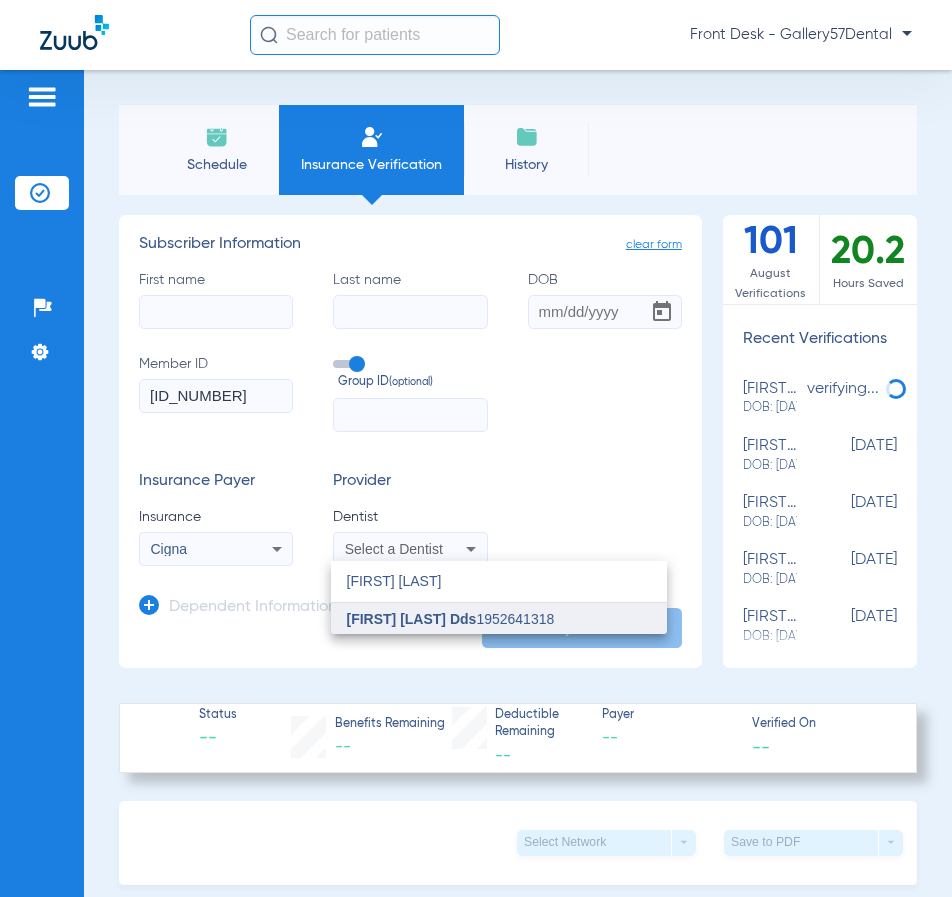 type on "rebecca koenigsberg" 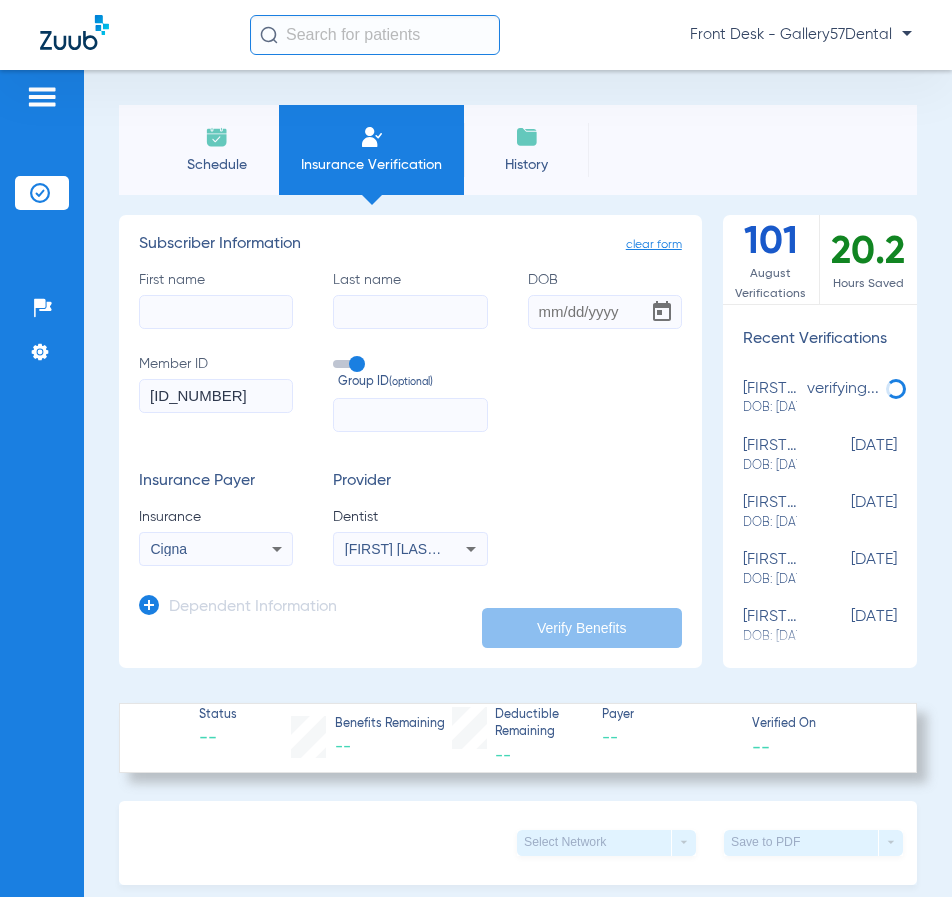 click on "First name" 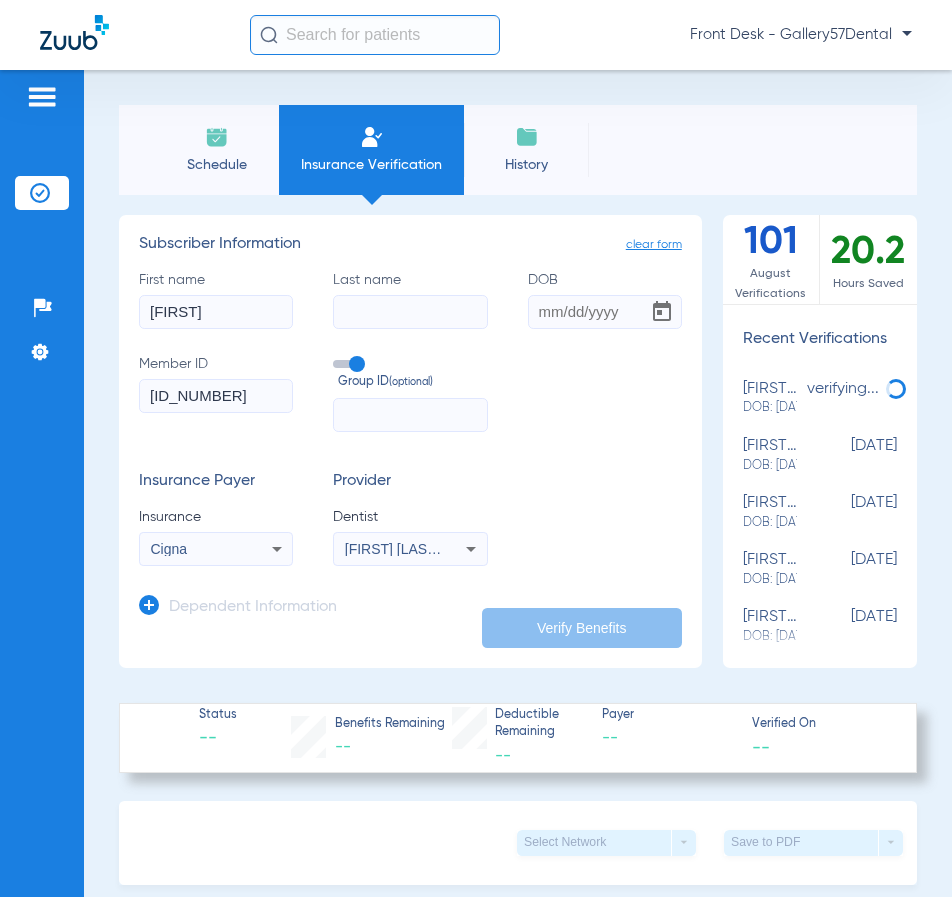 type on "Paul" 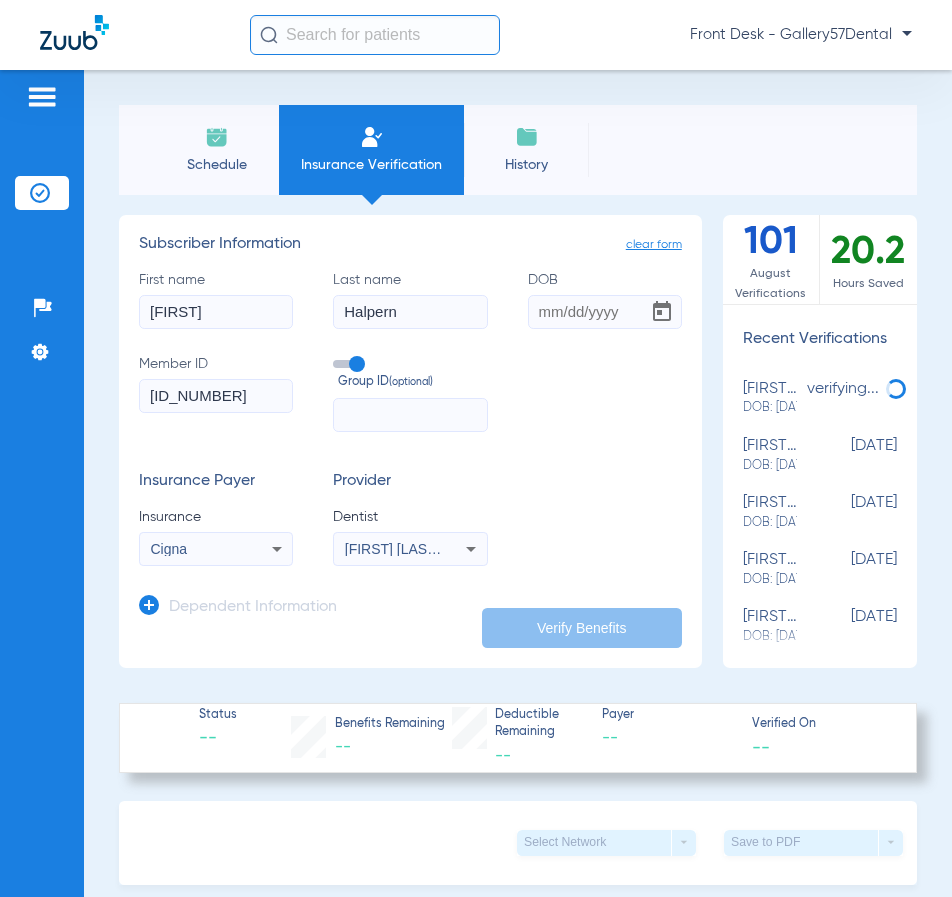type on "Halpern" 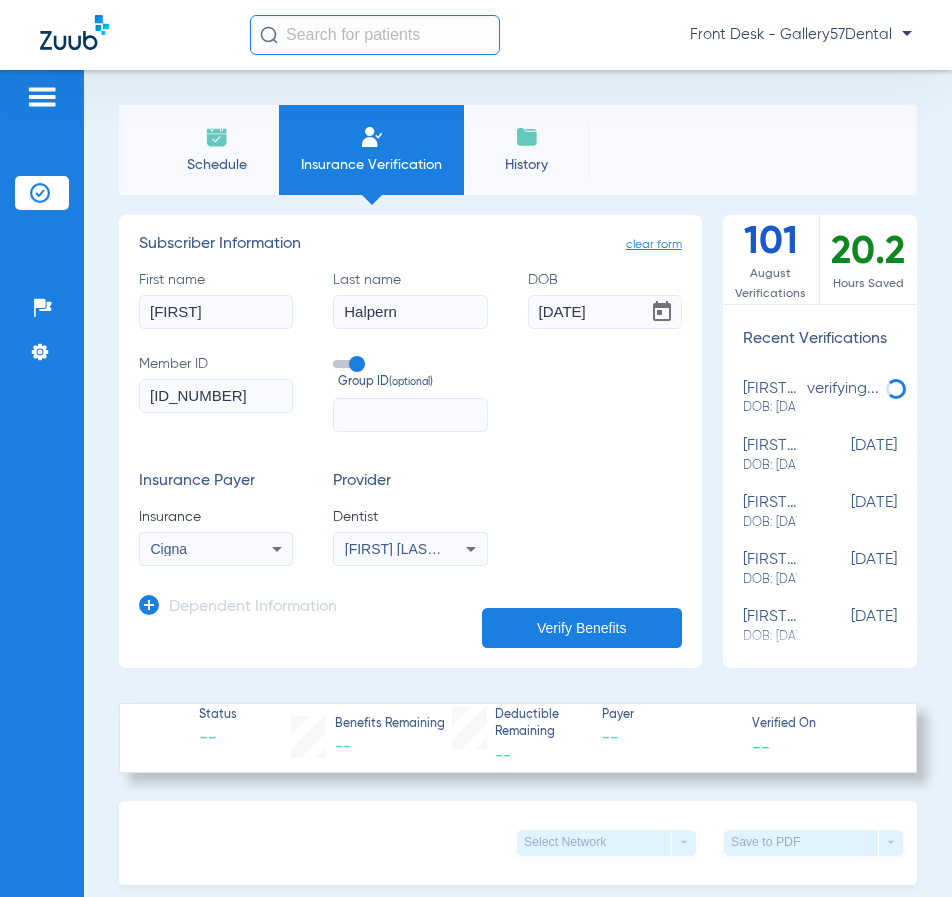 type on "06/10/1967" 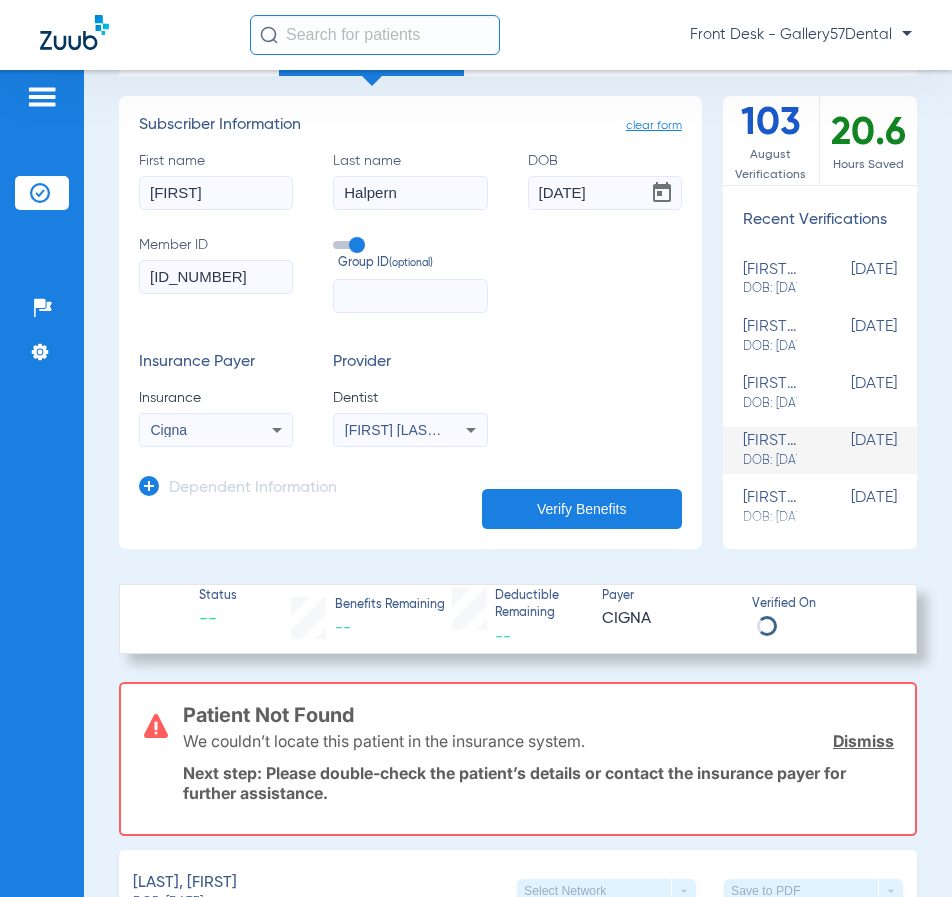 scroll, scrollTop: 0, scrollLeft: 0, axis: both 